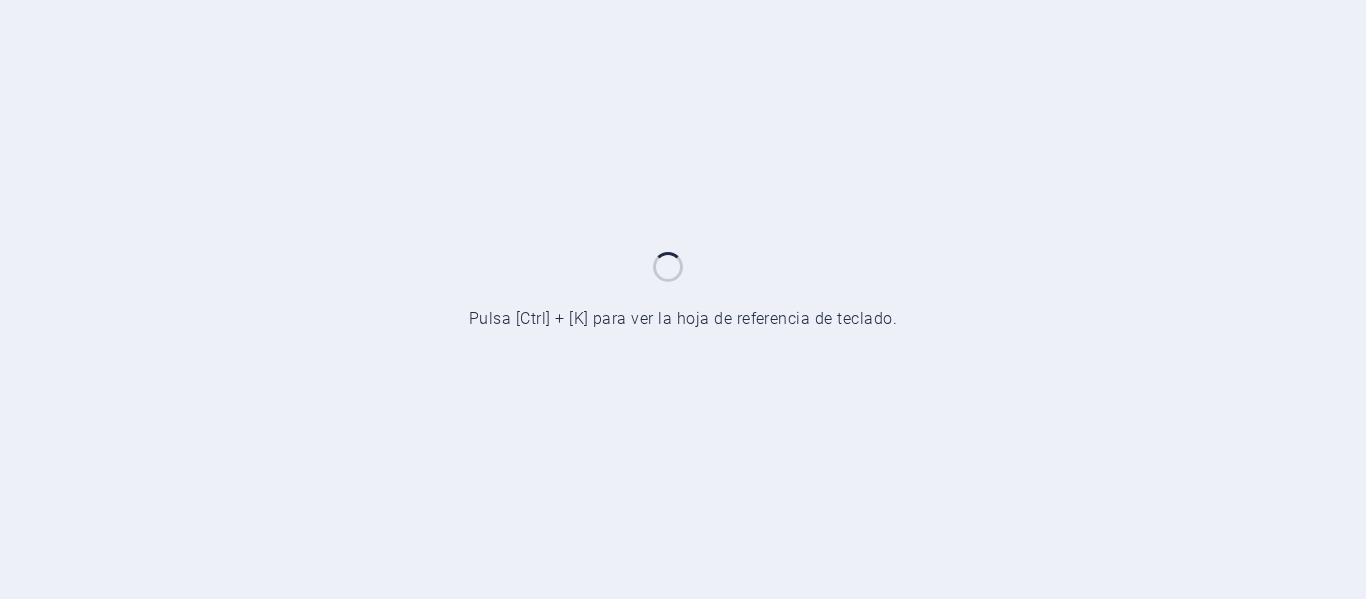 scroll, scrollTop: 0, scrollLeft: 0, axis: both 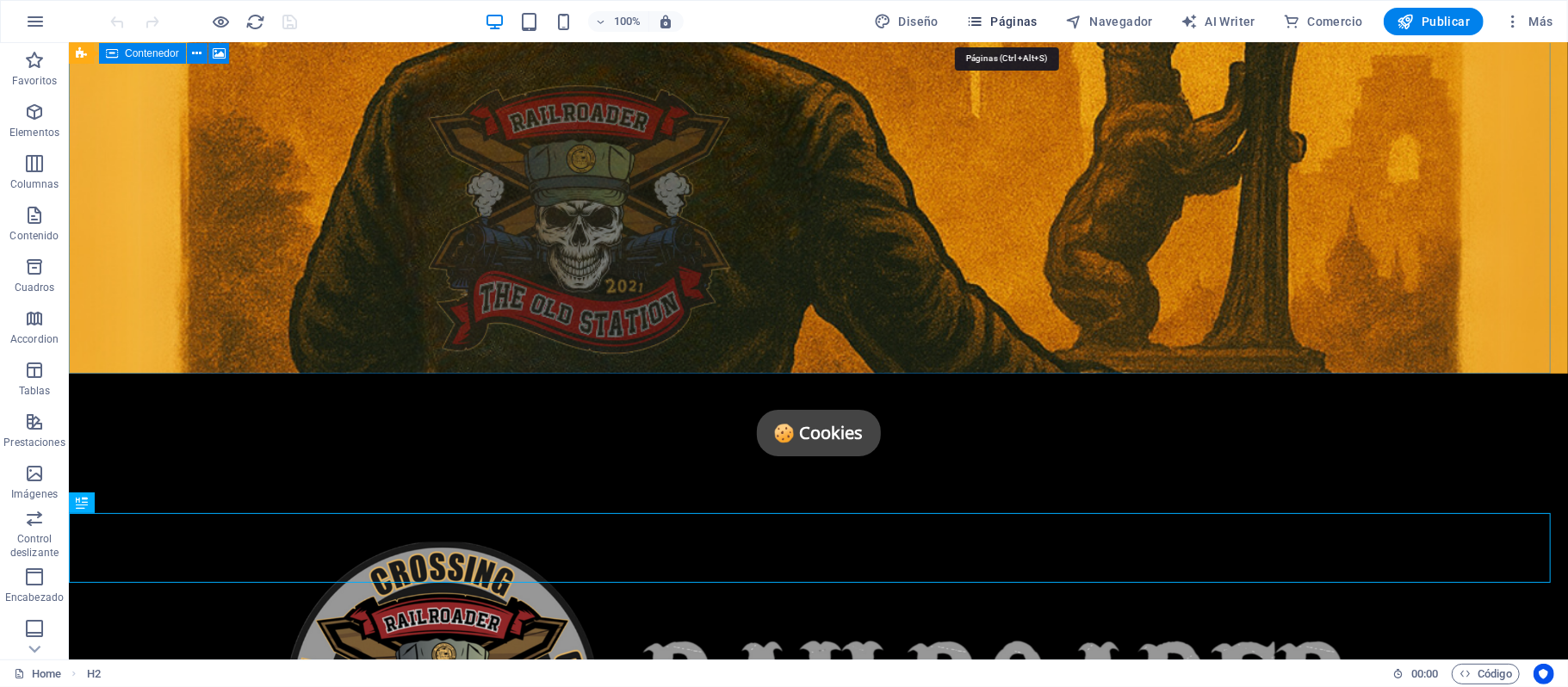 click on "Páginas" at bounding box center [1001, 22] 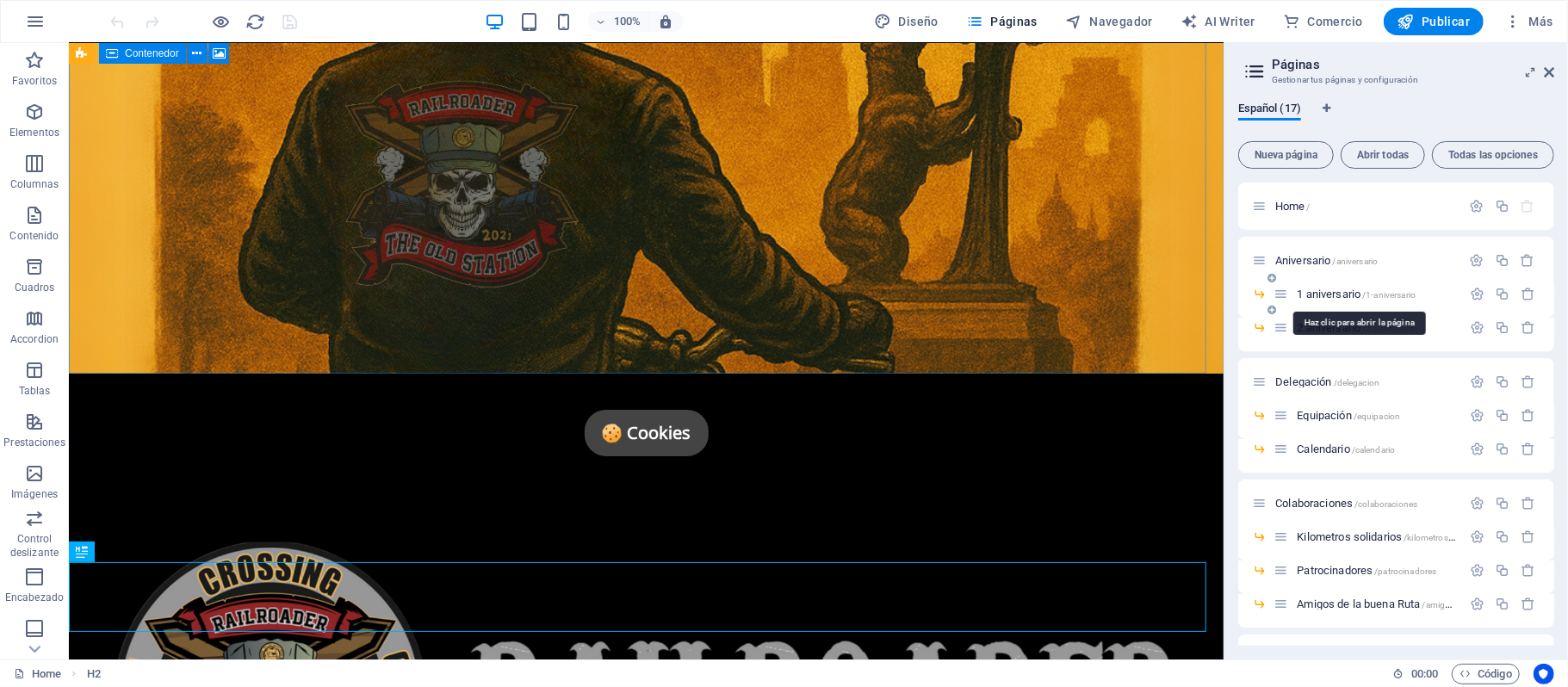 click on "1 aniversario  /1-aniversario" at bounding box center [1356, 294] 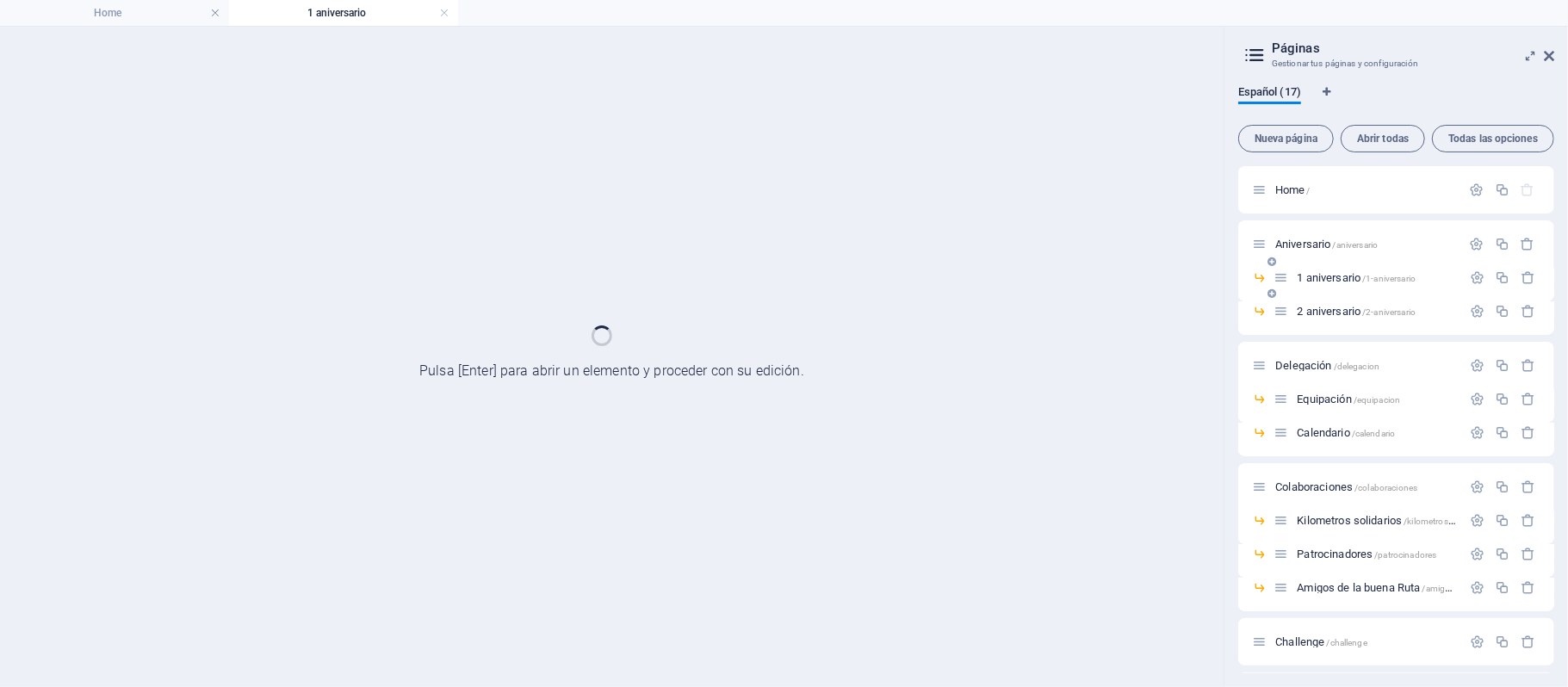scroll, scrollTop: 0, scrollLeft: 0, axis: both 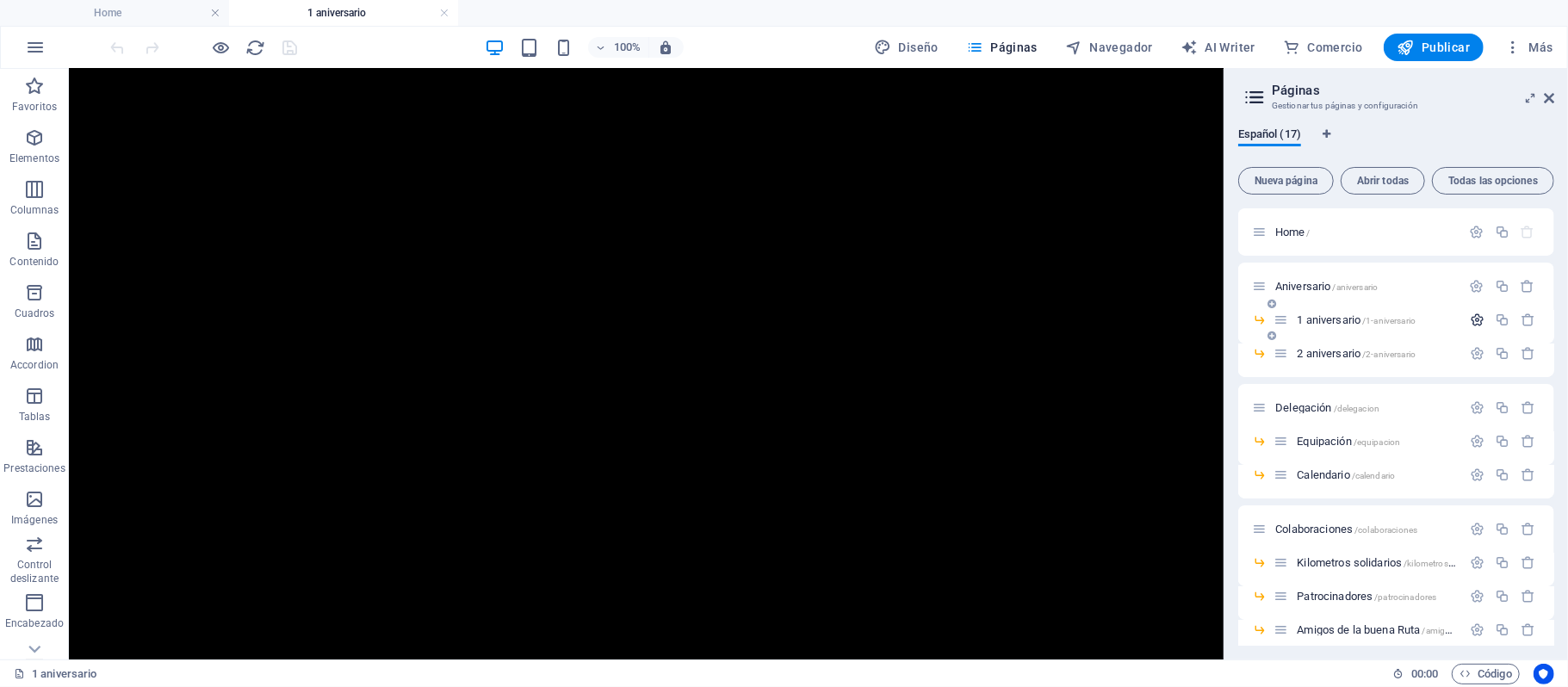 click at bounding box center [1477, 319] 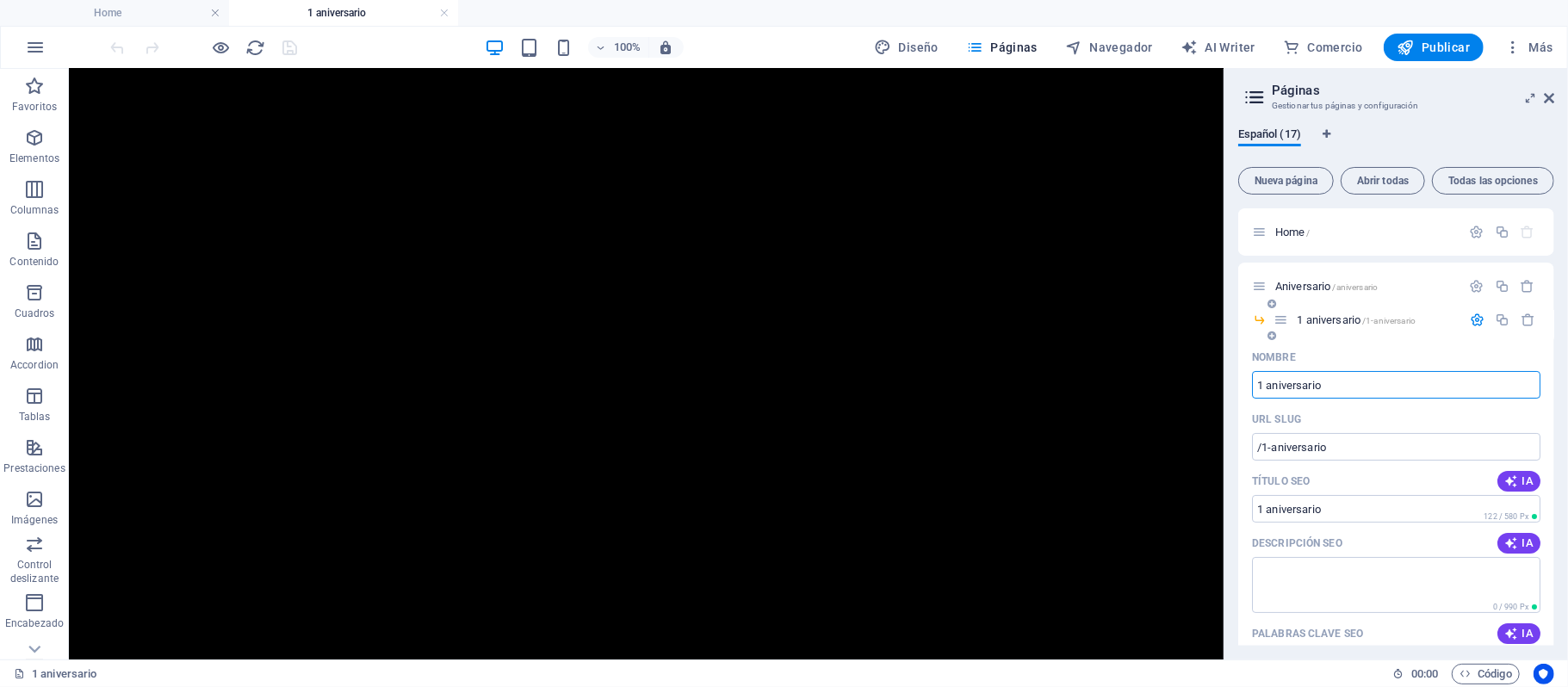 click on "1 aniversario" at bounding box center [1396, 385] 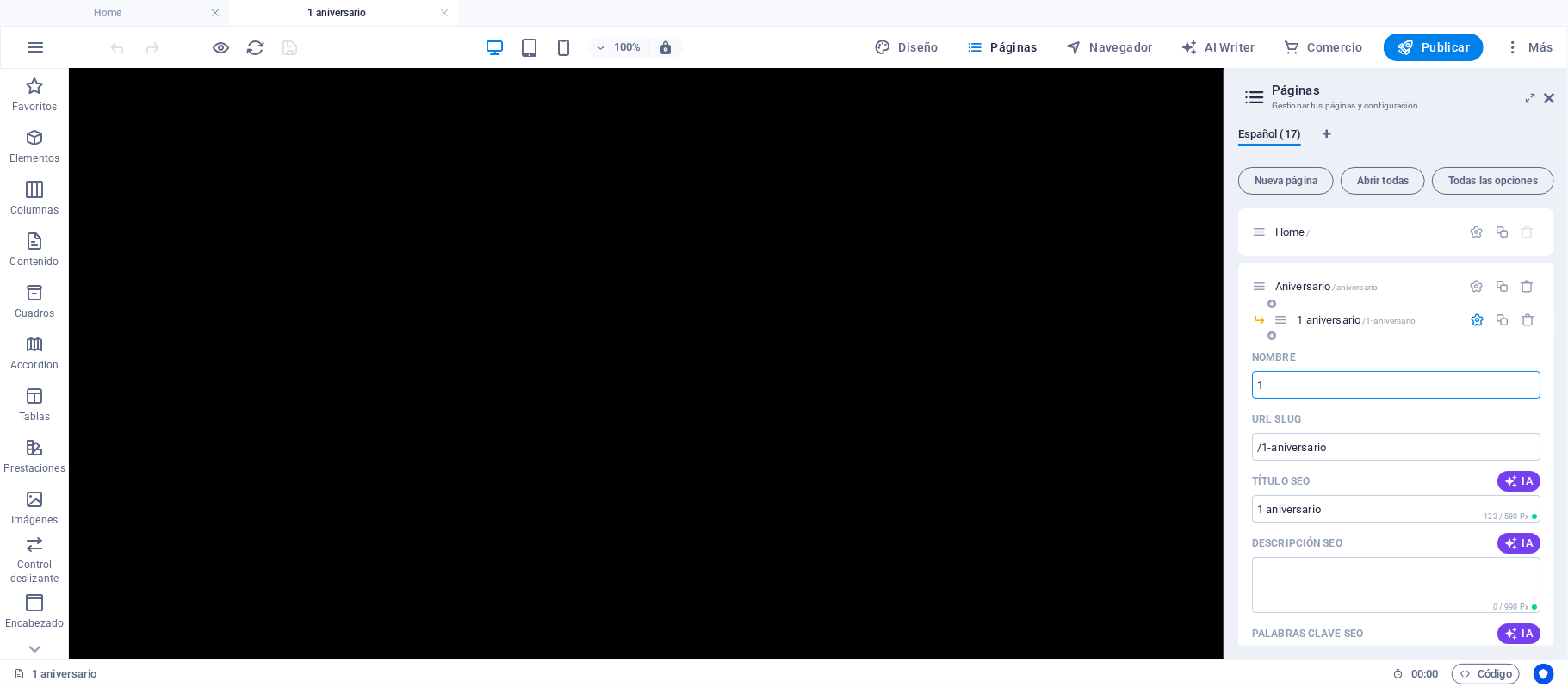 type on "1" 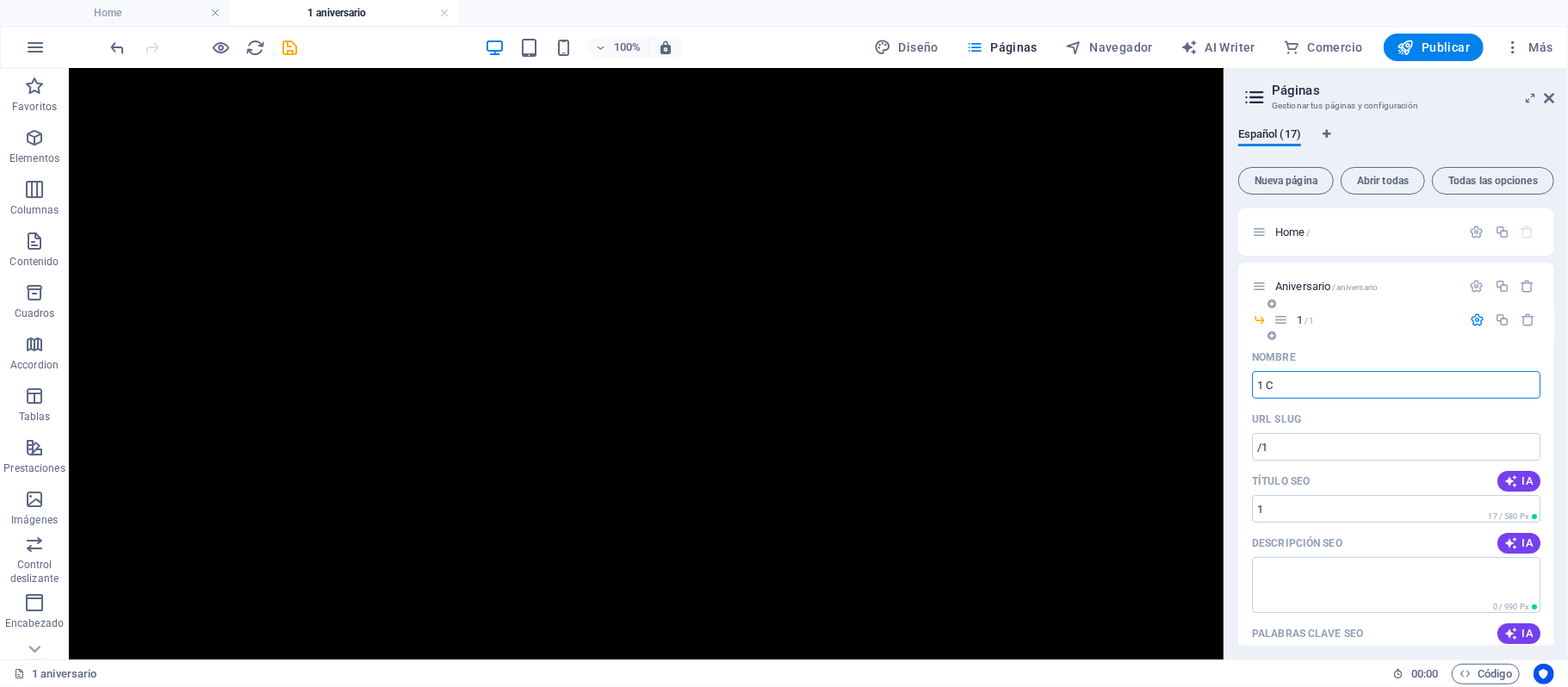 type on "1 Co" 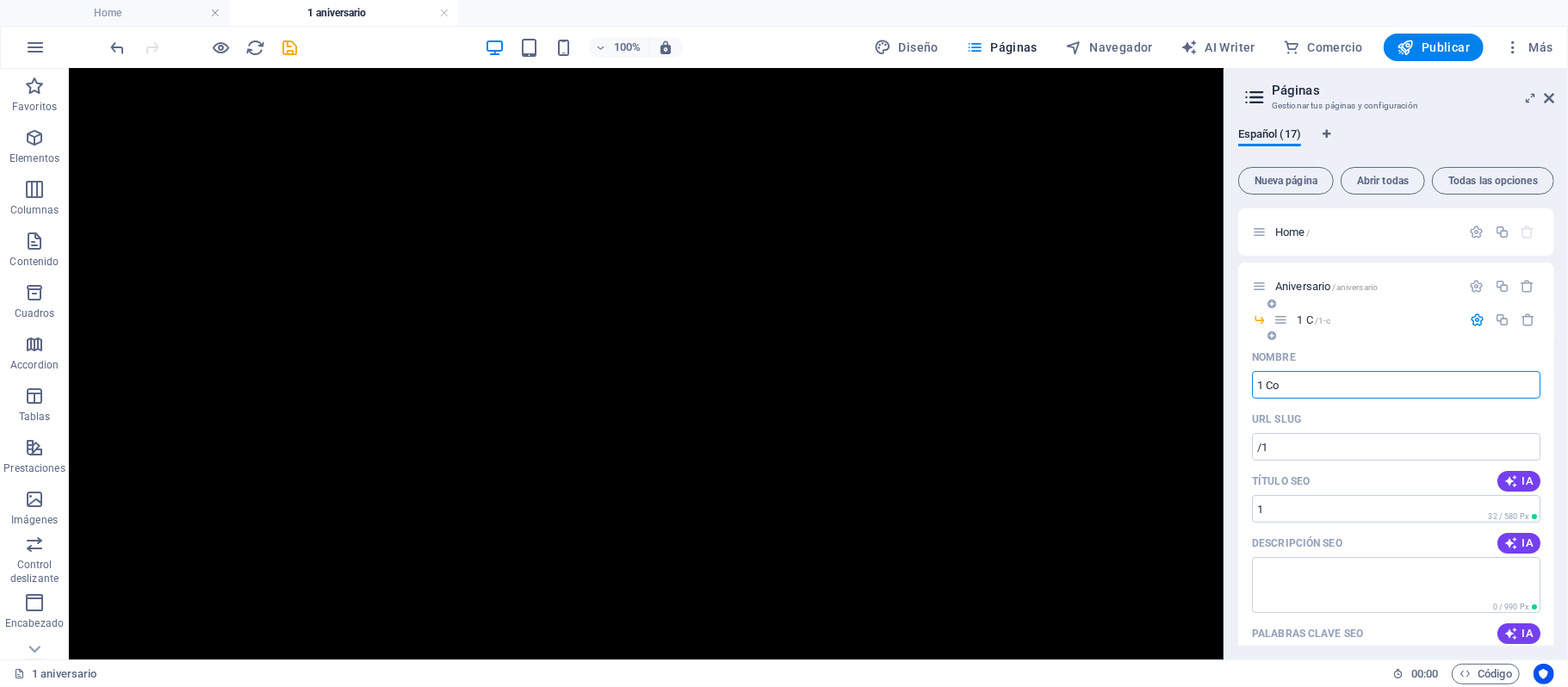 type on "/1-c" 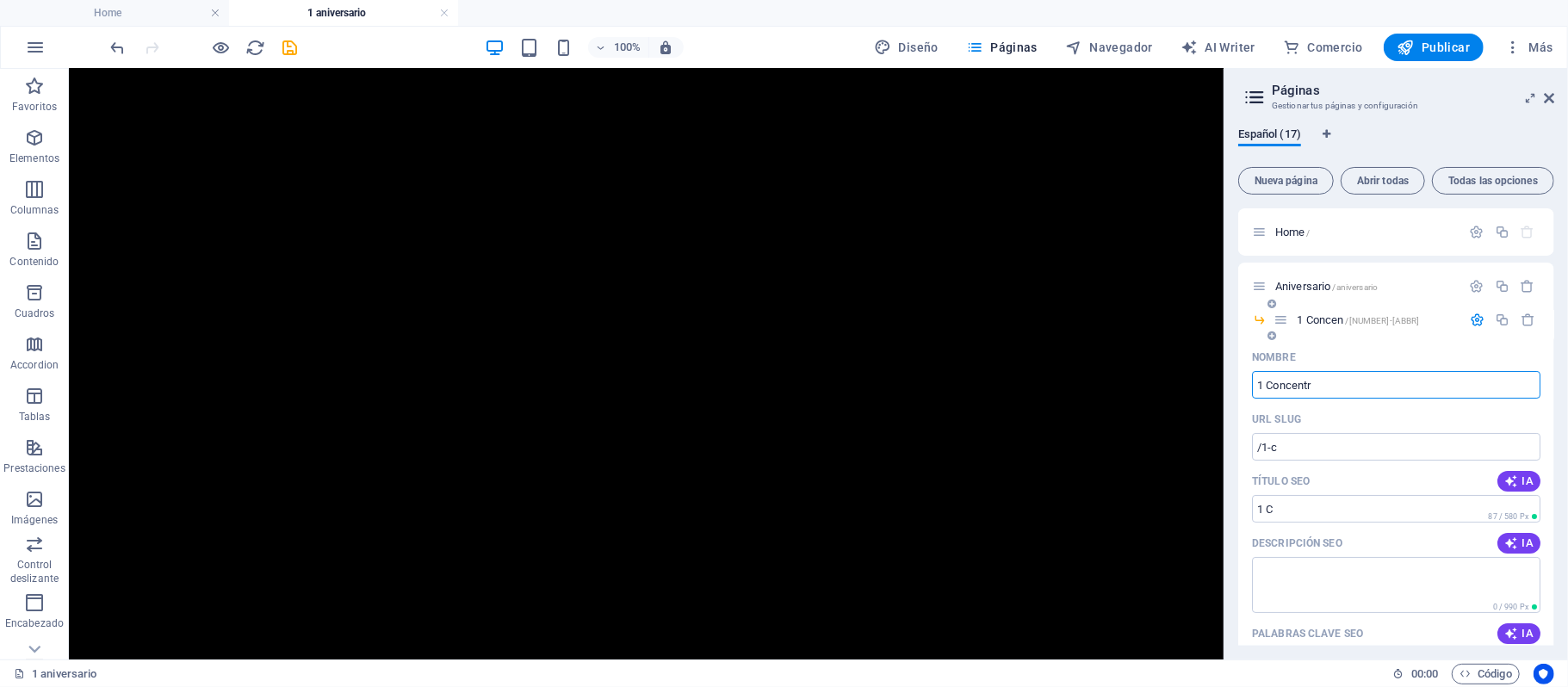 type on "1 Concentra" 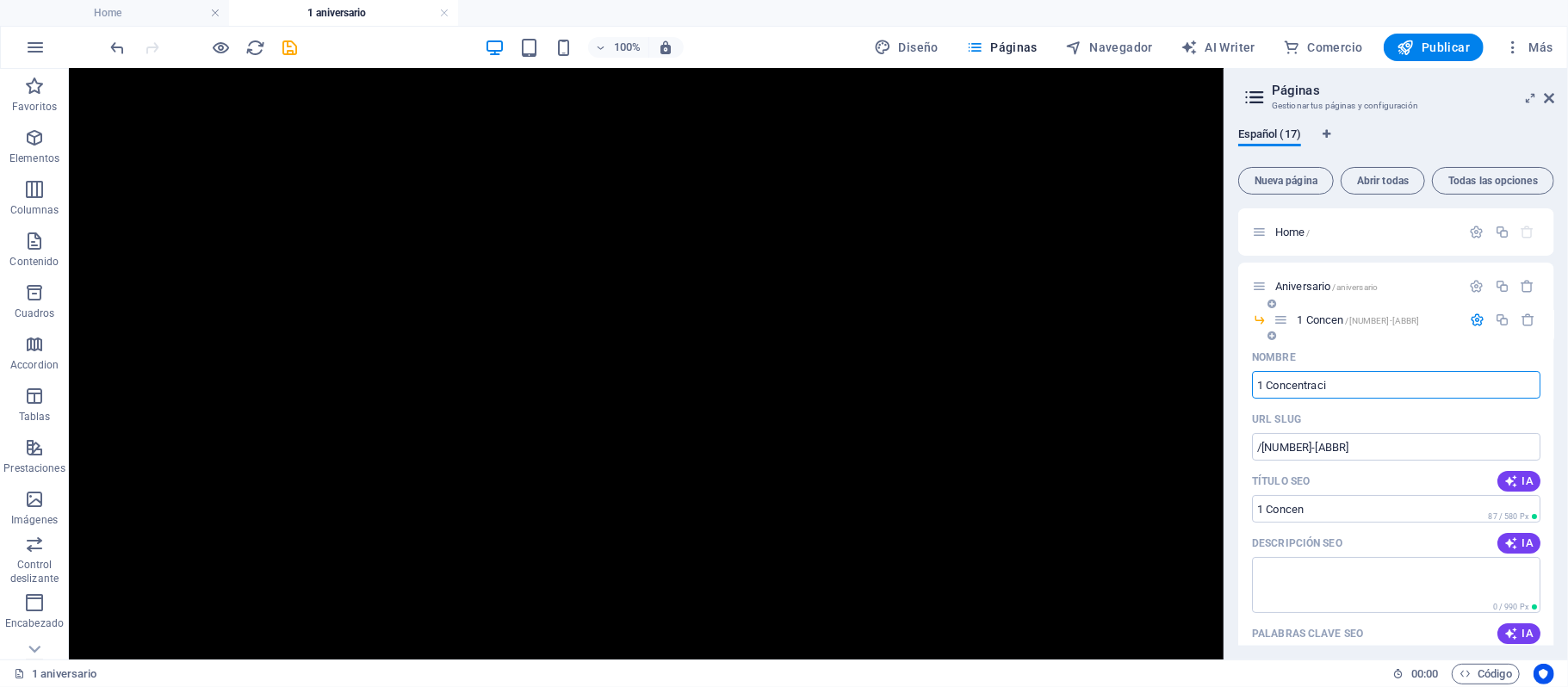 type on "1 Concentraci" 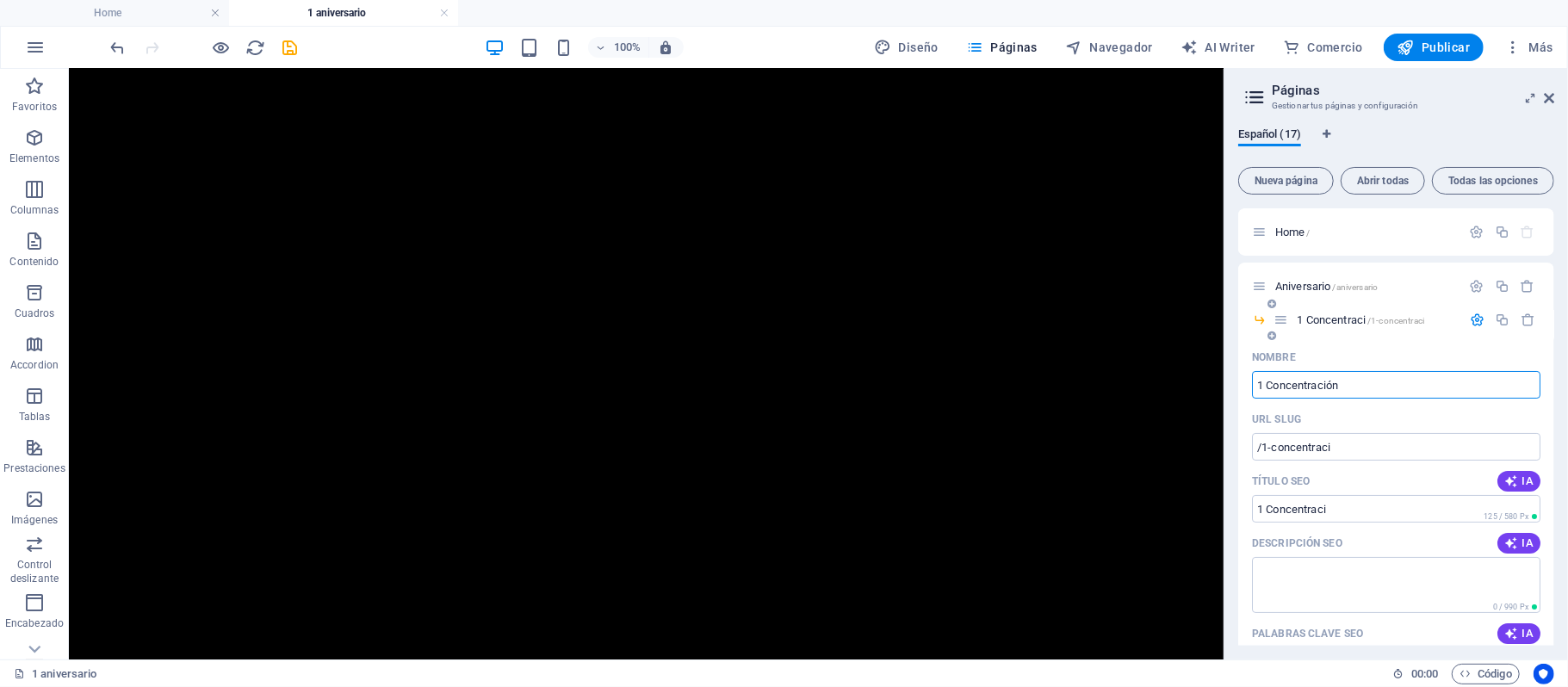 type on "1 Concentración" 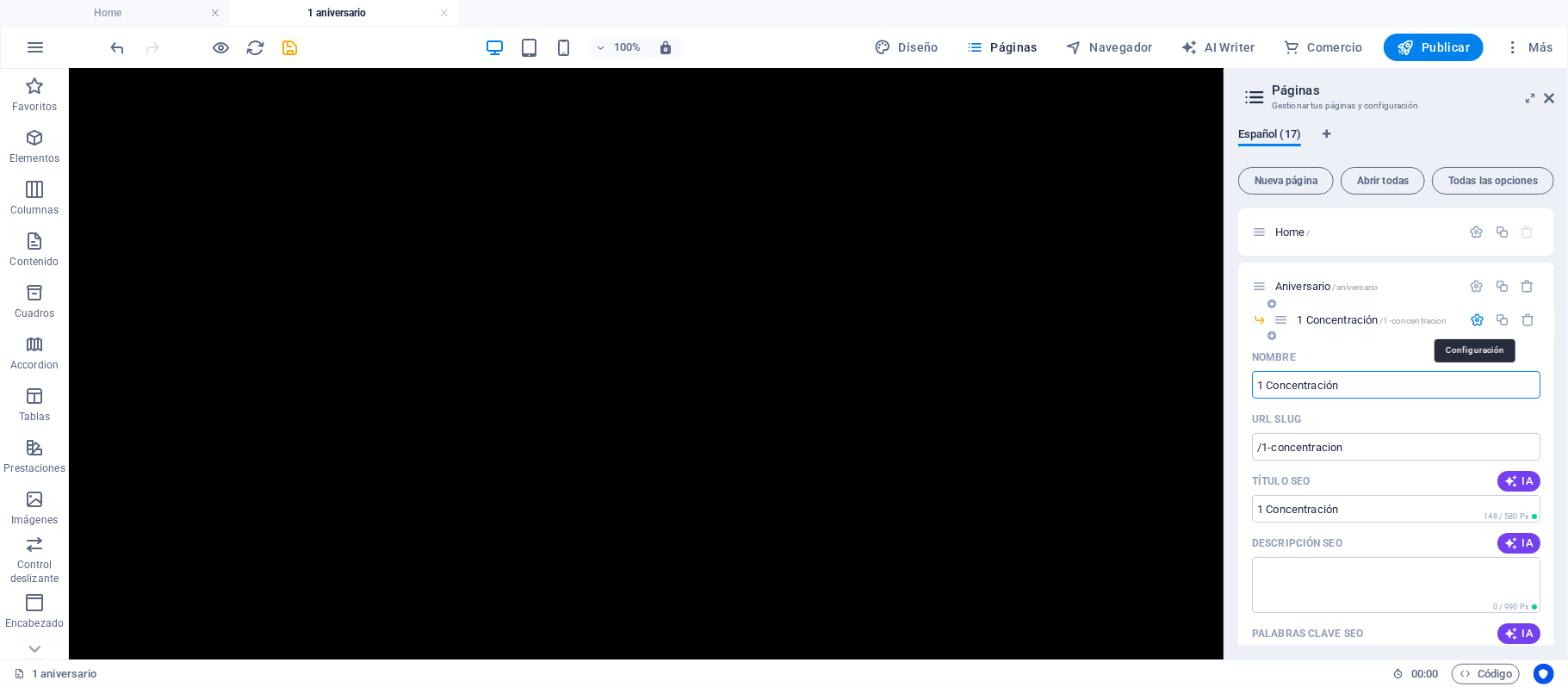 type on "1 Concentración" 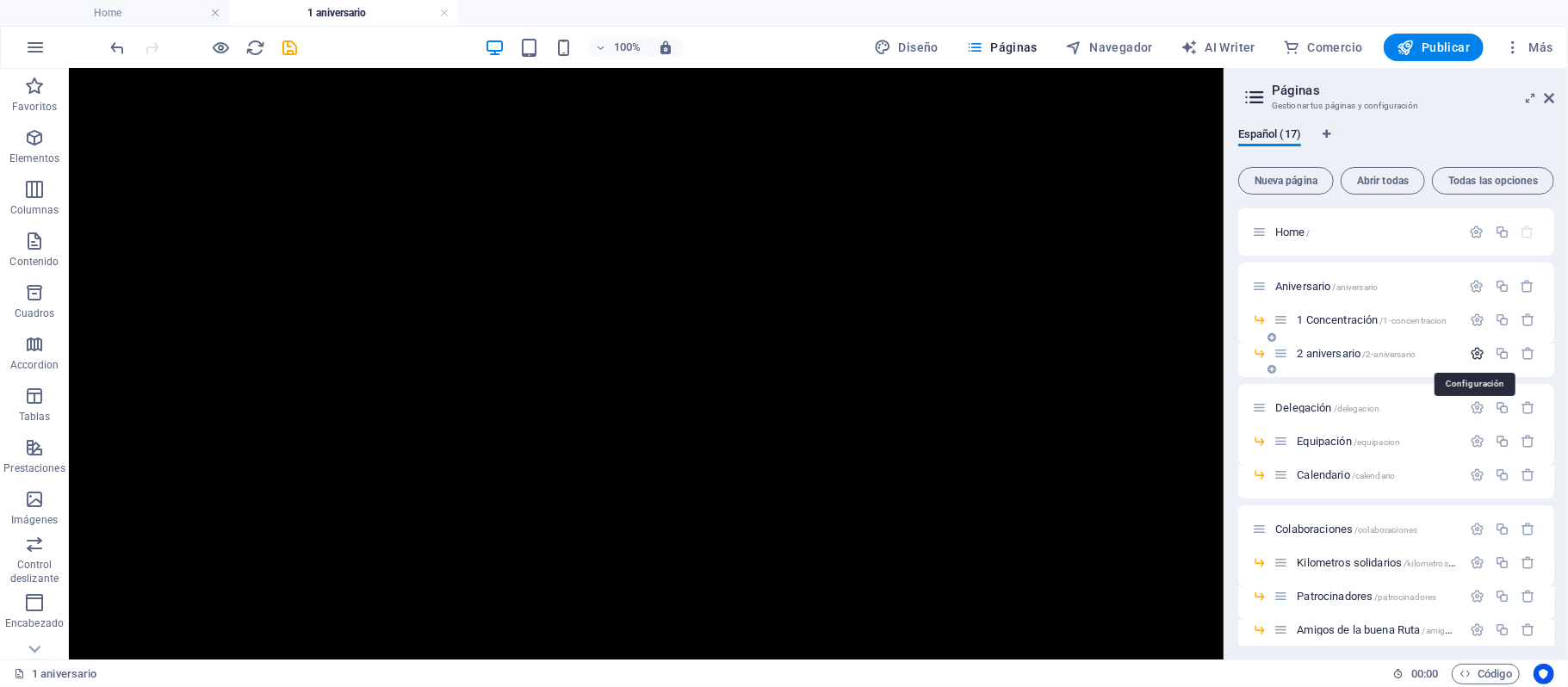click at bounding box center (1477, 353) 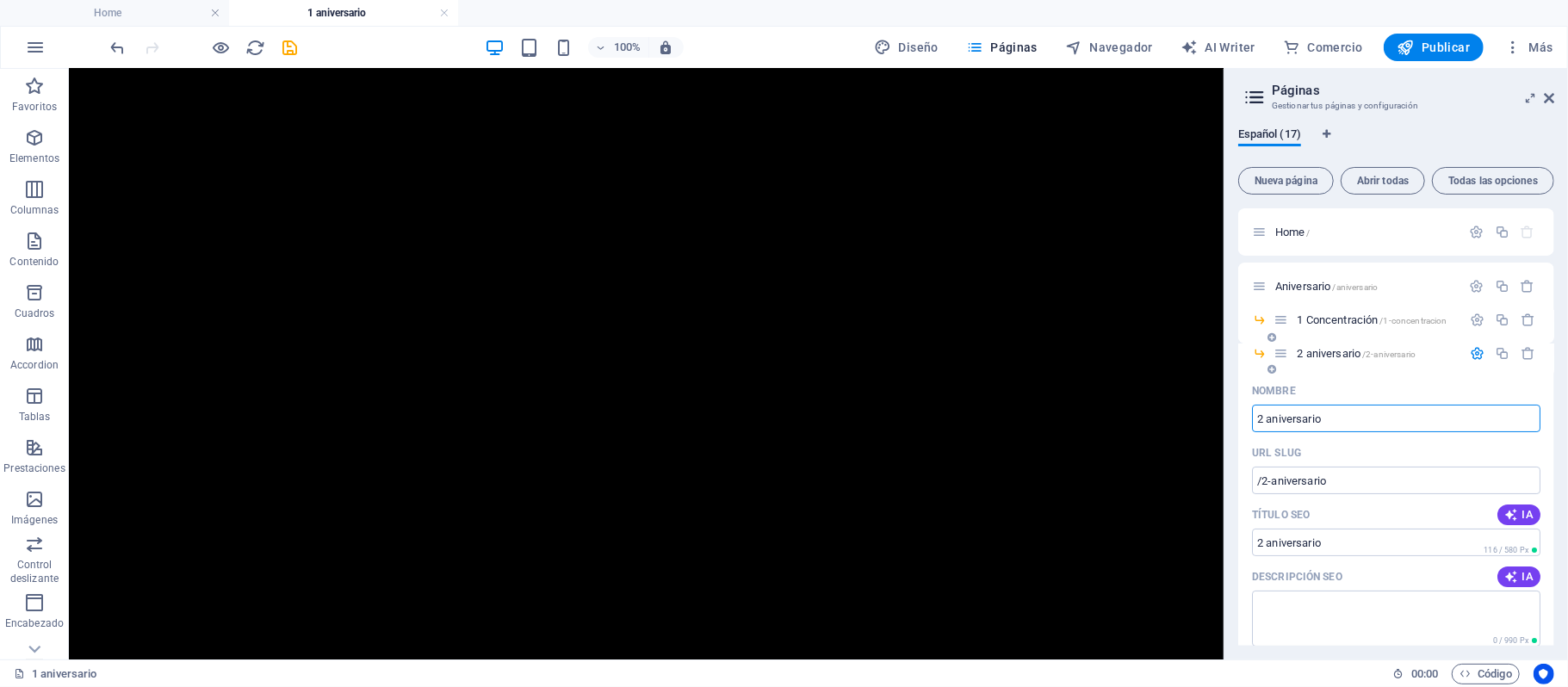 click on "2 aniversario" at bounding box center [1396, 418] 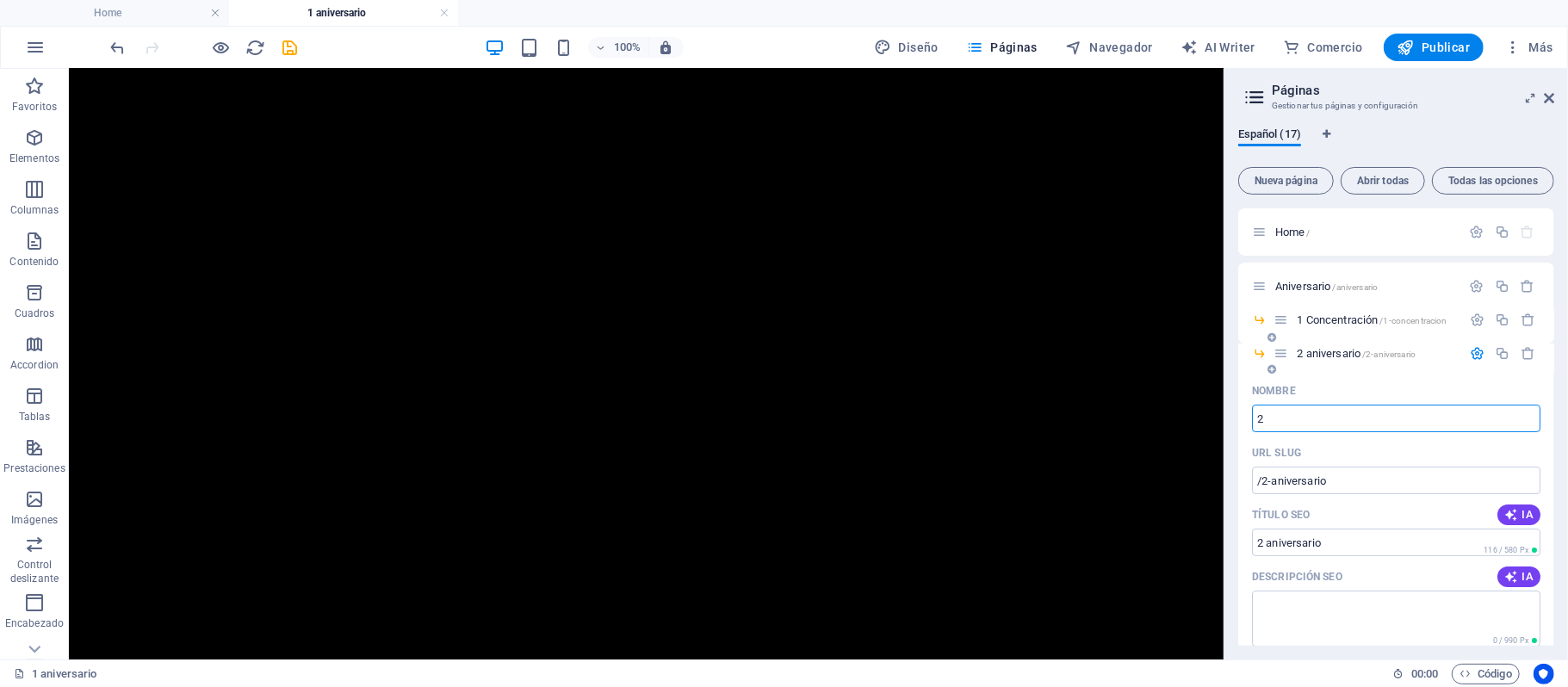 type on "2" 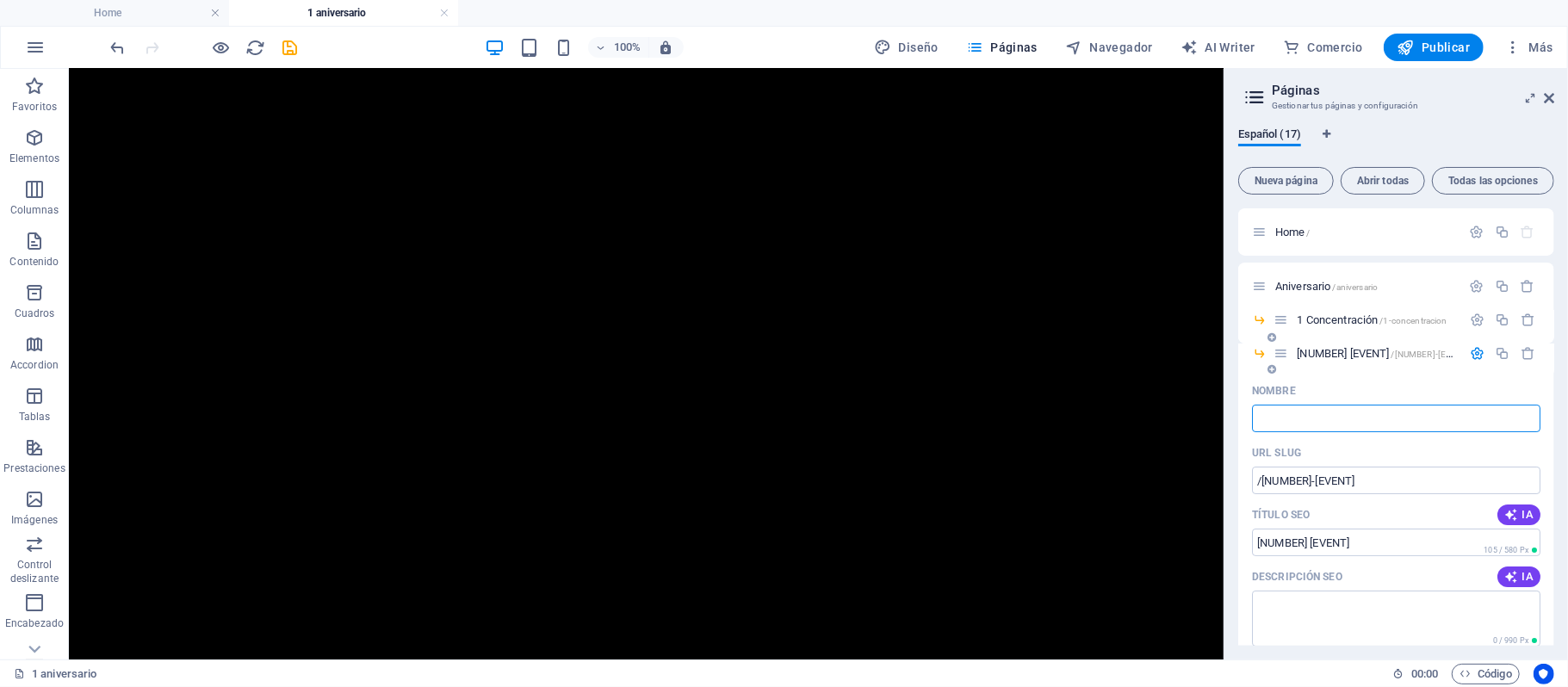 type on "/[NUMBER]-[EVENT]" 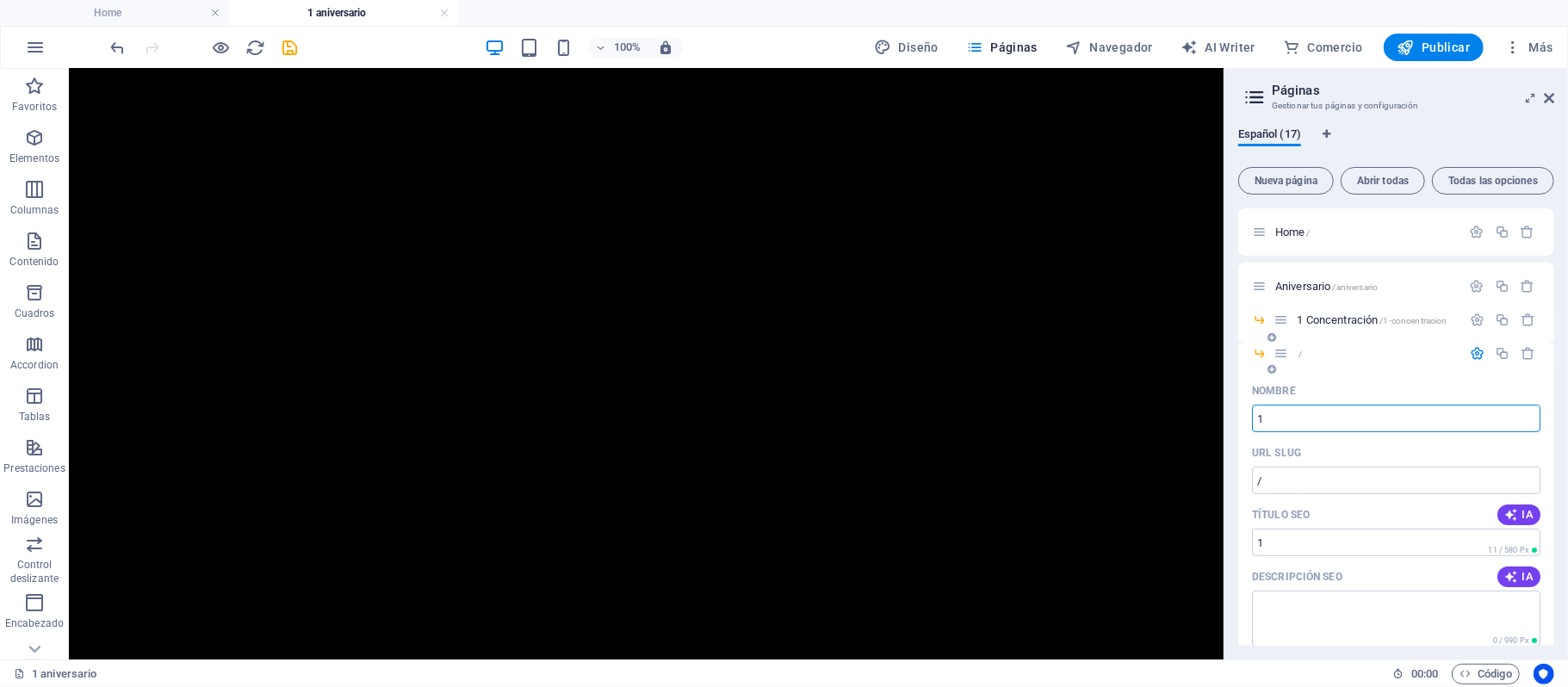 type on "1" 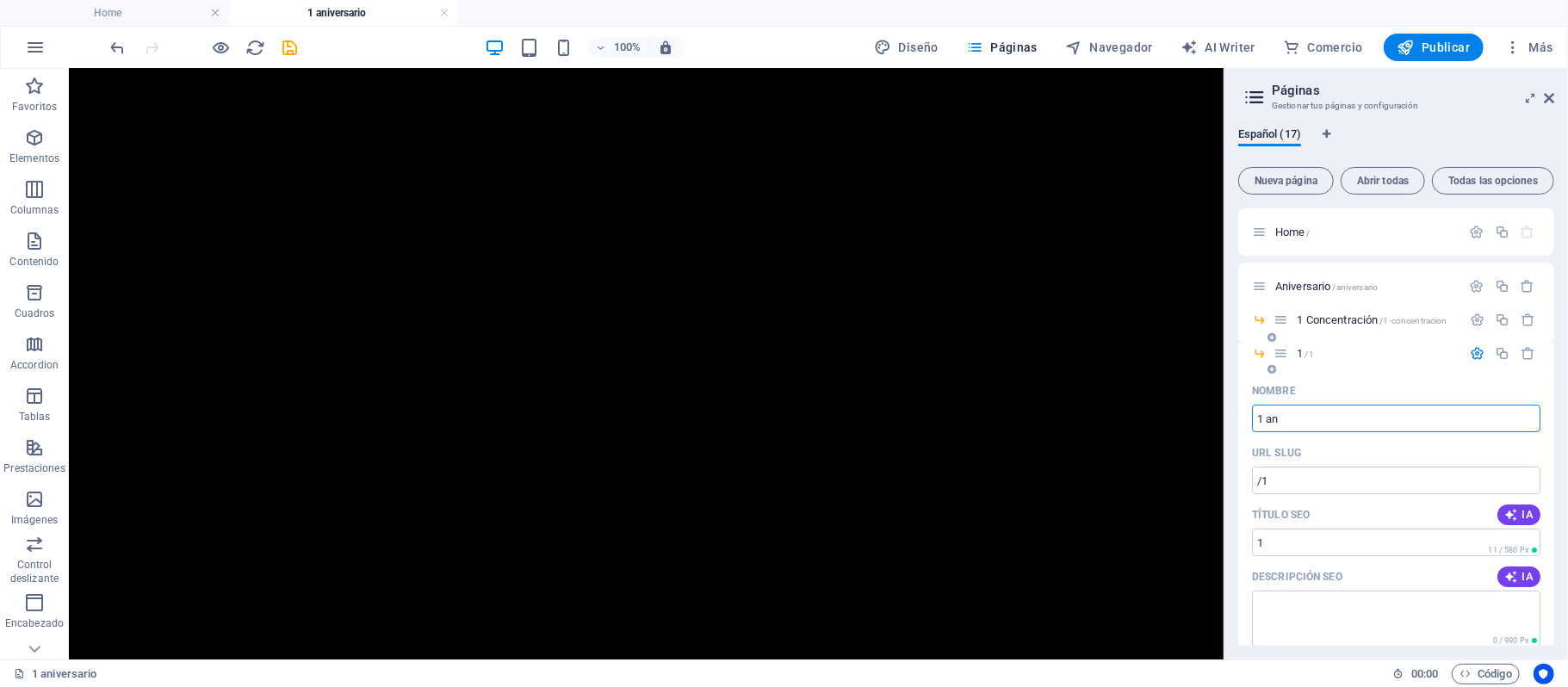 type on "1 ani" 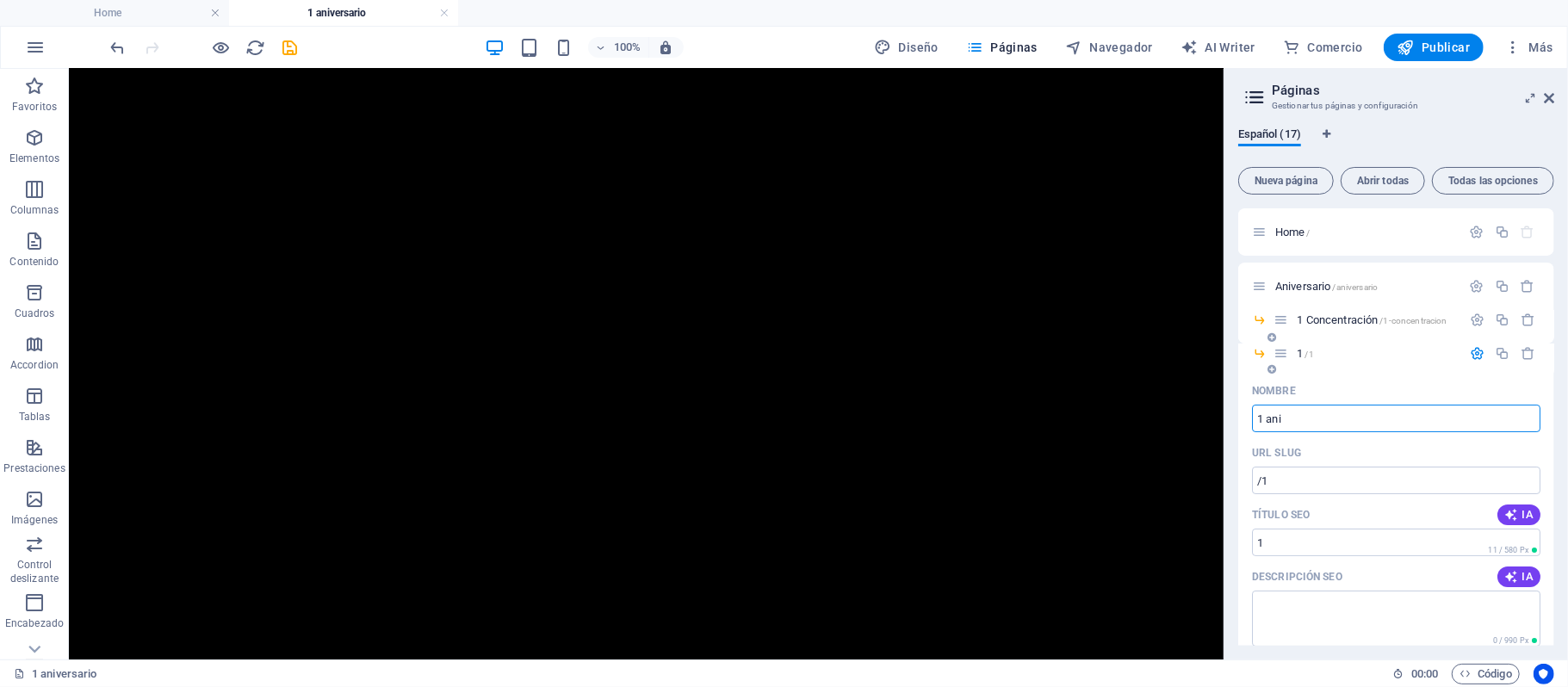 type on "/1-an" 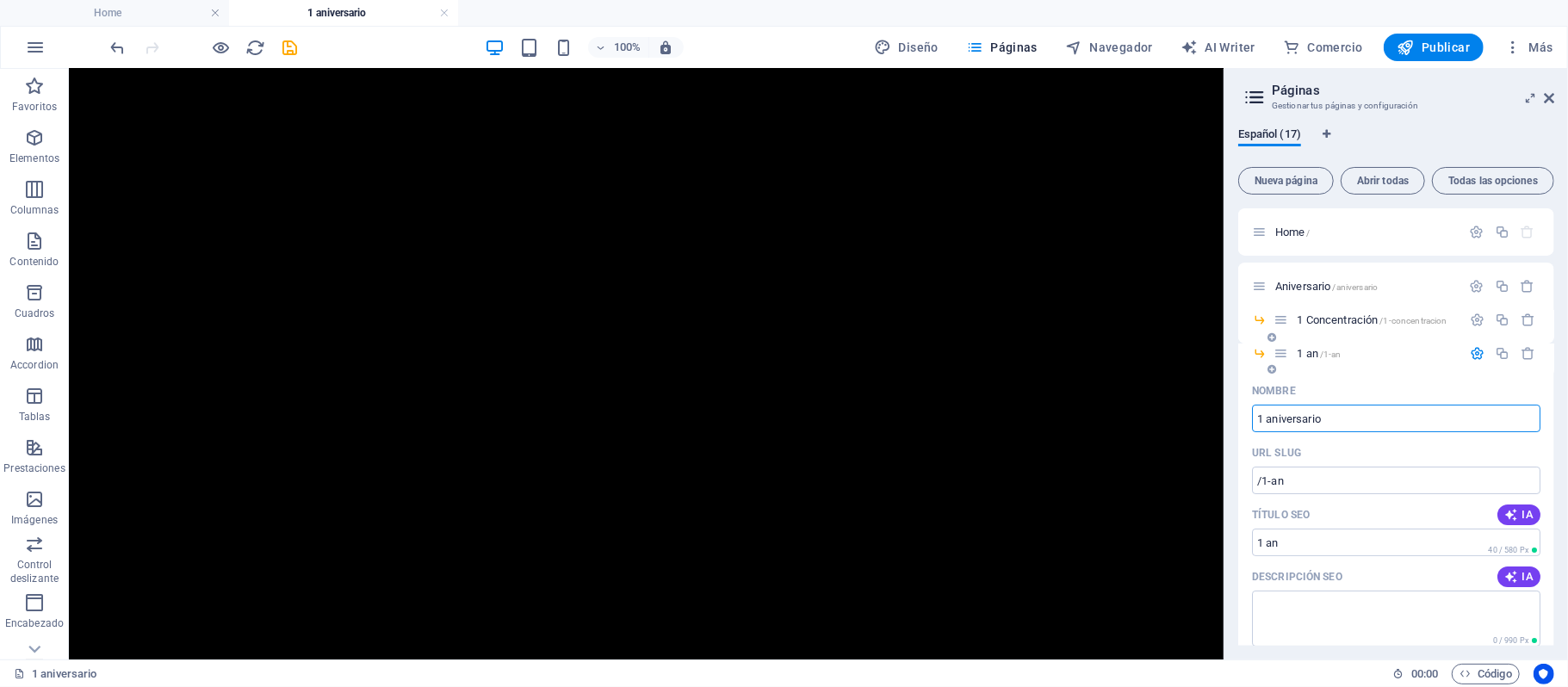 type on "1 aniversario" 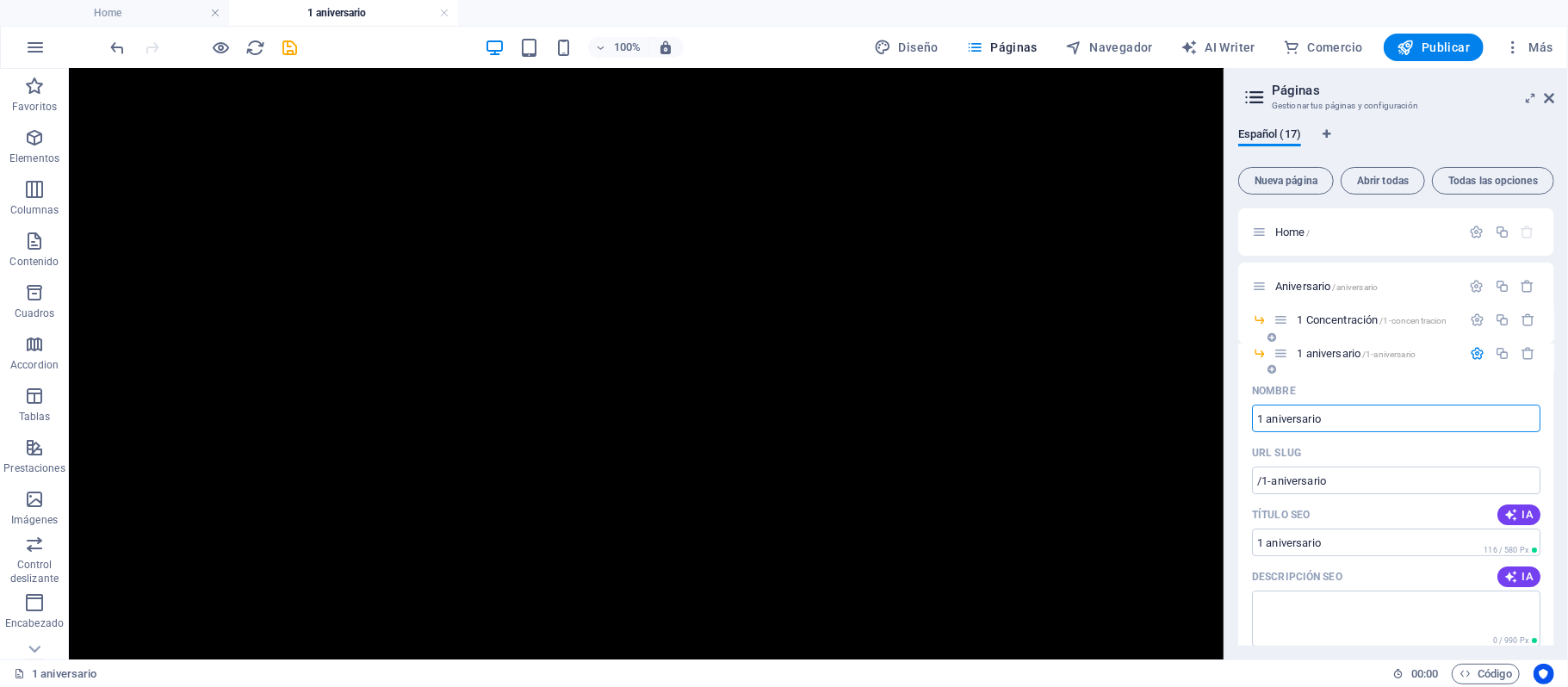 type on "1 aniversario" 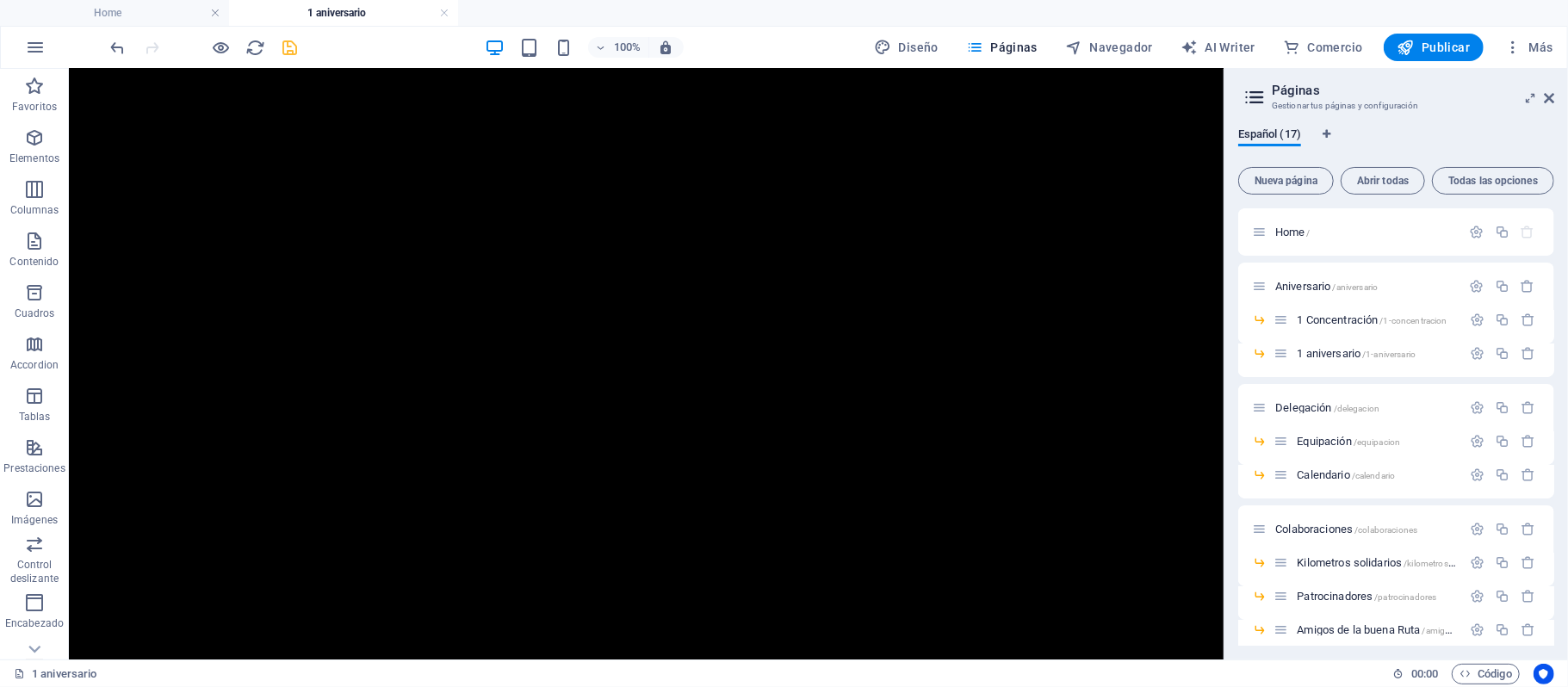 click at bounding box center (290, 47) 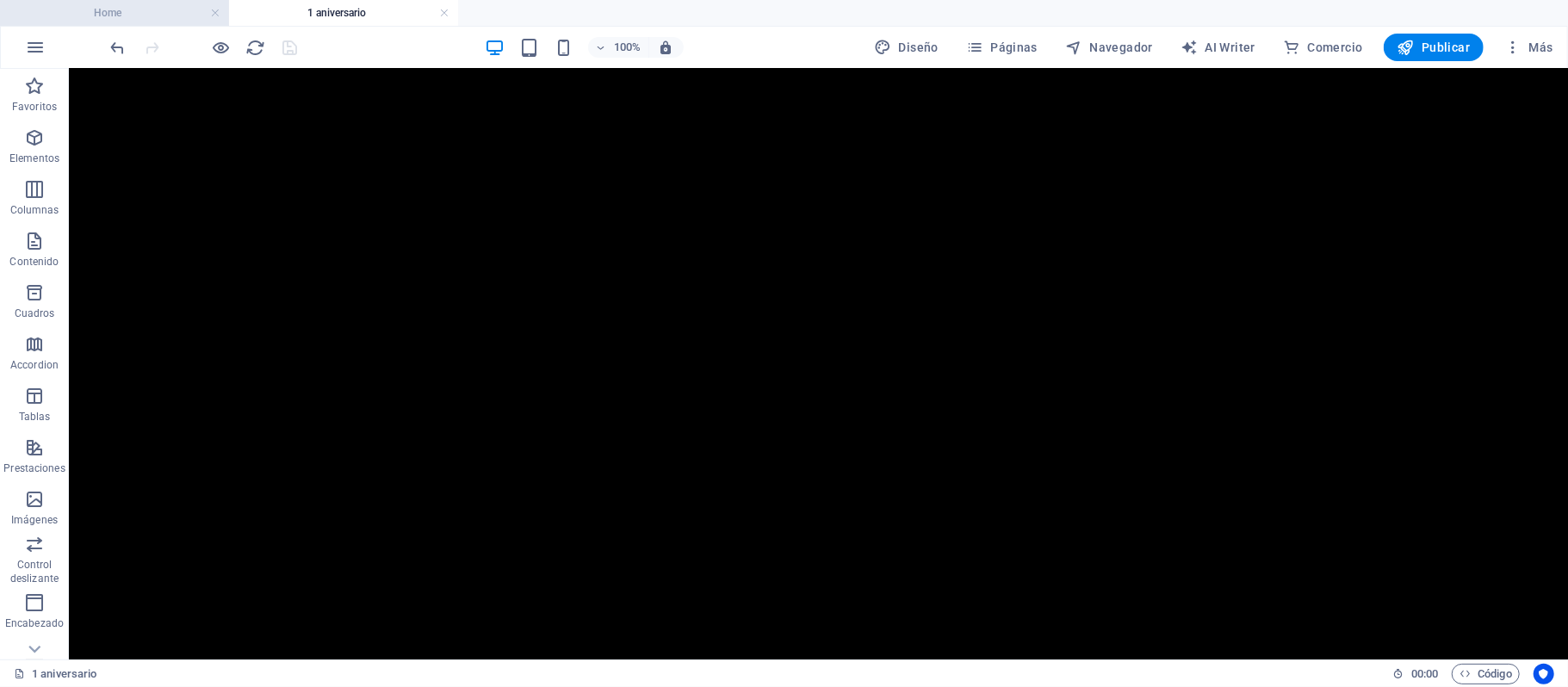 click on "Home" at bounding box center (115, 13) 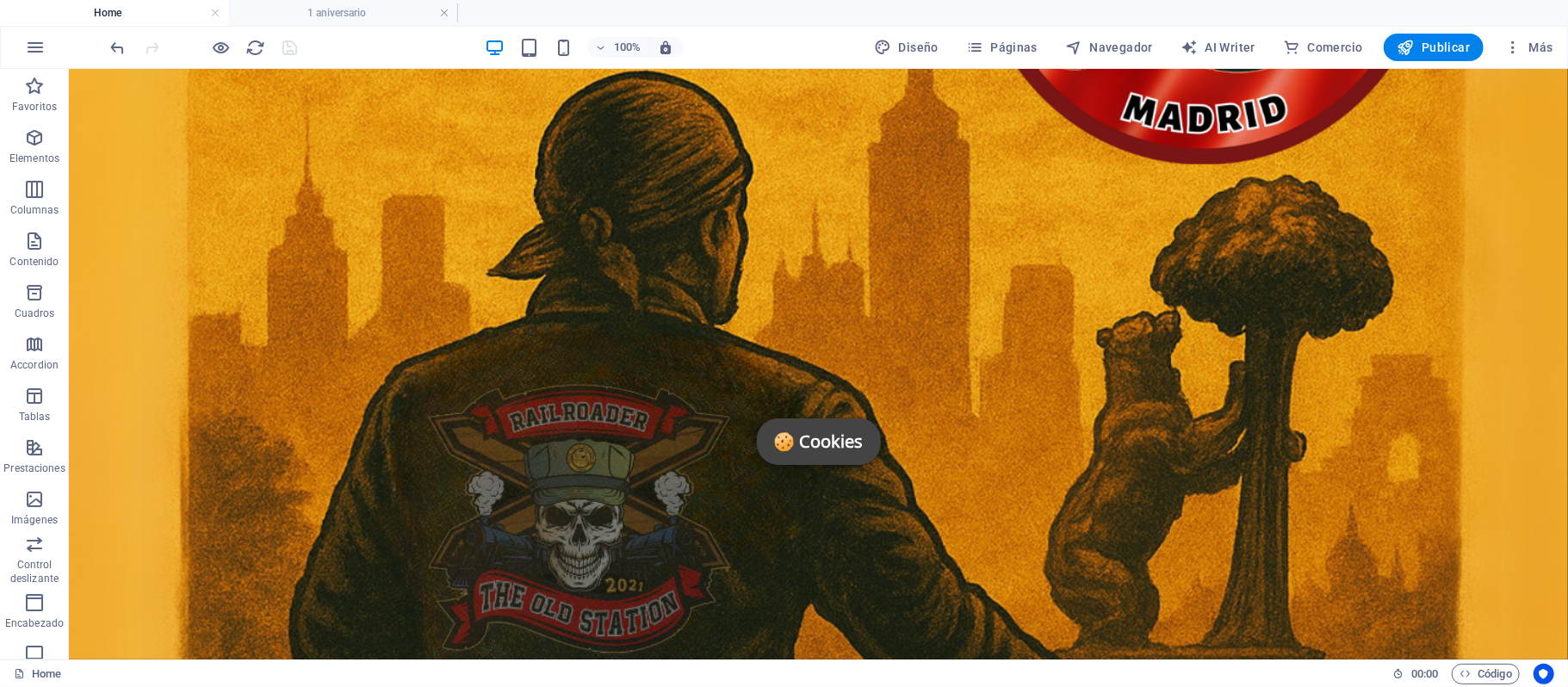 scroll, scrollTop: 287, scrollLeft: 0, axis: vertical 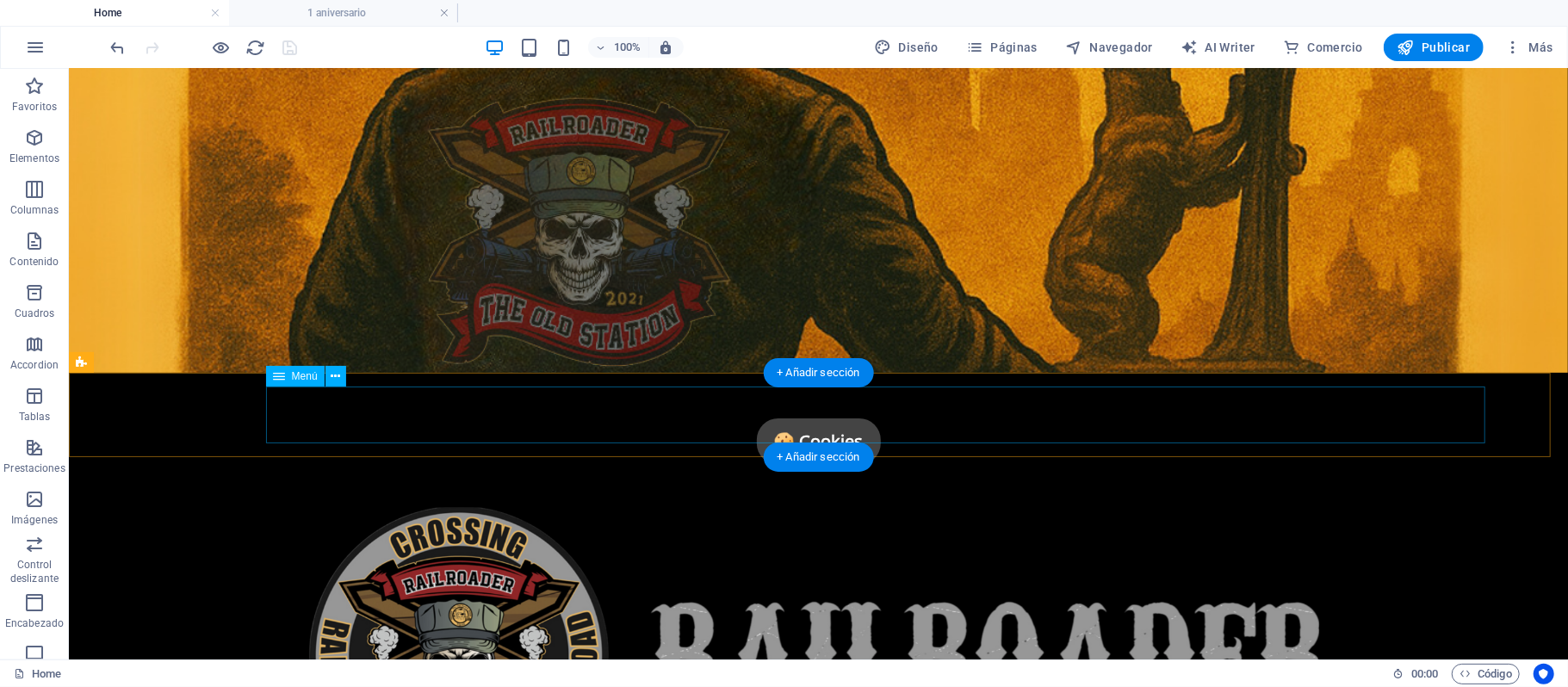 click on "INICIO [EVENT] [ORDINAL] [EVENT] [NUMBER] [EVENT] La Delegación EQUIPACION Calendario CRONICA Y GALERIA RUTAS-RAILROADER Colaboraciones Kilometros solidarios MOTO-PARTNES Amigos de la buena Ruta Challenge TIENDA La Asociación ÚNETE CONTACTO" at bounding box center (818, 1055) 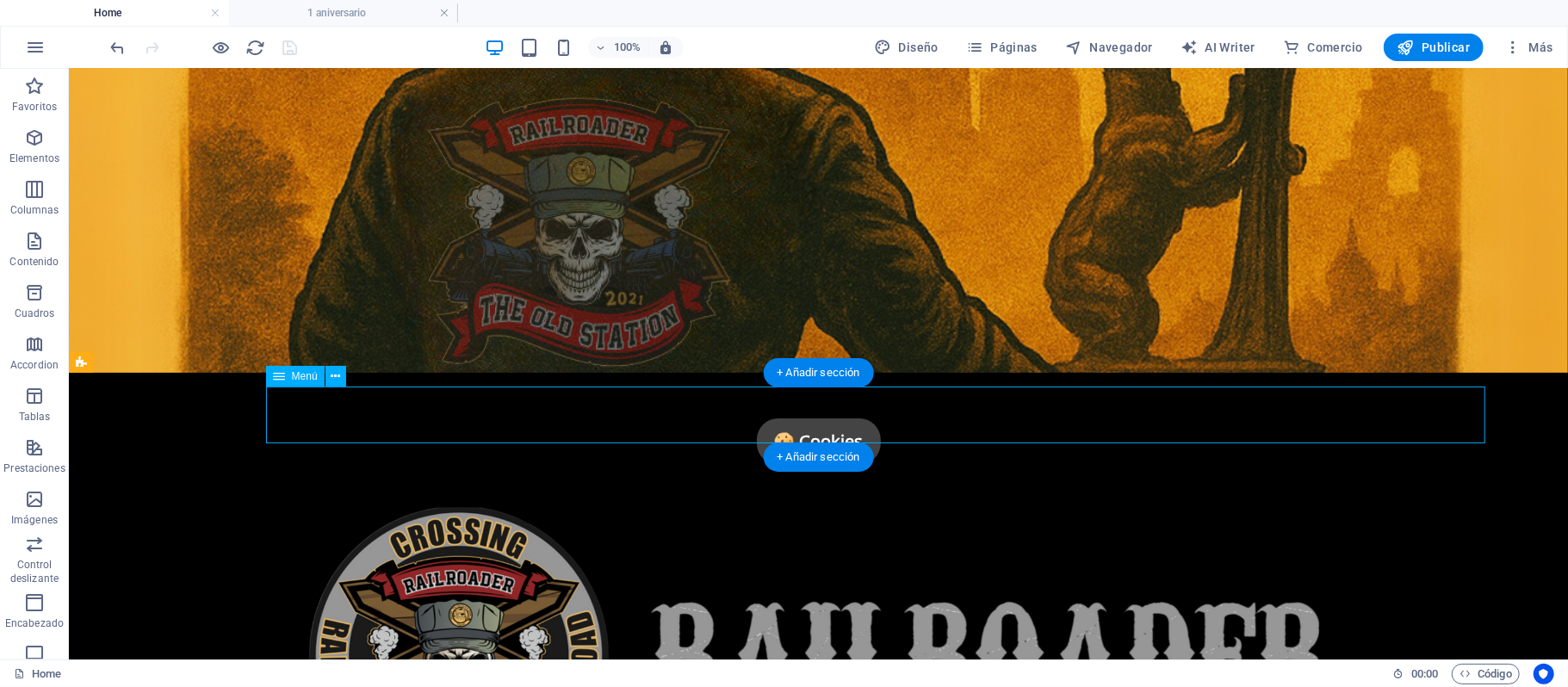 click on "INICIO [EVENT] [ORDINAL] [EVENT] [NUMBER] [EVENT] La Delegación EQUIPACION Calendario CRONICA Y GALERIA RUTAS-RAILROADER Colaboraciones Kilometros solidarios MOTO-PARTNES Amigos de la buena Ruta Challenge TIENDA La Asociación ÚNETE CONTACTO" at bounding box center (818, 1055) 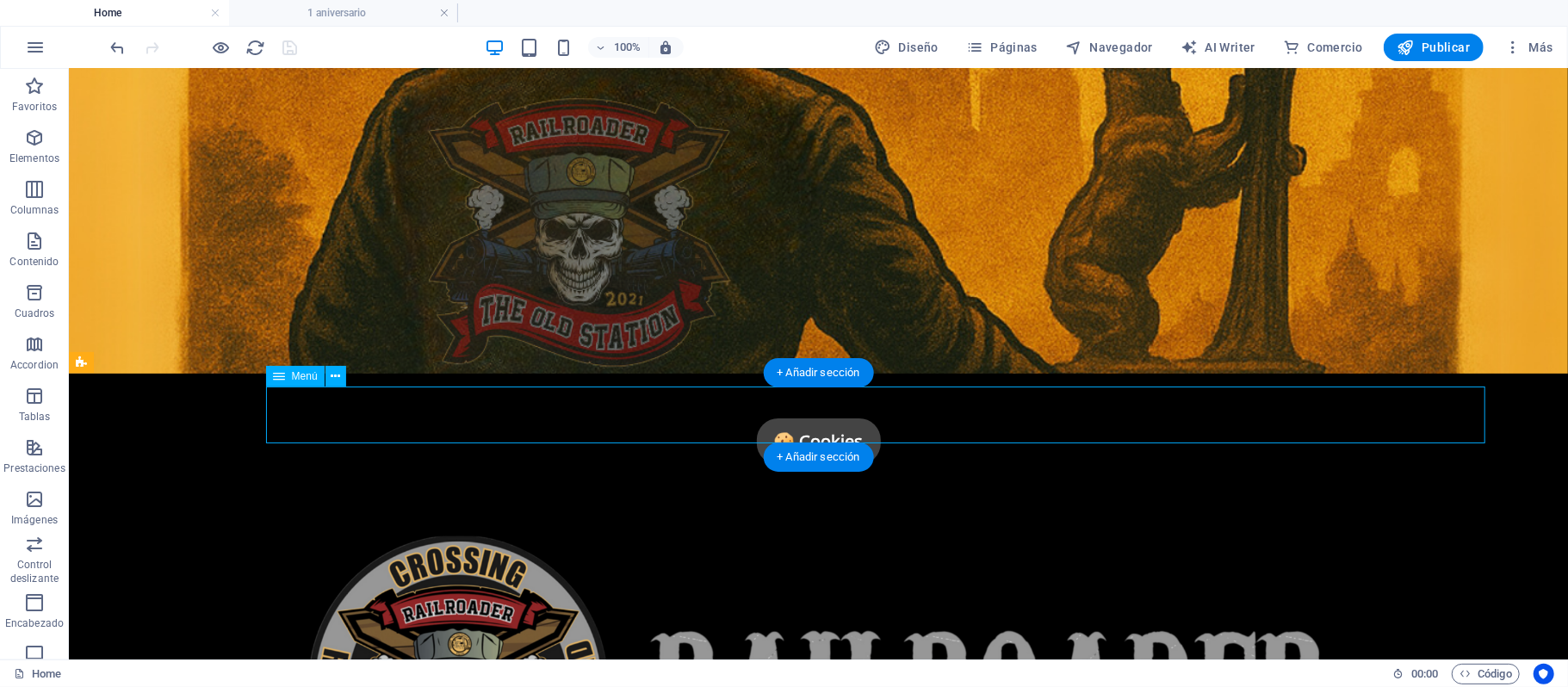 select 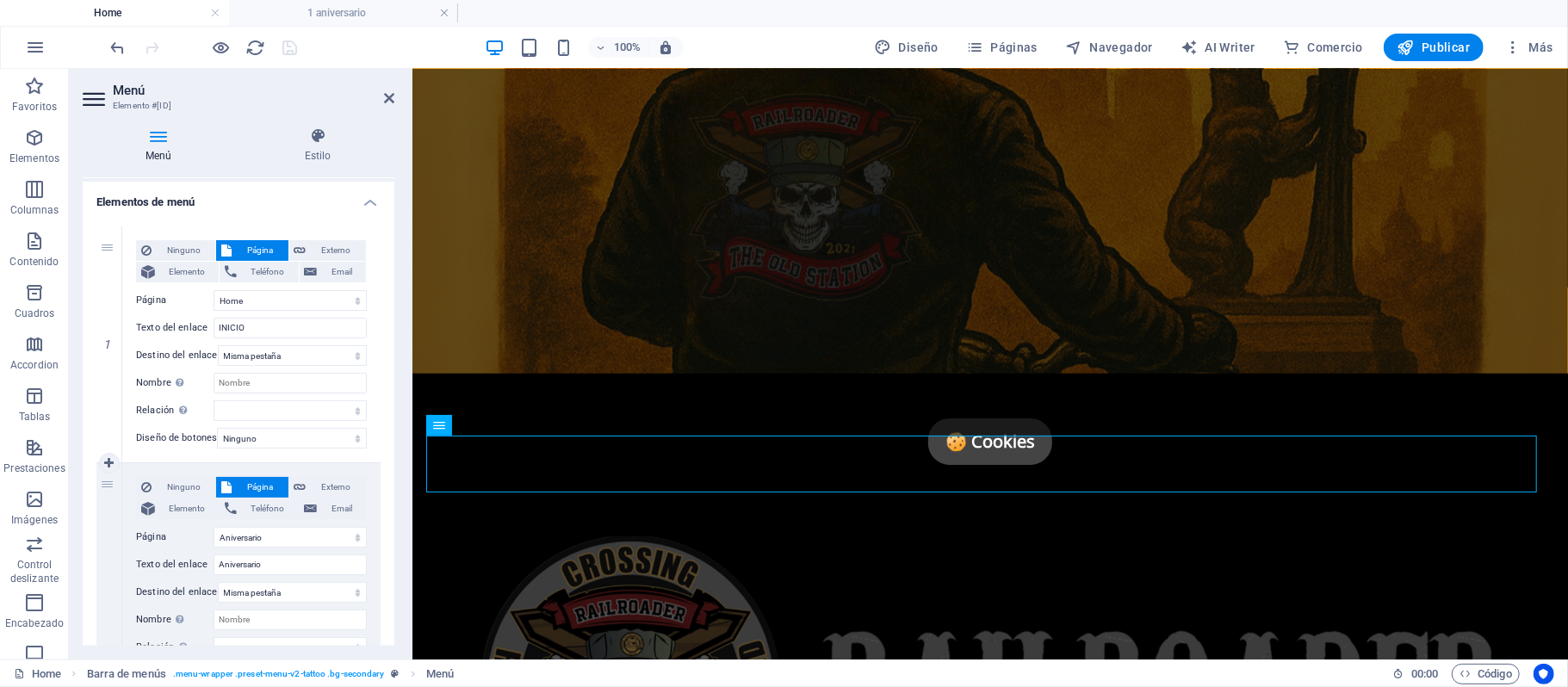 scroll, scrollTop: 229, scrollLeft: 0, axis: vertical 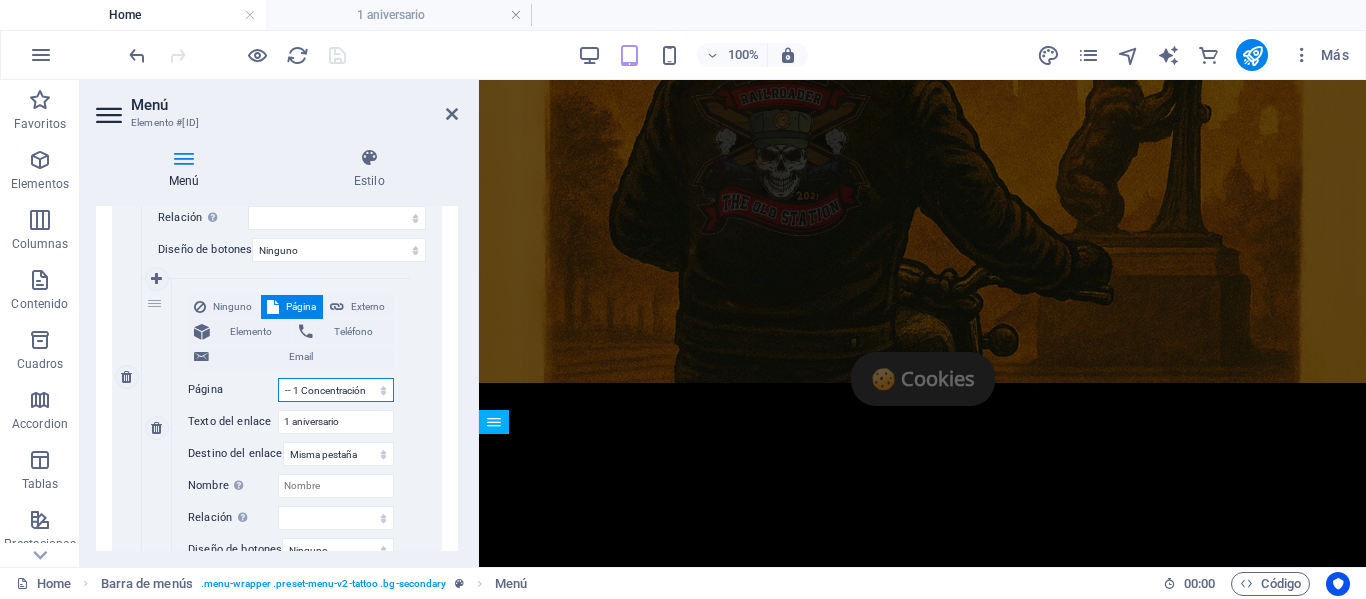click on "Home [EVENT] -- [NUMBER] [EVENT] -- [NUMBER] [EVENT] [CITY] -- Equipación -- Calendario Colaboraciones -- Kilometros solidarios -- Patrocinadores -- Amigos de la buena Ruta Challenge Sobre Nosotros legal-notice Poltica de cookiesí Privacy FAQs" at bounding box center [336, 390] 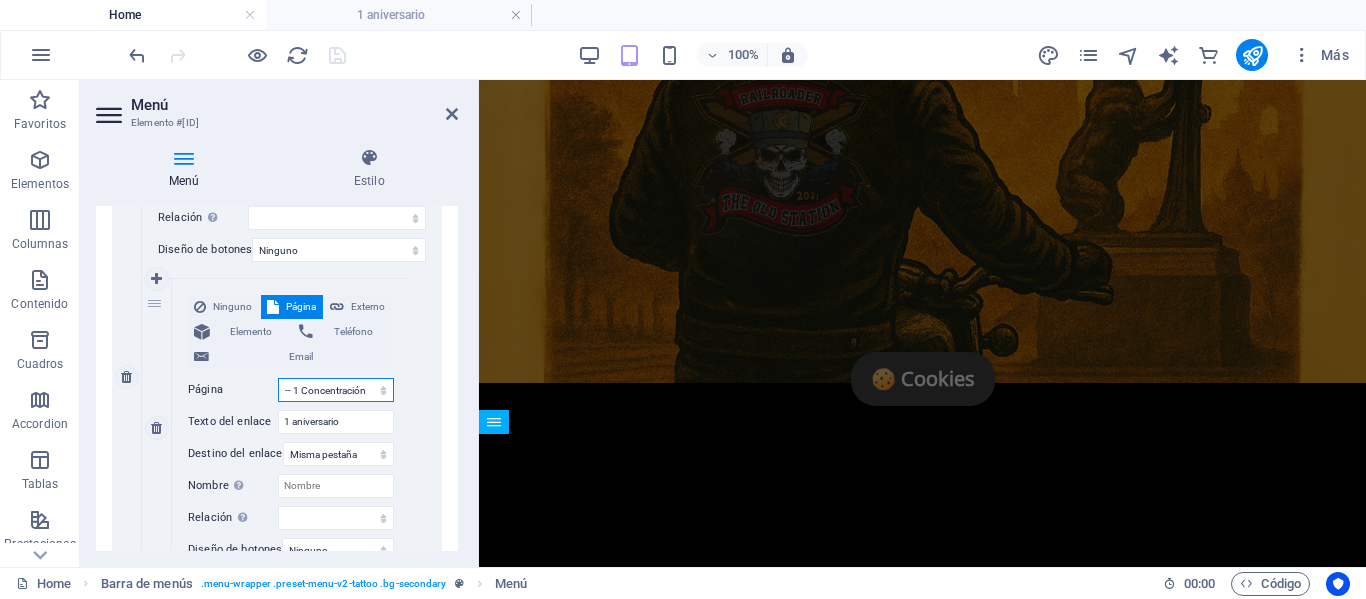 click on "Home [EVENT] -- [NUMBER] [EVENT] -- [NUMBER] [EVENT] [CITY] -- Equipación -- Calendario Colaboraciones -- Kilometros solidarios -- Patrocinadores -- Amigos de la buena Ruta Challenge Sobre Nosotros legal-notice Poltica de cookiesí Privacy FAQs" at bounding box center [336, 390] 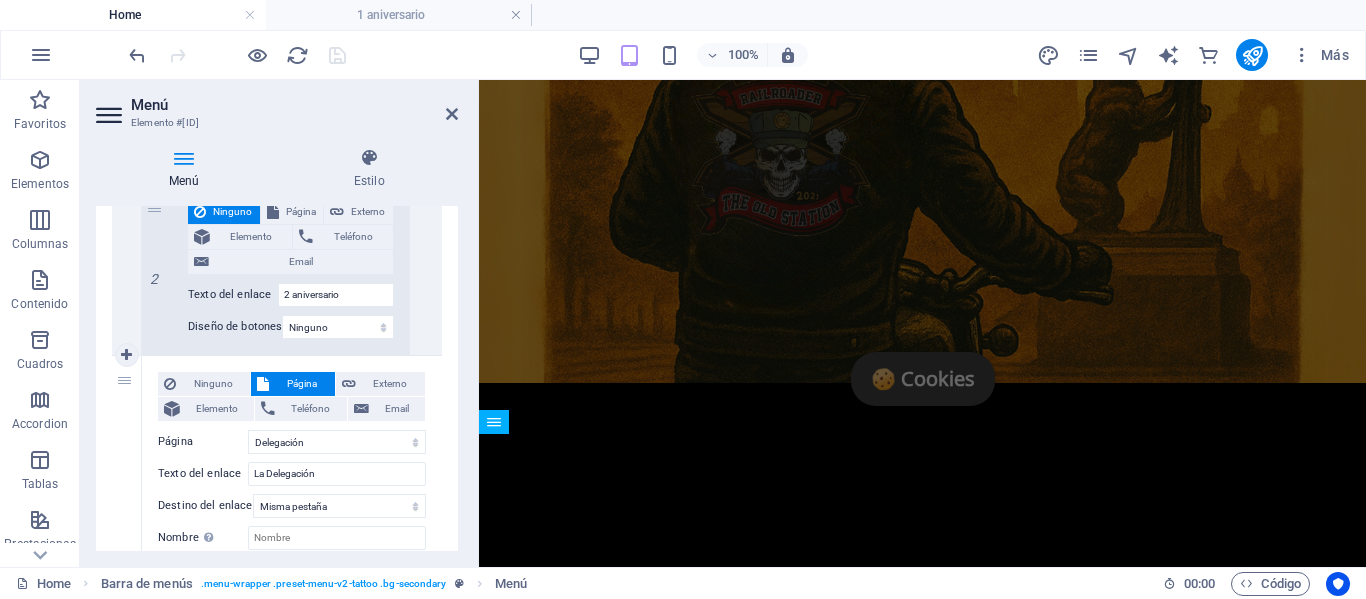 scroll, scrollTop: 1067, scrollLeft: 0, axis: vertical 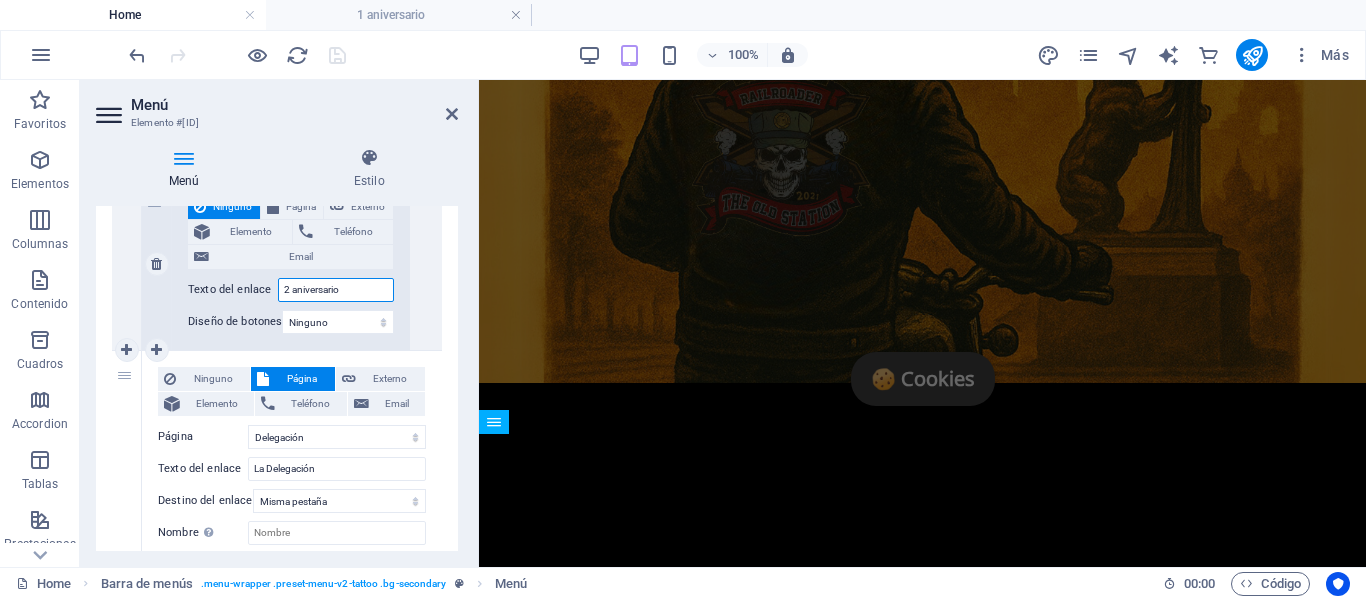 click on "2 aniversario" at bounding box center [336, 290] 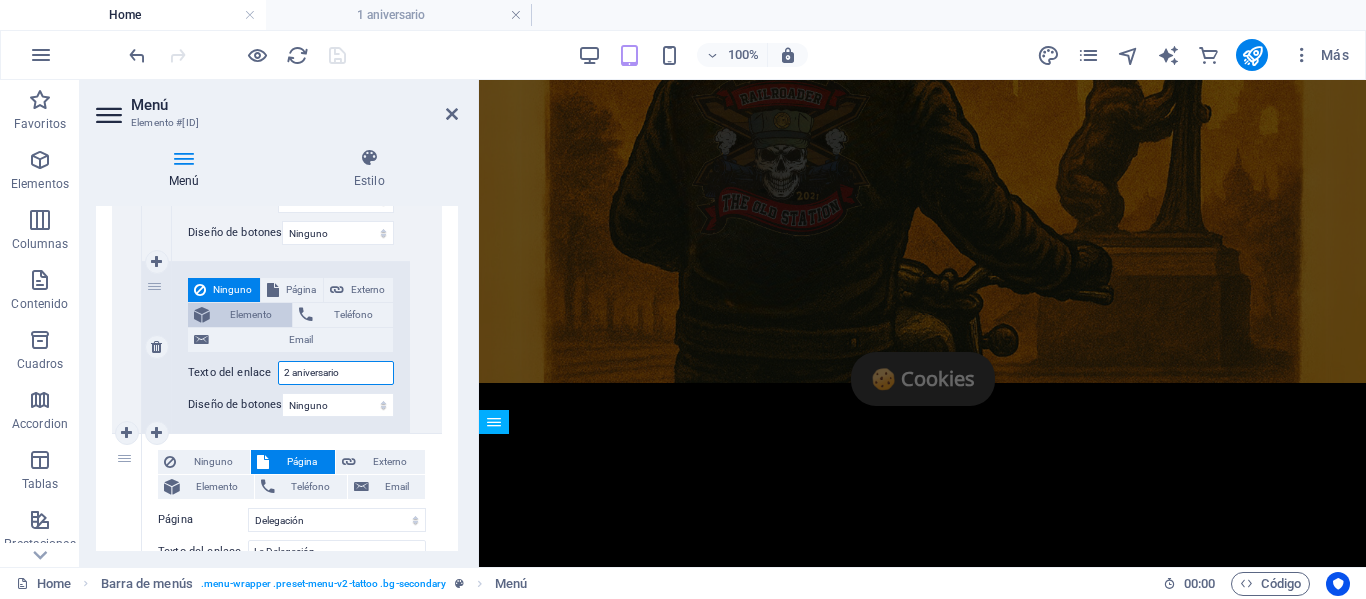 scroll, scrollTop: 867, scrollLeft: 0, axis: vertical 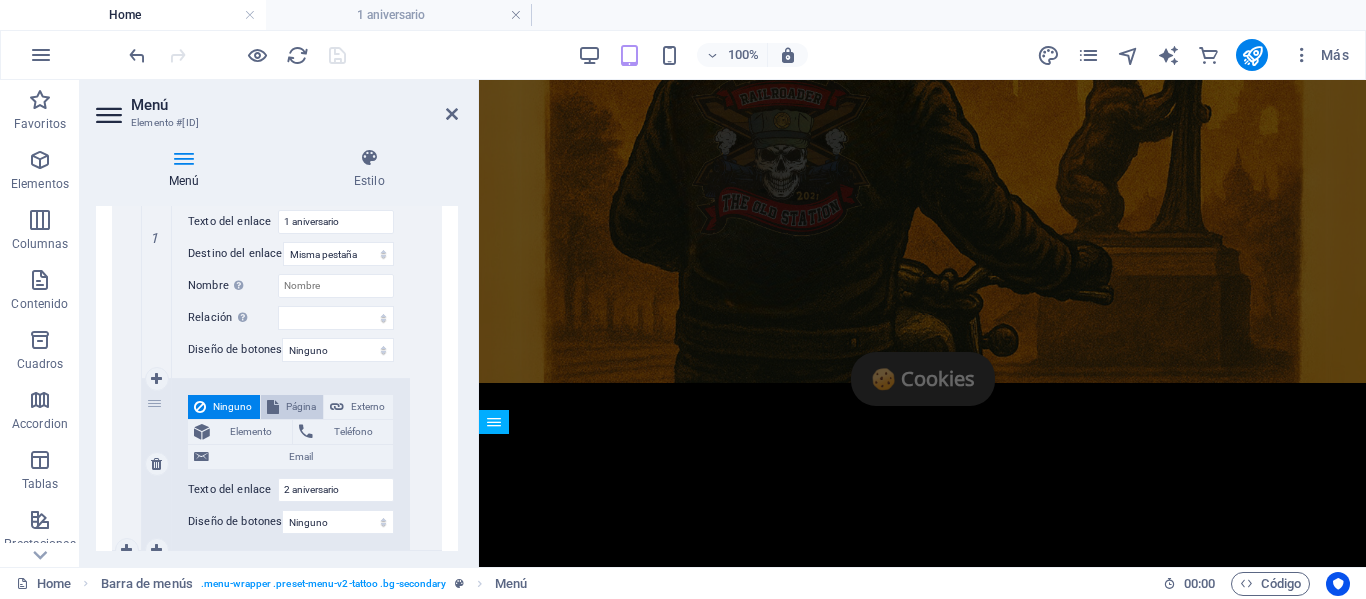 click on "Página" at bounding box center [301, 407] 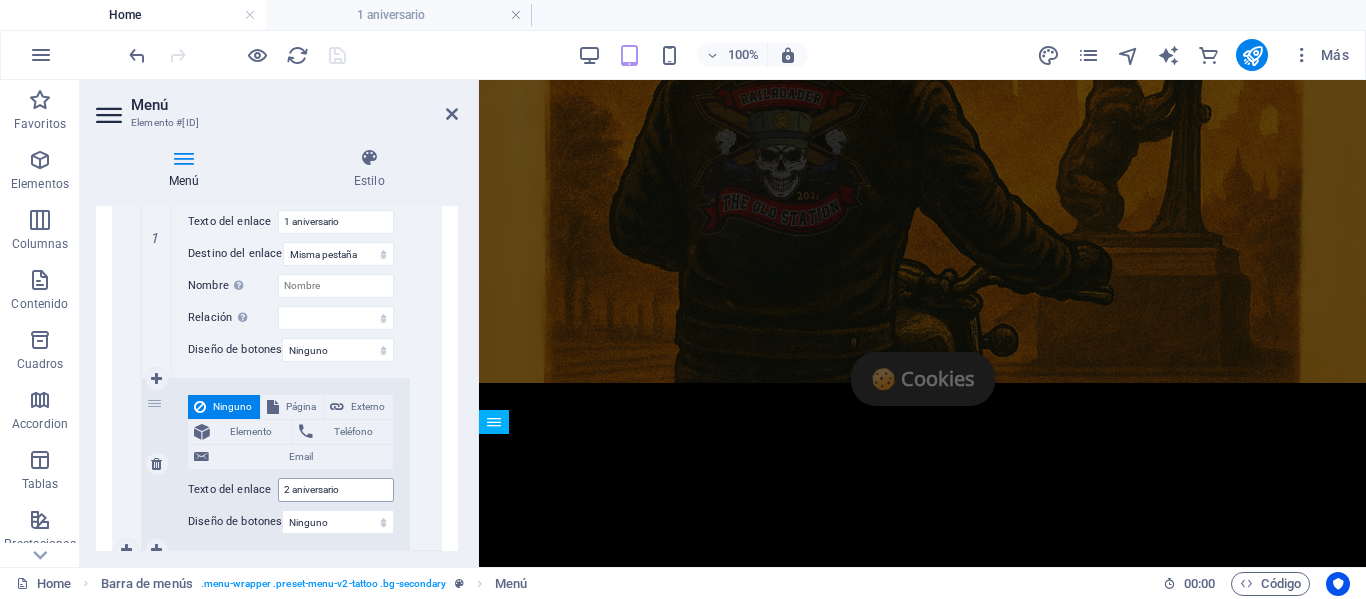 select 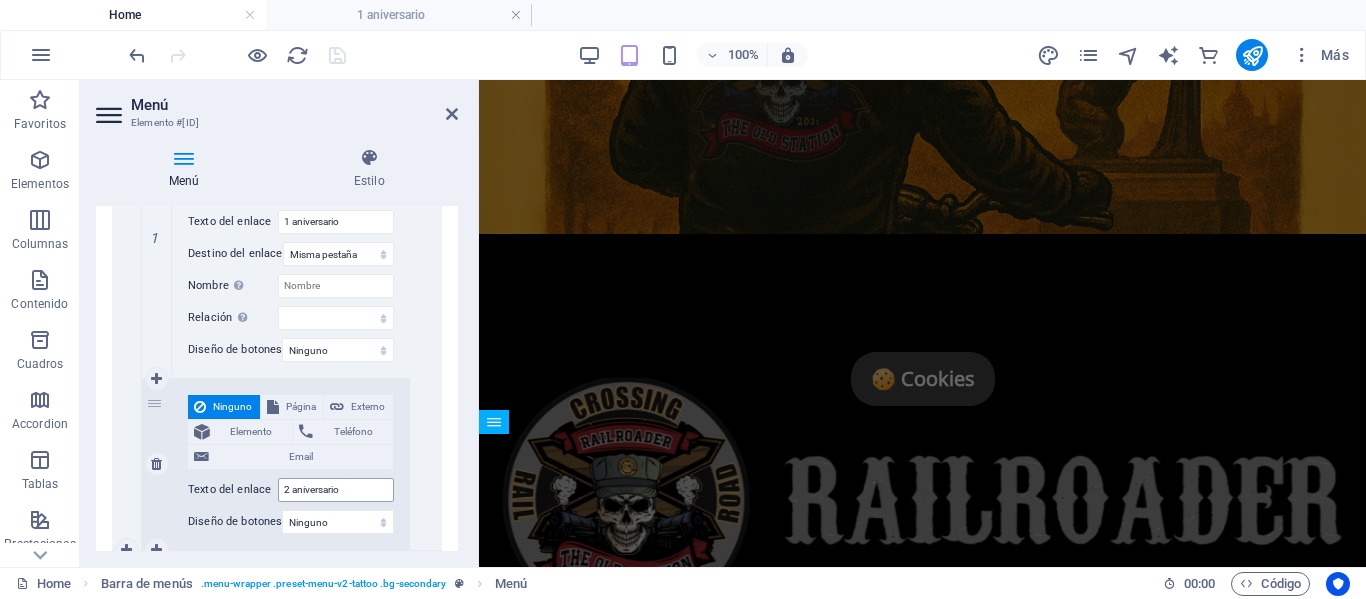 scroll, scrollTop: 995, scrollLeft: 0, axis: vertical 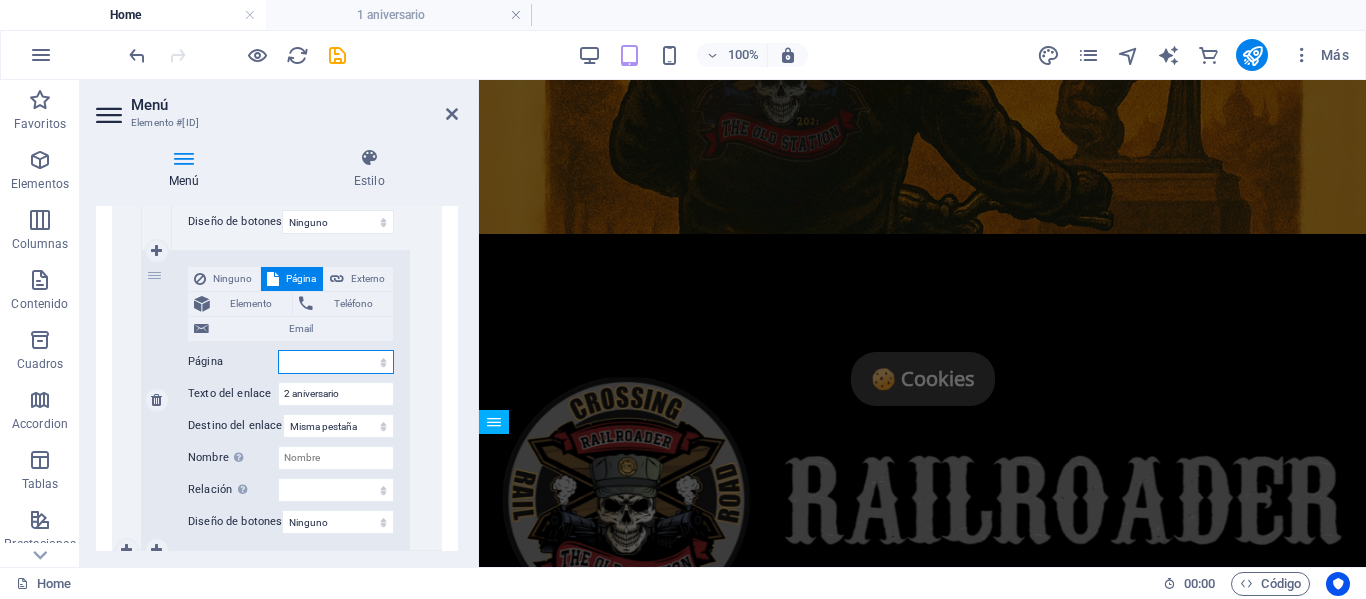 click on "Home [EVENT] -- [NUMBER] [EVENT] -- [NUMBER] [EVENT] [CITY] -- Equipación -- Calendario Colaboraciones -- Kilometros solidarios -- Patrocinadores -- Amigos de la buena Ruta Challenge Sobre Nosotros legal-notice Poltica de cookiesí Privacy FAQs" at bounding box center [336, 362] 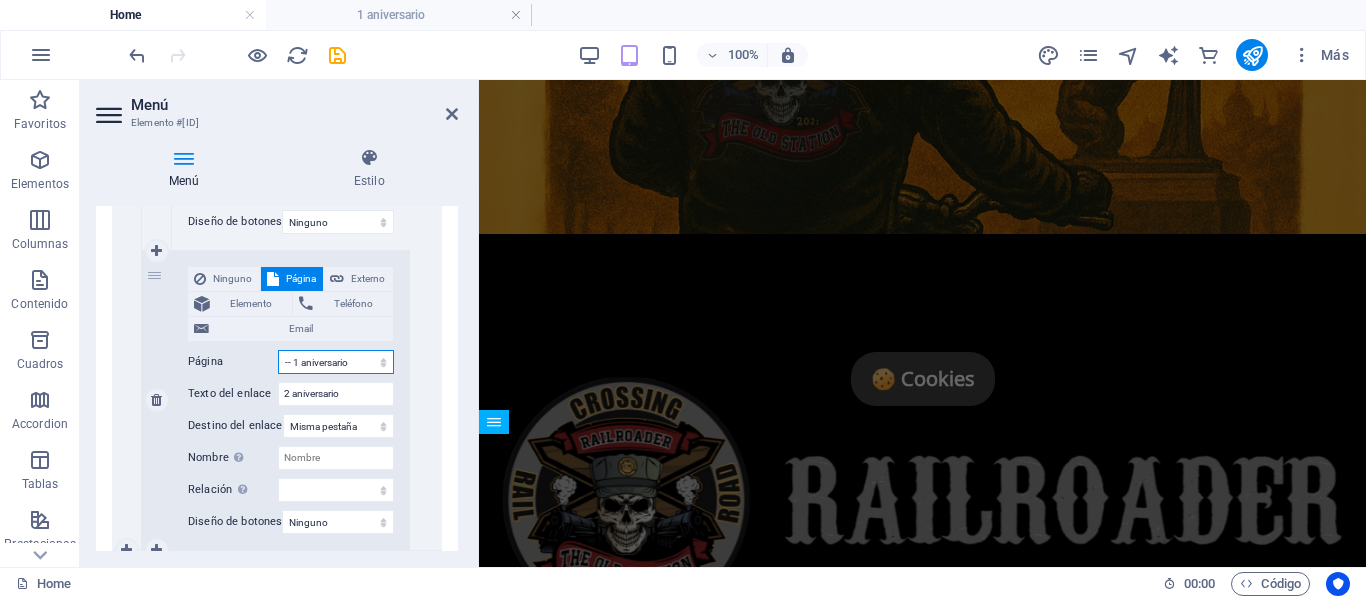 click on "Home [EVENT] -- [NUMBER] [EVENT] -- [NUMBER] [EVENT] [CITY] -- Equipación -- Calendario Colaboraciones -- Kilometros solidarios -- Patrocinadores -- Amigos de la buena Ruta Challenge Sobre Nosotros legal-notice Poltica de cookiesí Privacy FAQs" at bounding box center [336, 362] 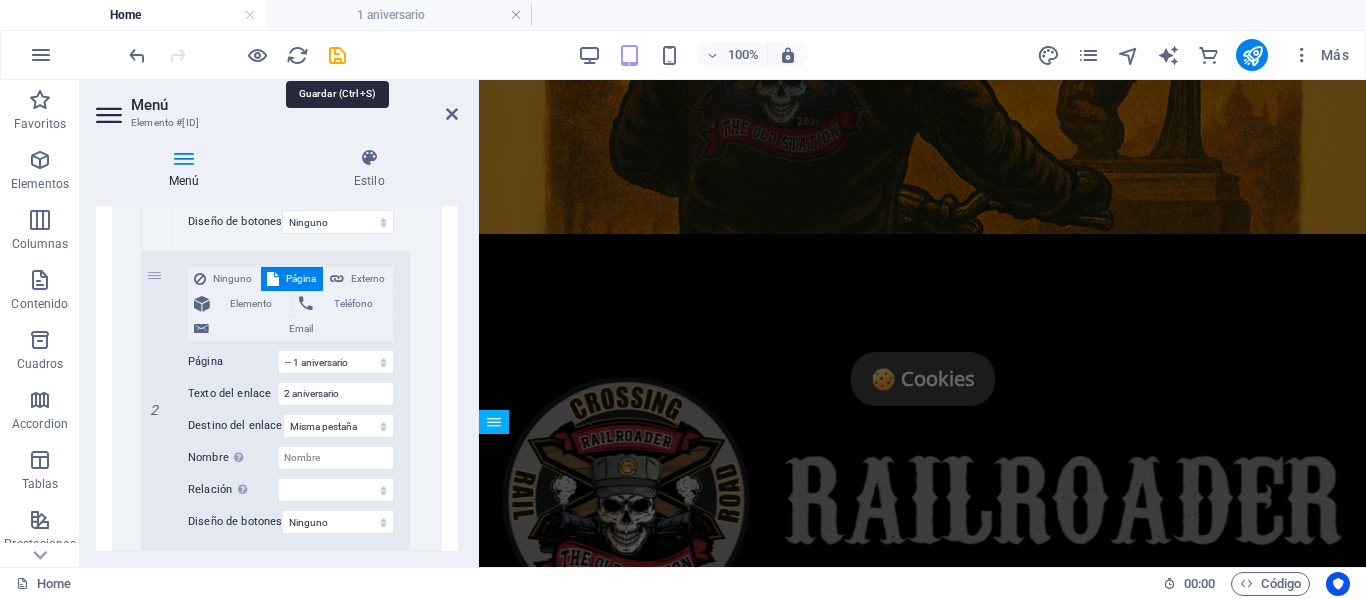 click at bounding box center [337, 55] 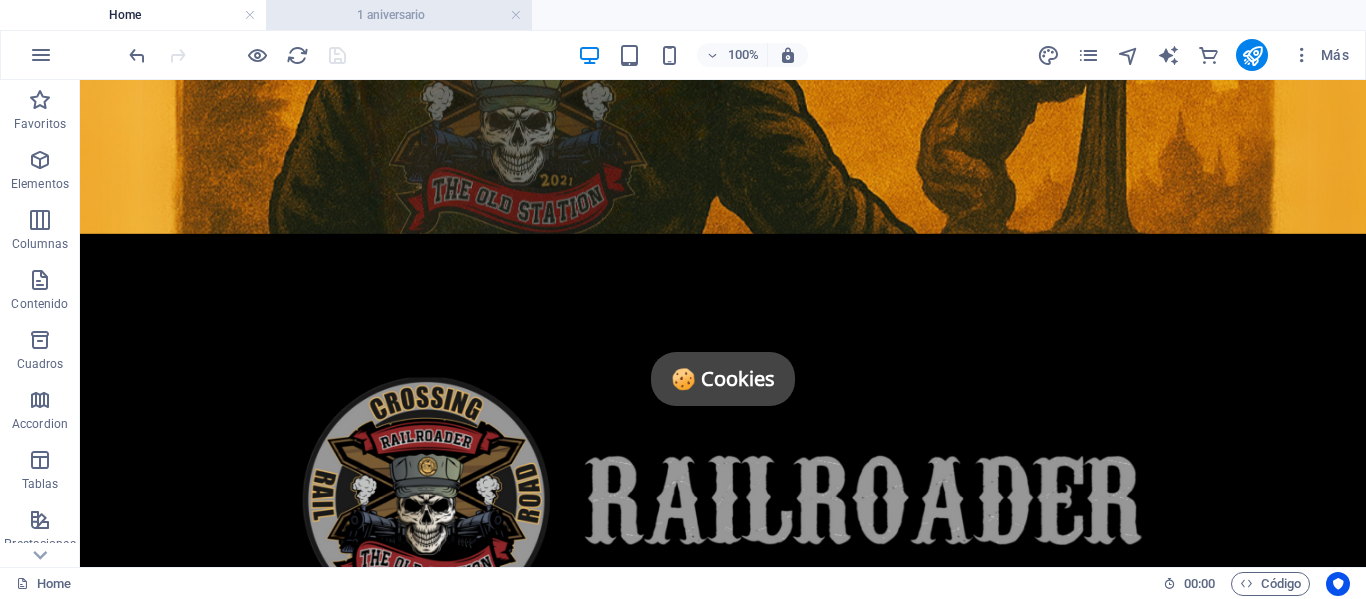 click on "1 aniversario" at bounding box center [399, 15] 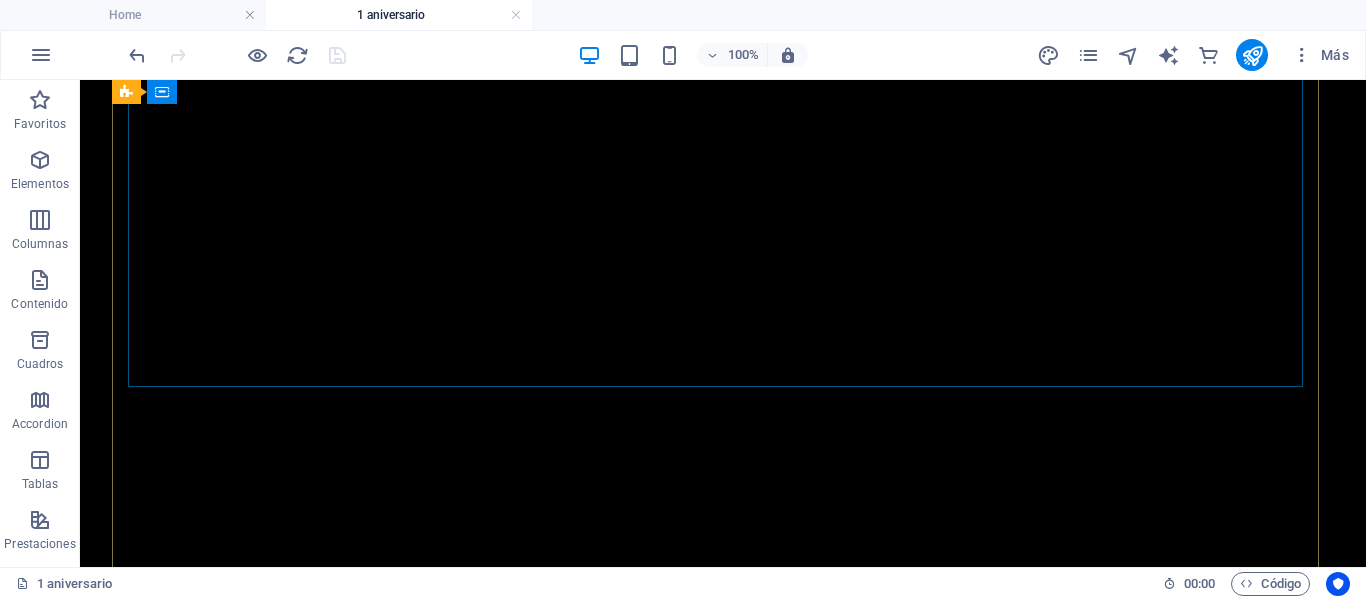 scroll, scrollTop: 333, scrollLeft: 0, axis: vertical 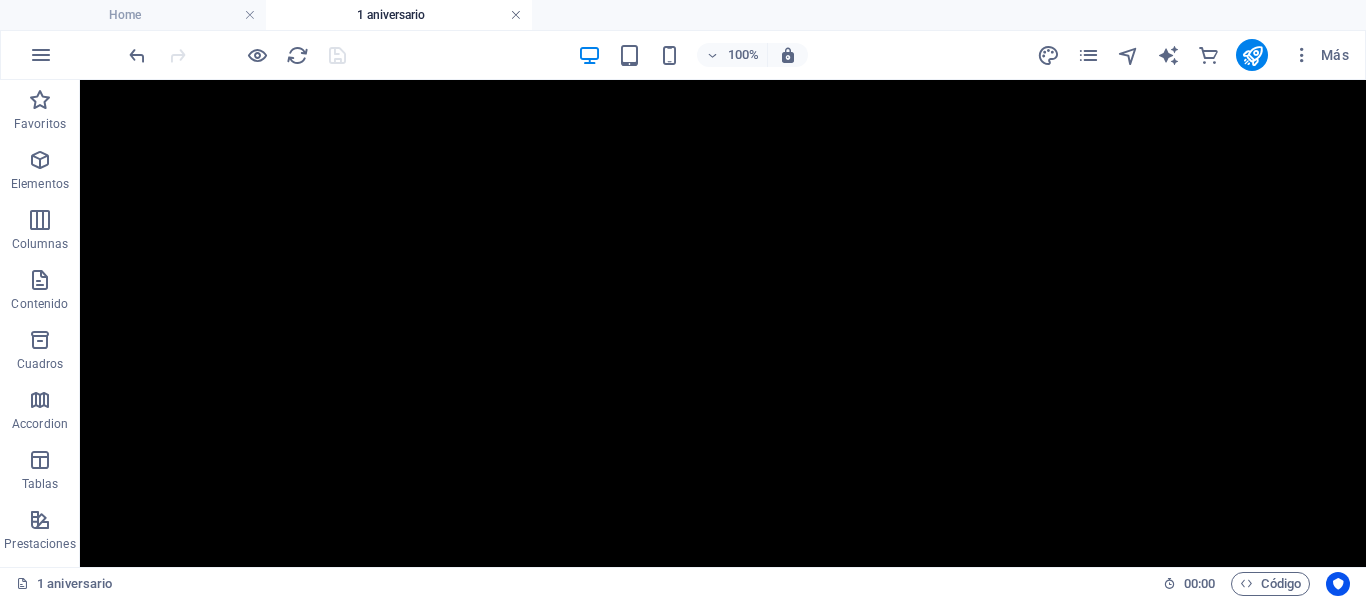 click at bounding box center [516, 15] 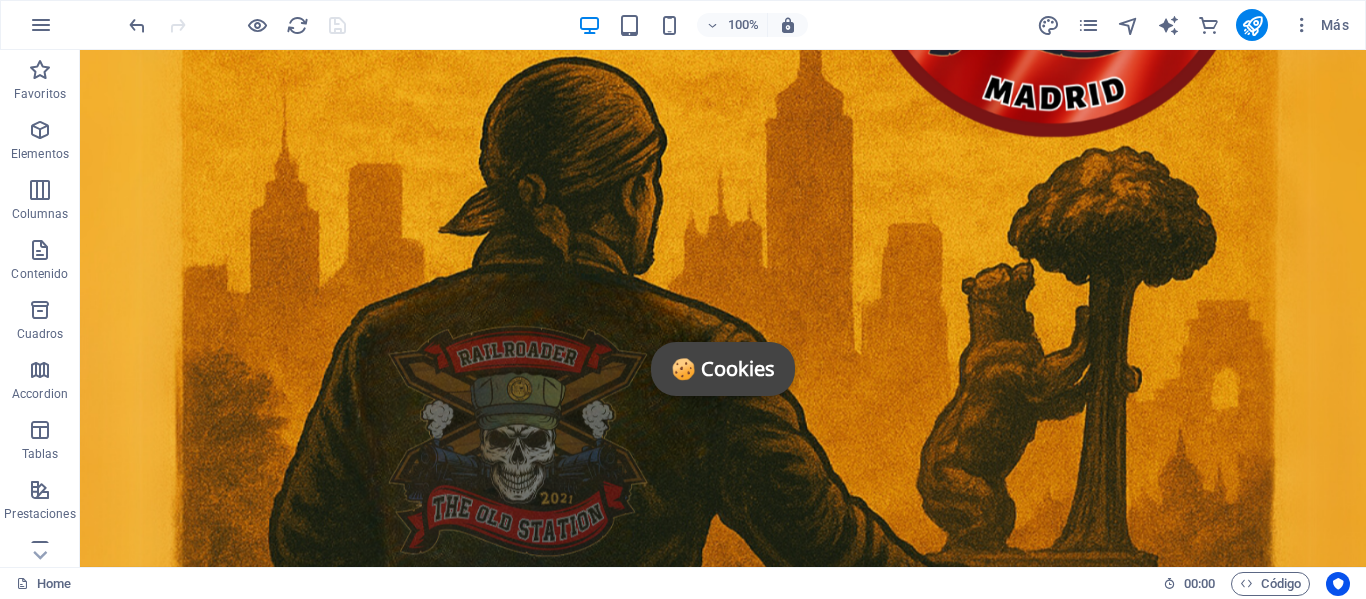 scroll, scrollTop: 333, scrollLeft: 0, axis: vertical 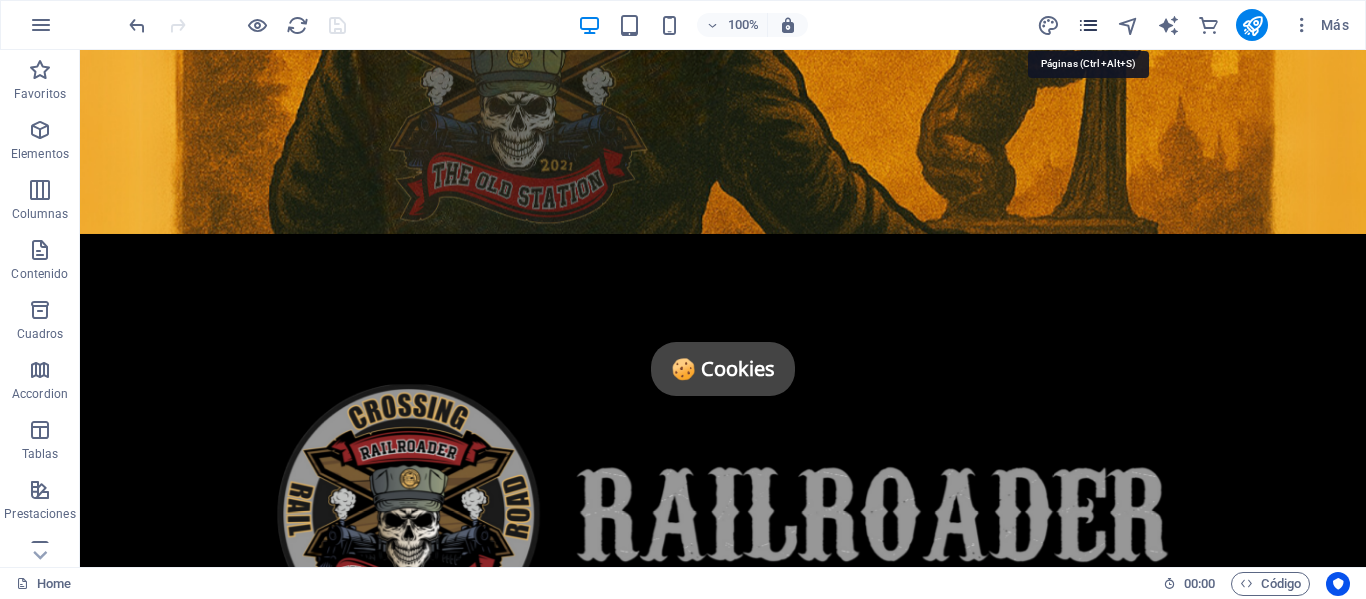 click at bounding box center (1088, 25) 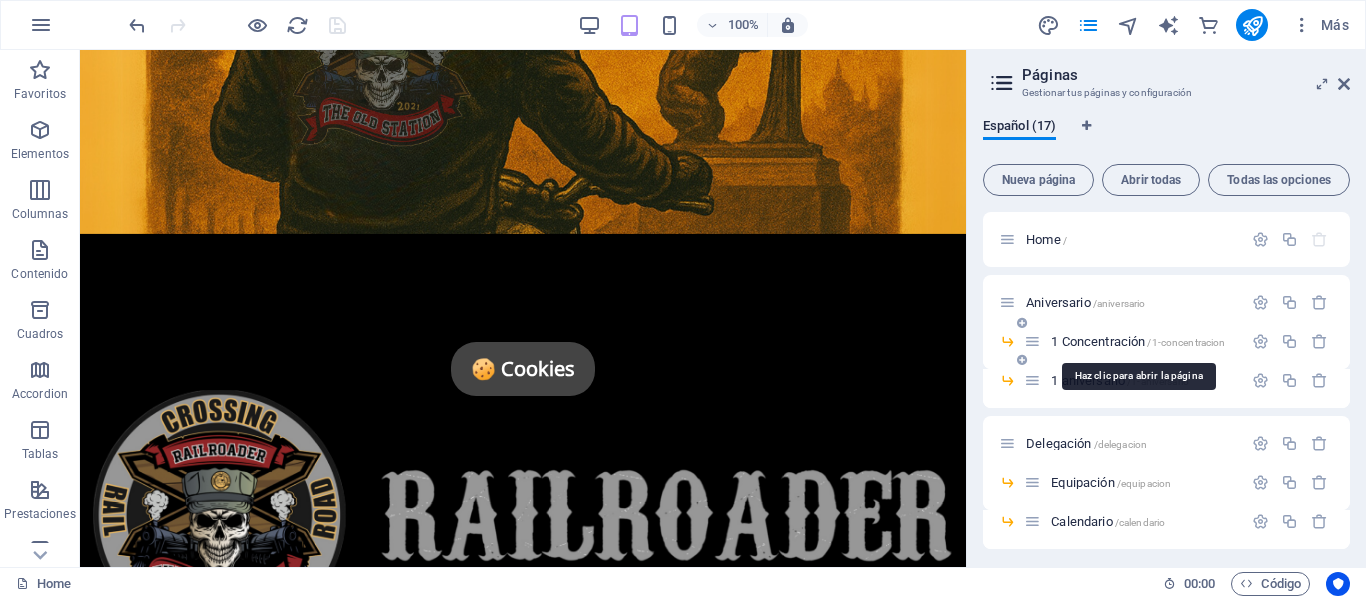 click on "1 Concentración /1-concentracion" at bounding box center [1138, 341] 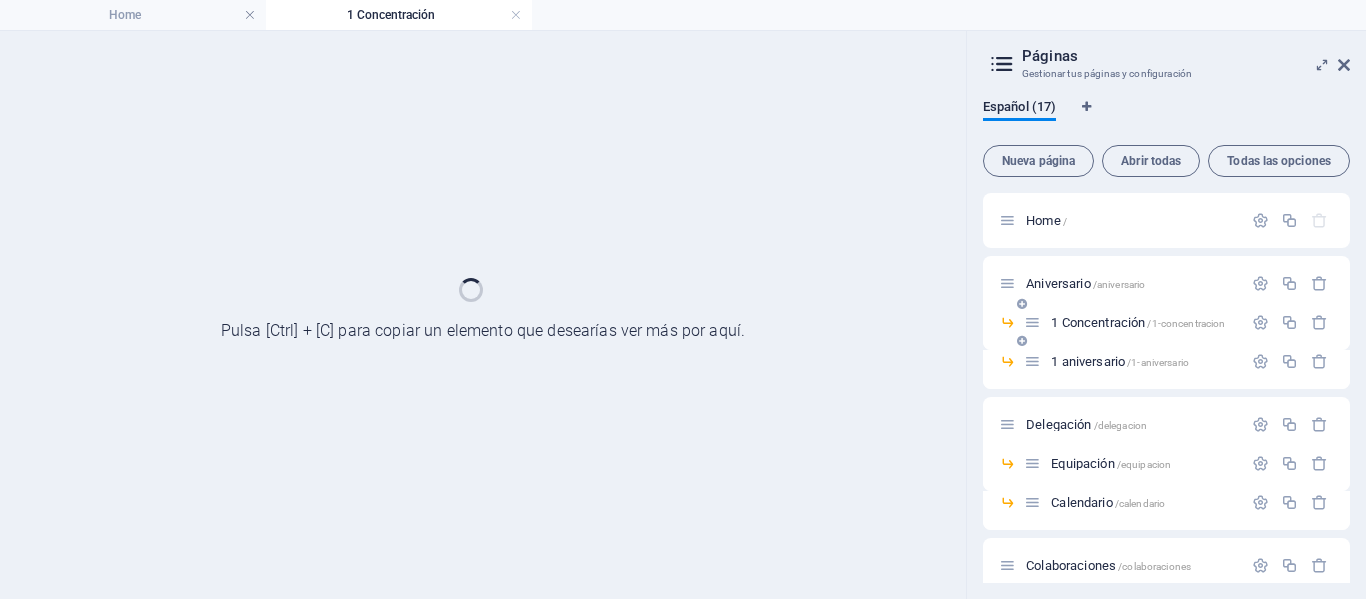 scroll, scrollTop: 0, scrollLeft: 0, axis: both 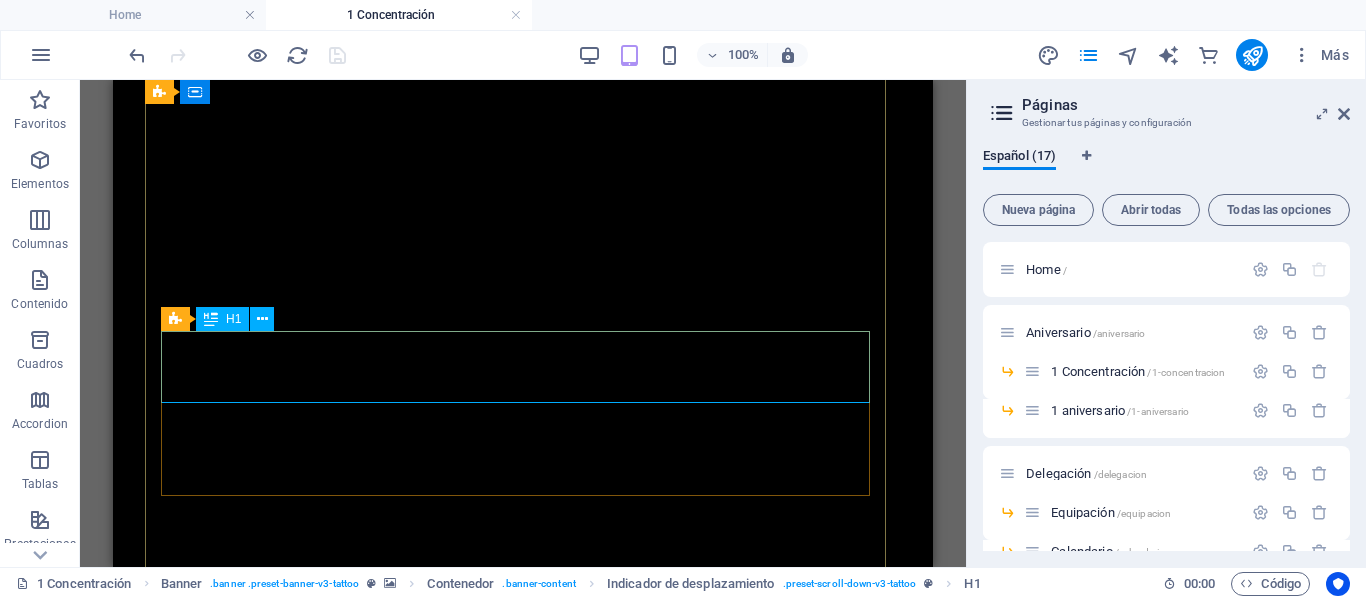 click on "1º Aniversario" at bounding box center [523, 1100] 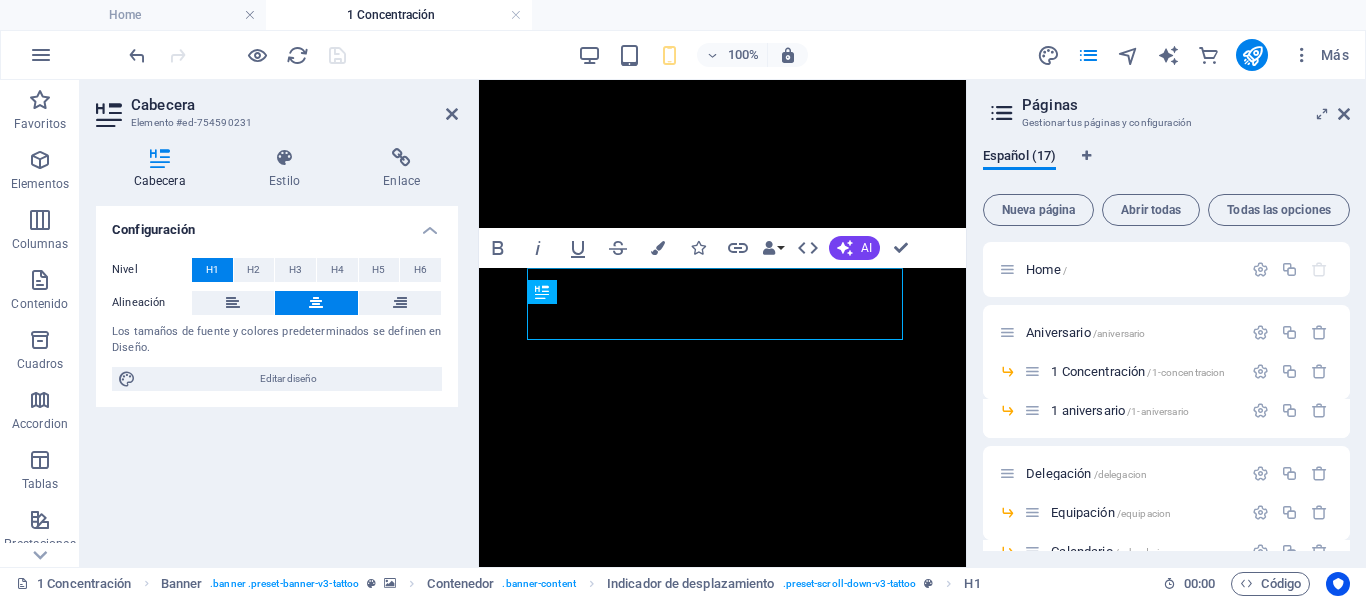 click on "1º Aniversario INICIO Aniversario 1 aniversario  2 aniversario La Delegación EQUIPACION Calendario CRONICA Y GALERIA RUTAS-RAILROADER Colaboraciones Kilometros solidarios MOTO-PARTNES Amigos de la buena Ruta Challenge TIENDA La Asociación ÚNETE CONTACTO 1º Aniversario 6, 7 y 8 diciembre 2024
Primera Concentración Madrid 2025 | Railroader The Old Station
Primera Concentración Madrid 2025
Donde el Rugido se Hizo Estandarte
Del  1 al 4 de mayo de 2025 , la  Delegación de Madrid  de  Railroader The Old Station  tomó el testigo del legado iniciado en Villarrobledo y lo elevó al corazón de la capital. La  segunda concentración nacional  del club no solo reafirmó nuestra hermandad: la hizo vibrar en cada rincón de una ciudad donde la historia, el símbolo y el motor confluyeron.
“Rugimos donde el Oso pisa y El Madroño arde.”
Railroader The Old Station
Railroader RAILROADER MUSIC" at bounding box center (721, 21249) 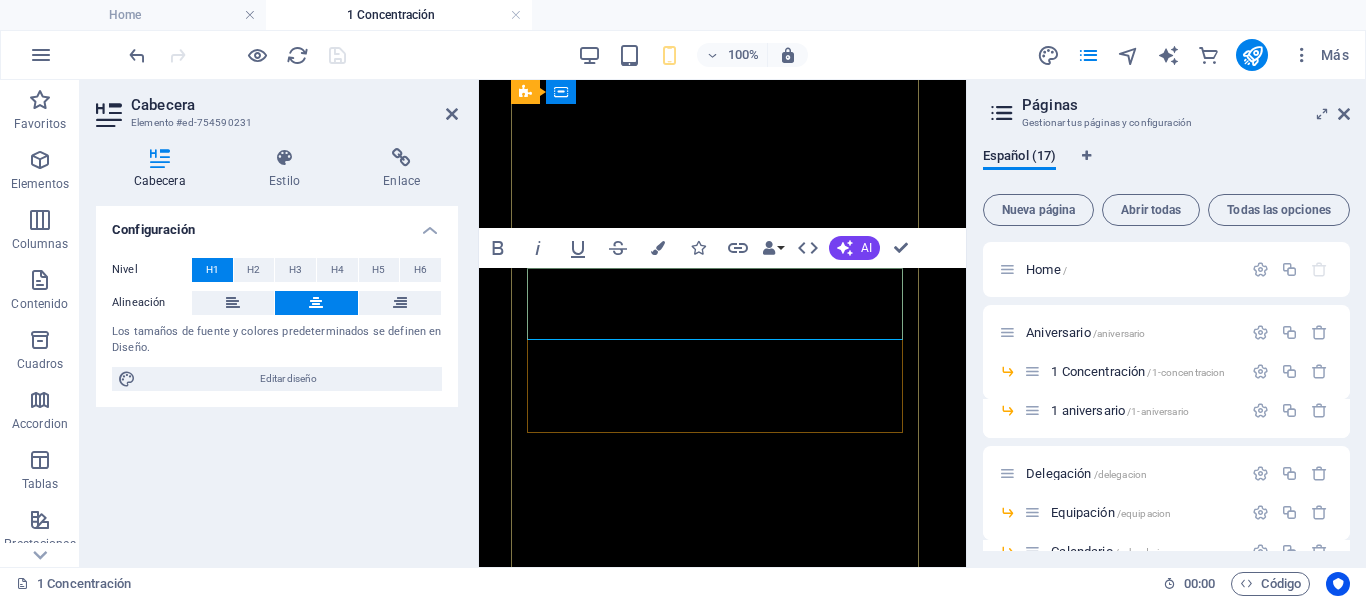 click on "1º Aniversario" at bounding box center [721, 1100] 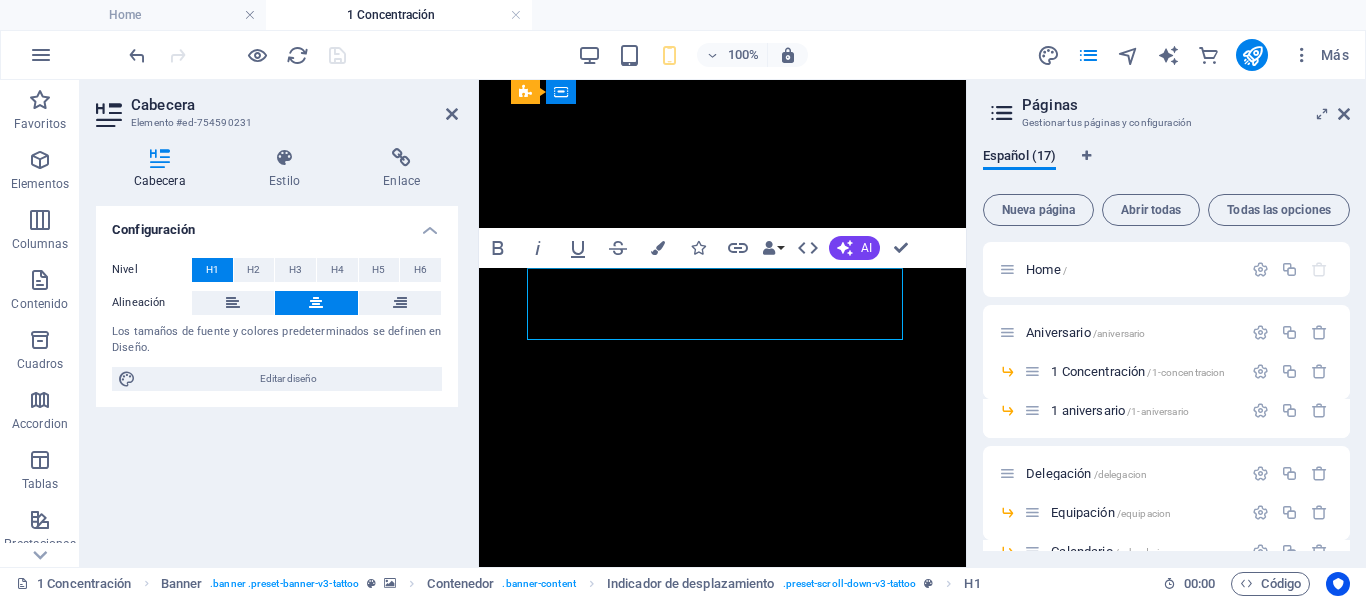 drag, startPoint x: 652, startPoint y: 290, endPoint x: 810, endPoint y: 295, distance: 158.0791 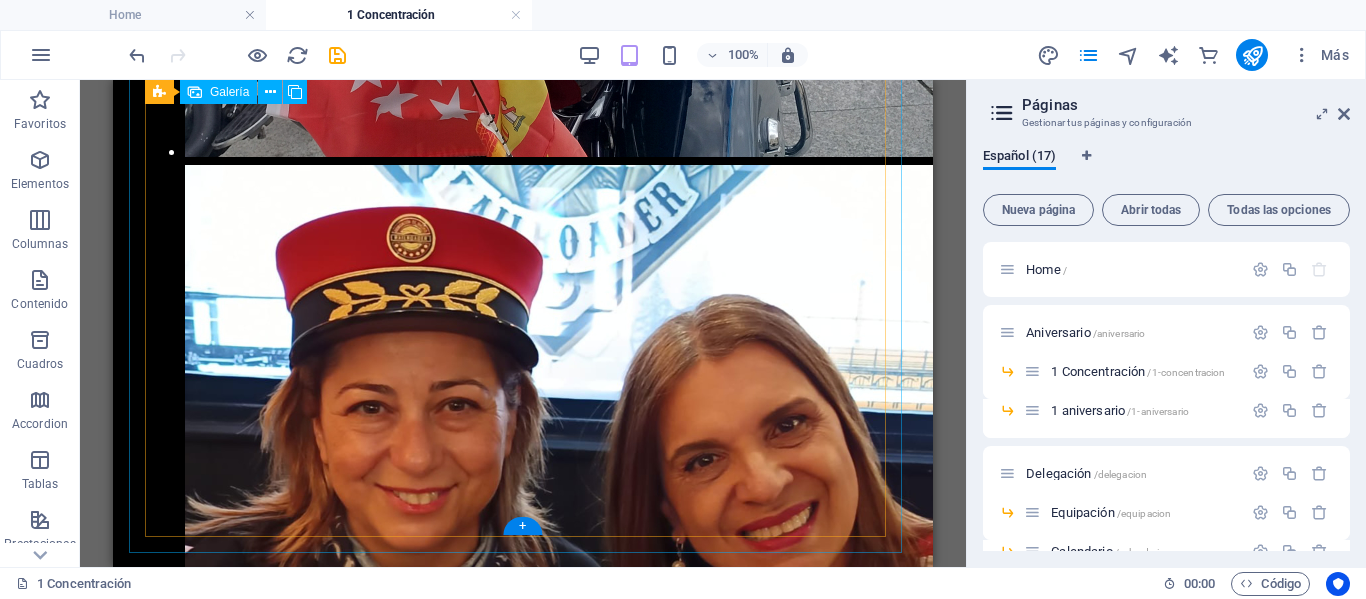 scroll, scrollTop: 4400, scrollLeft: 0, axis: vertical 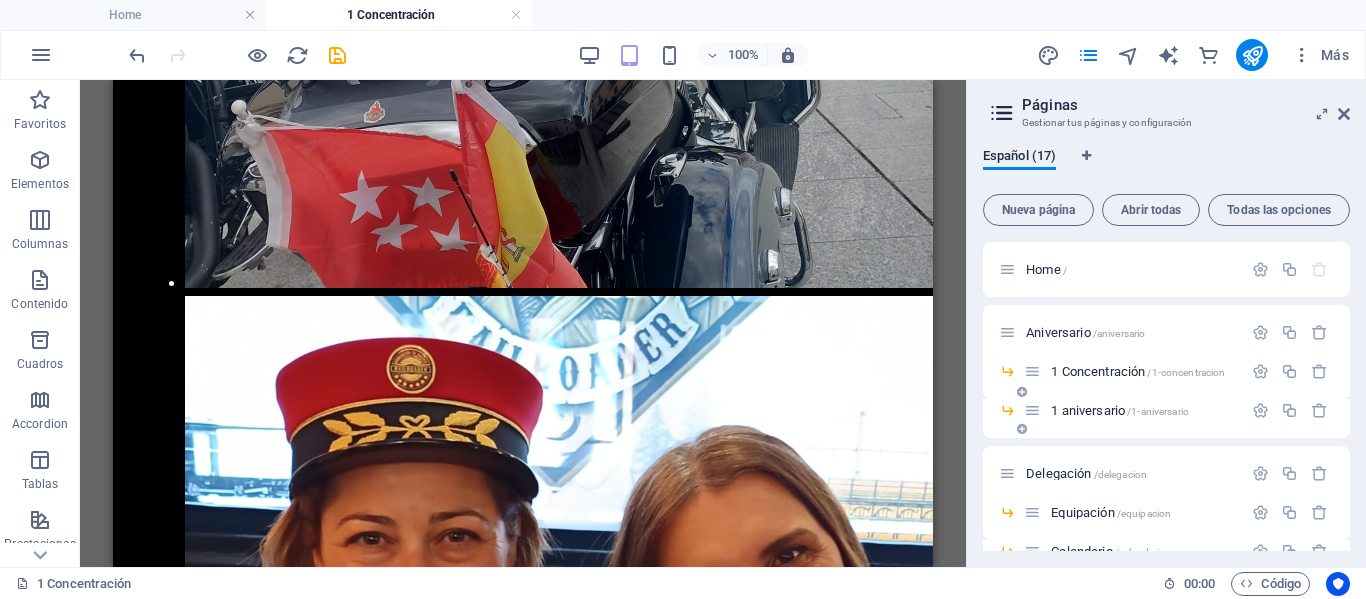 click on "1 aniversario /1-aniversario" at bounding box center [1120, 410] 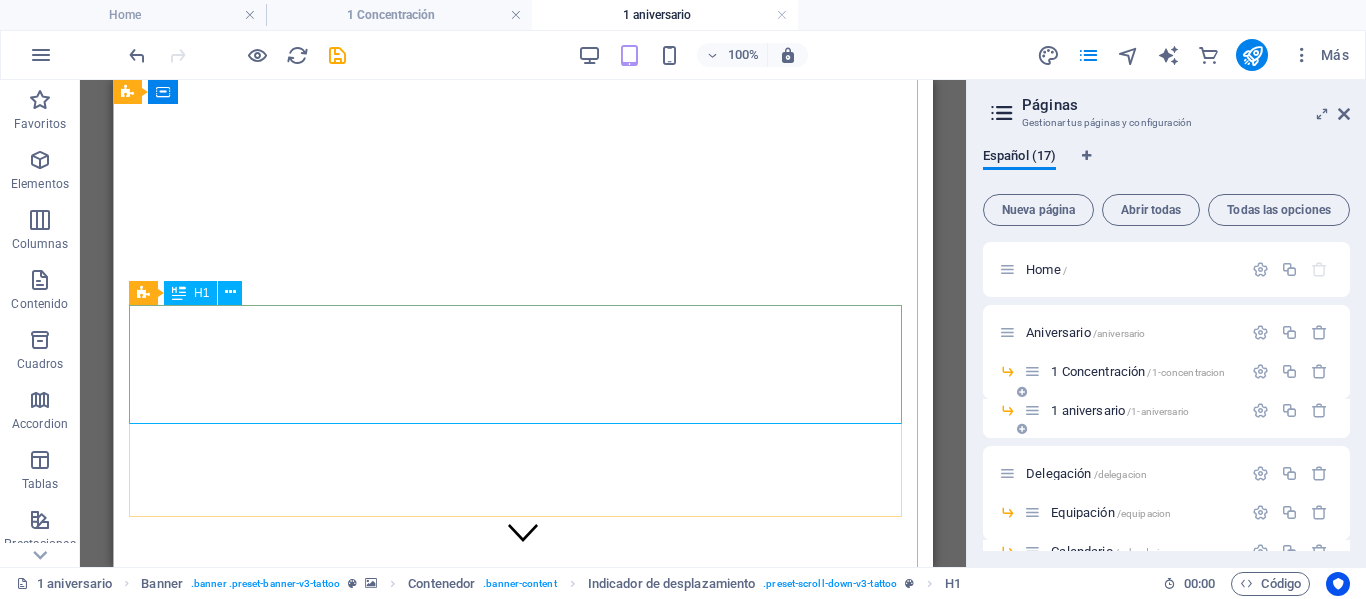 scroll, scrollTop: 200, scrollLeft: 0, axis: vertical 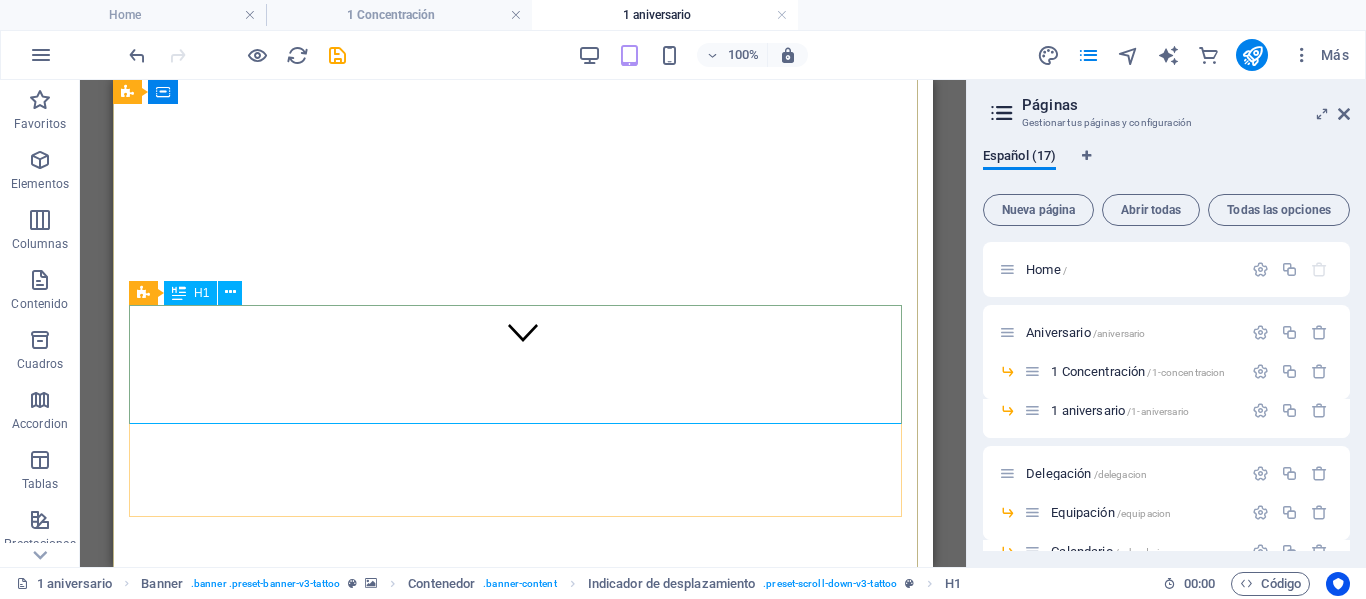 click on "2º Aniversario 6 diciembre" at bounding box center (523, 1011) 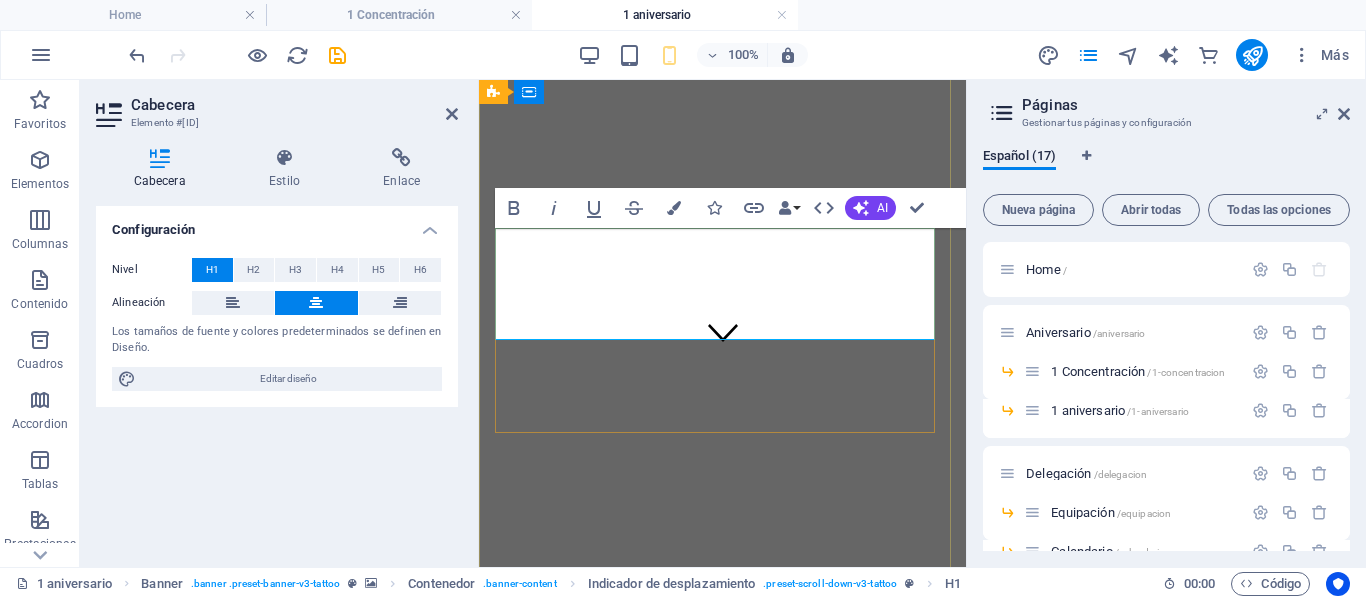 click on "2º Aniversario 6 diciembre" at bounding box center (721, 885) 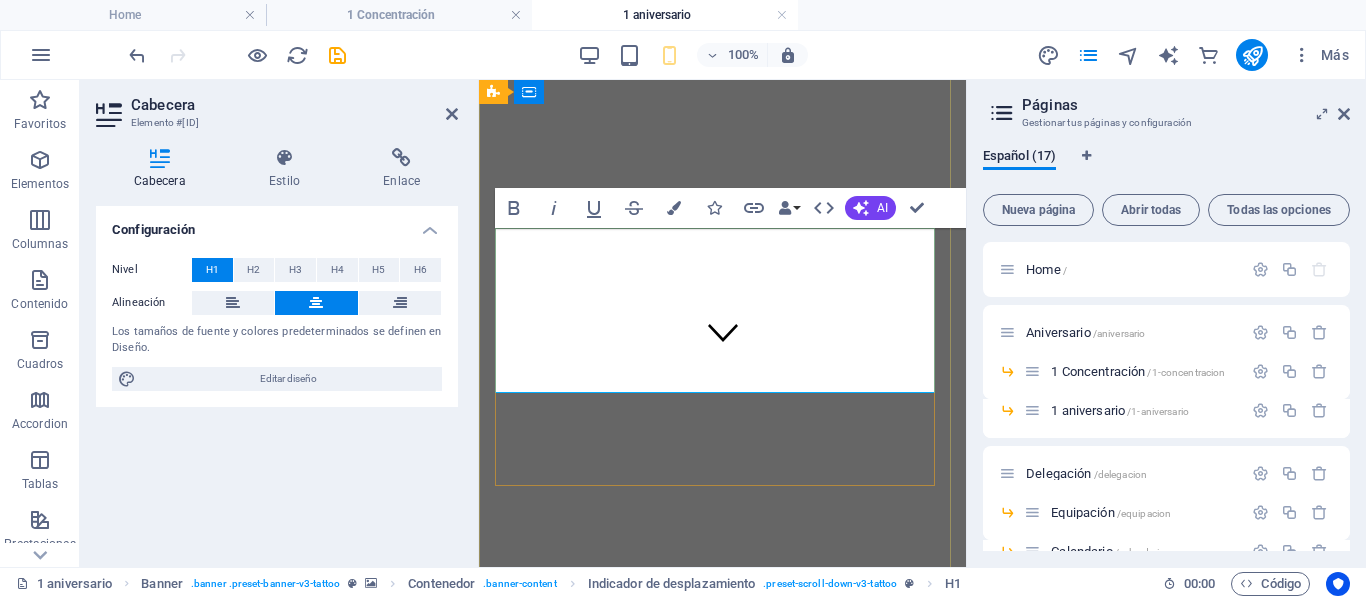 scroll, scrollTop: 174, scrollLeft: 0, axis: vertical 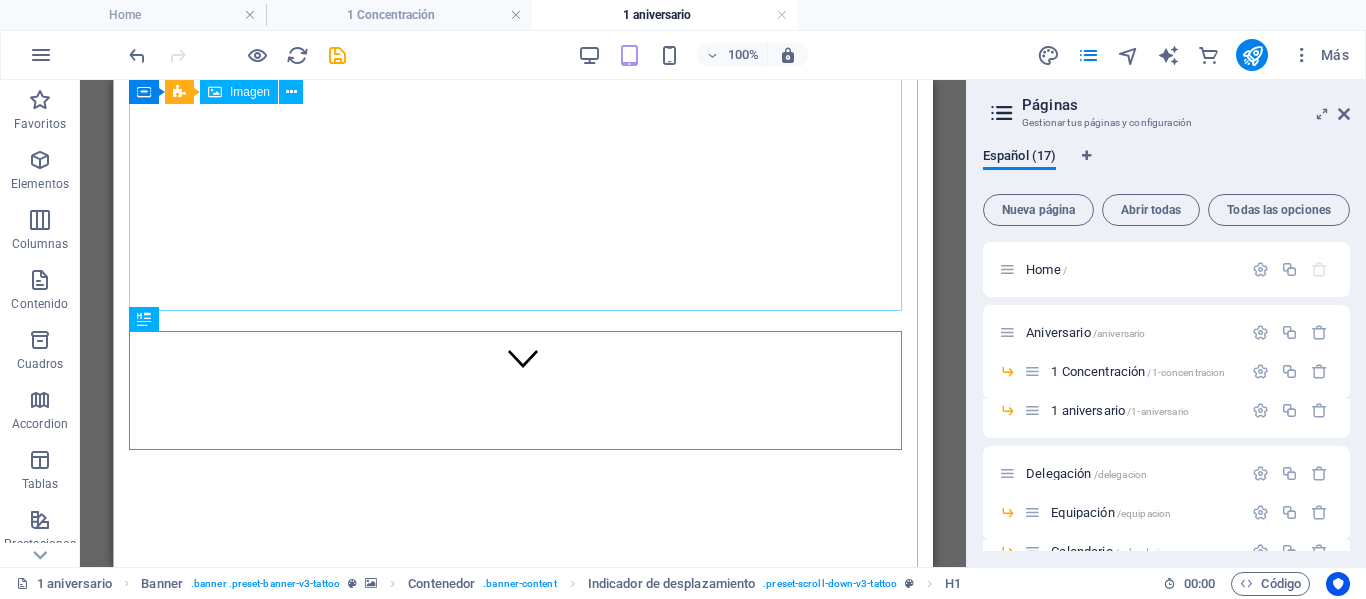 click at bounding box center [523, 820] 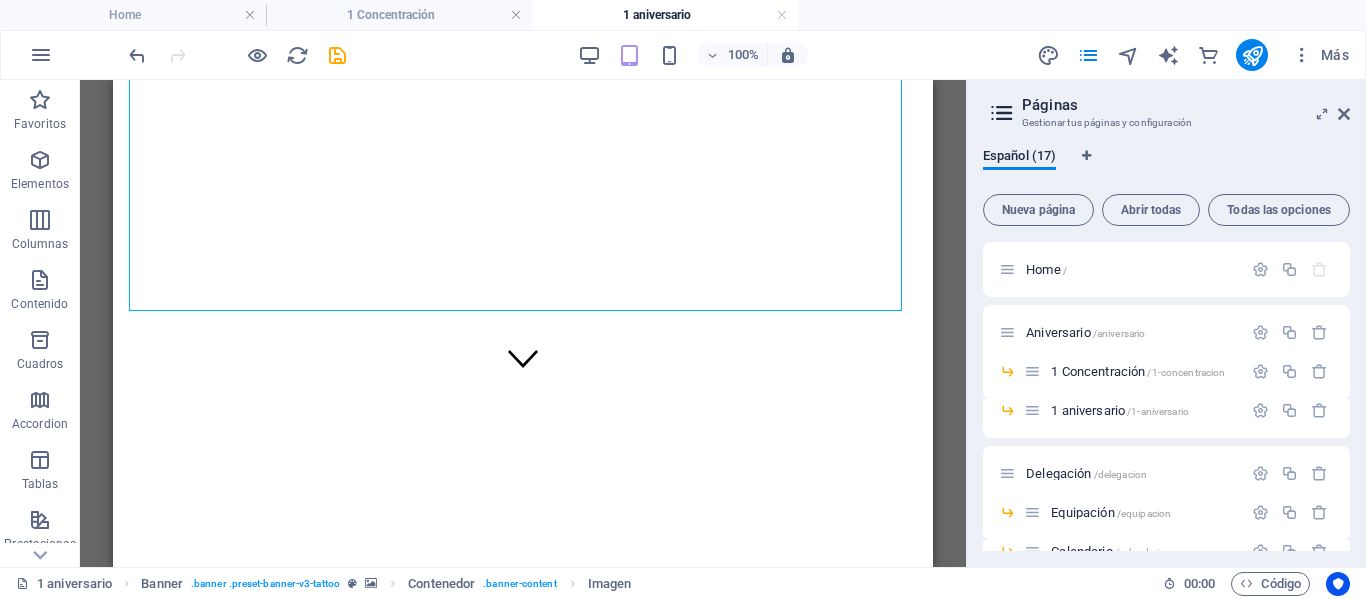 click on "100% Más" at bounding box center [683, 55] 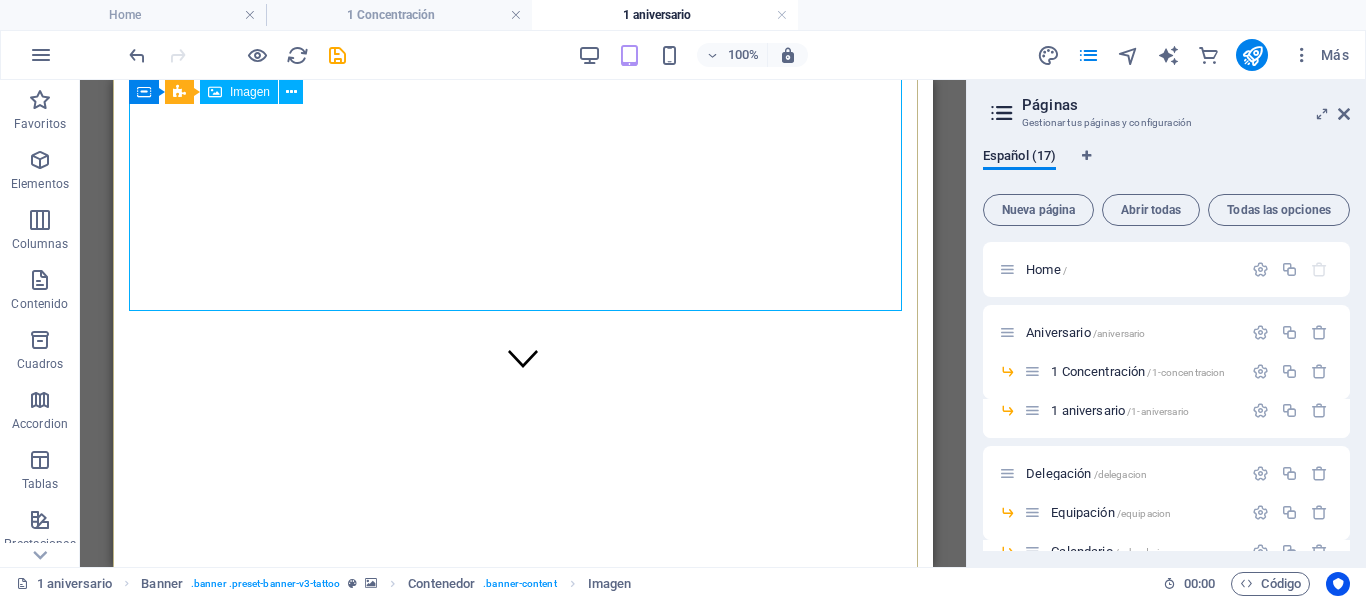 click at bounding box center (523, 820) 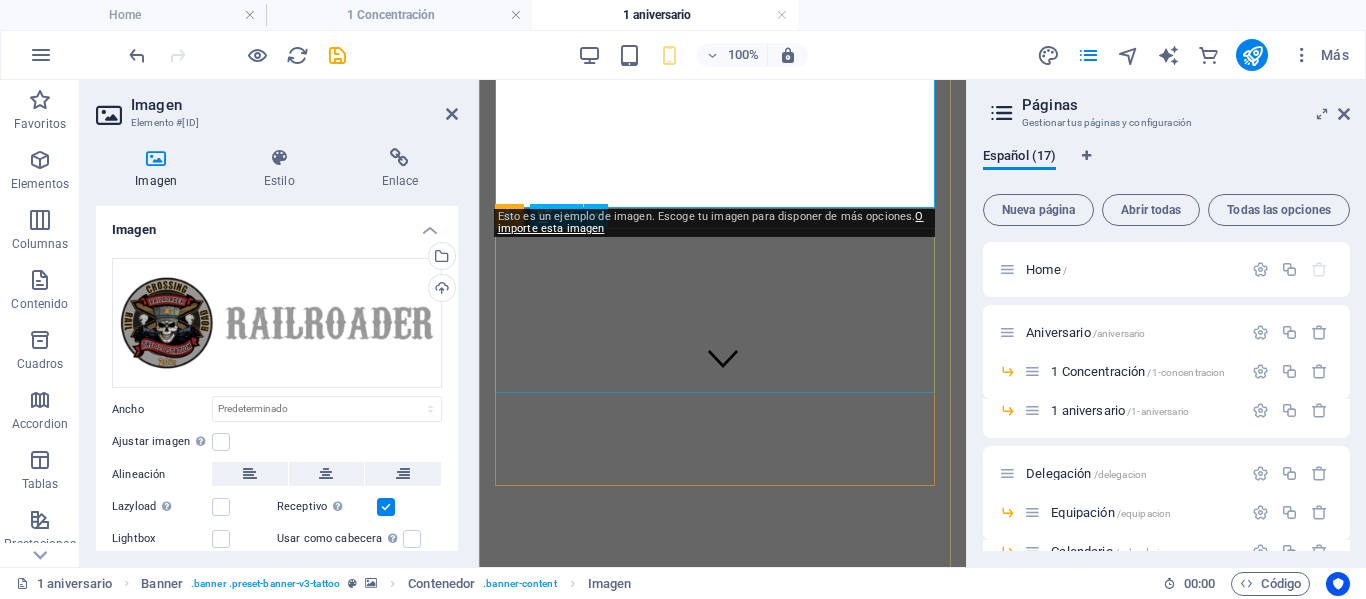 click on "[ORDINAL] [EVENT] [DAY]-[DAY] y [DAY] [MONTH]" at bounding box center [721, 1133] 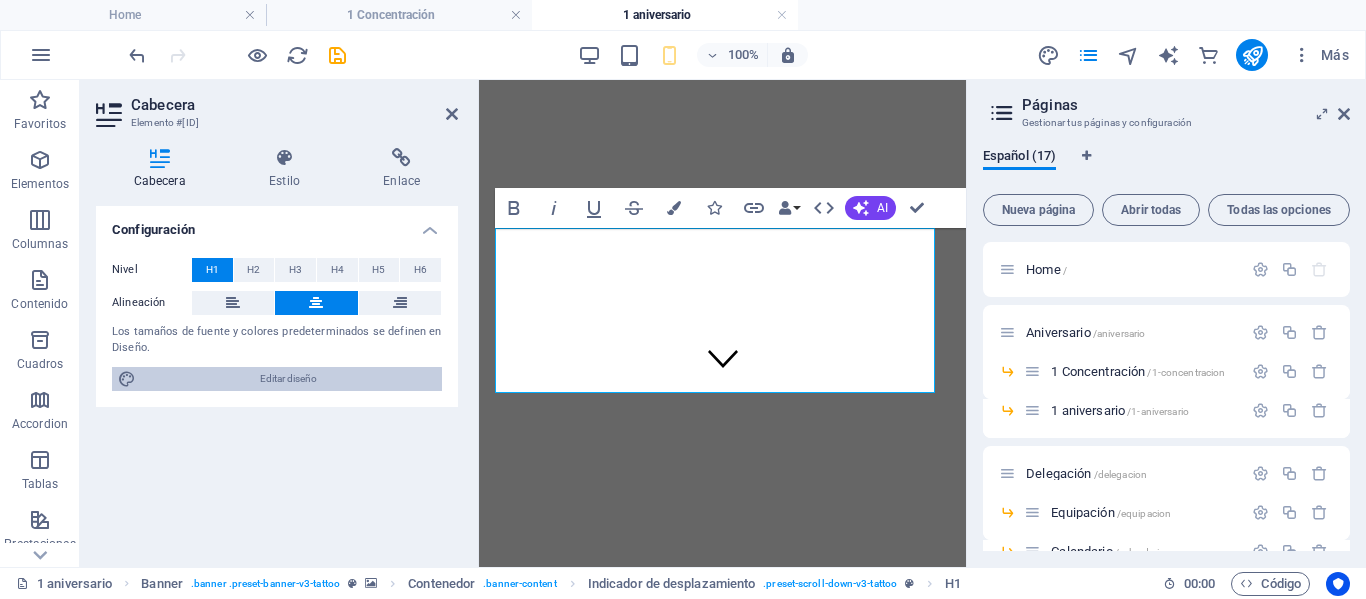 click on "Editar diseño" at bounding box center (289, 379) 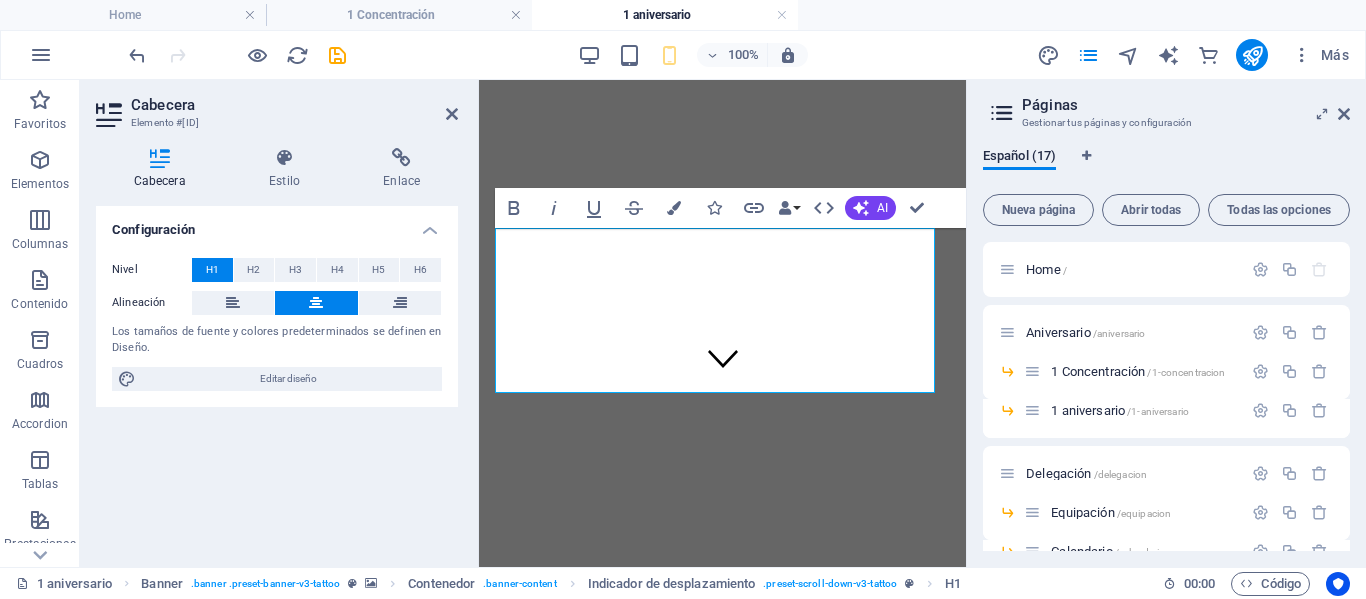 select on "px" 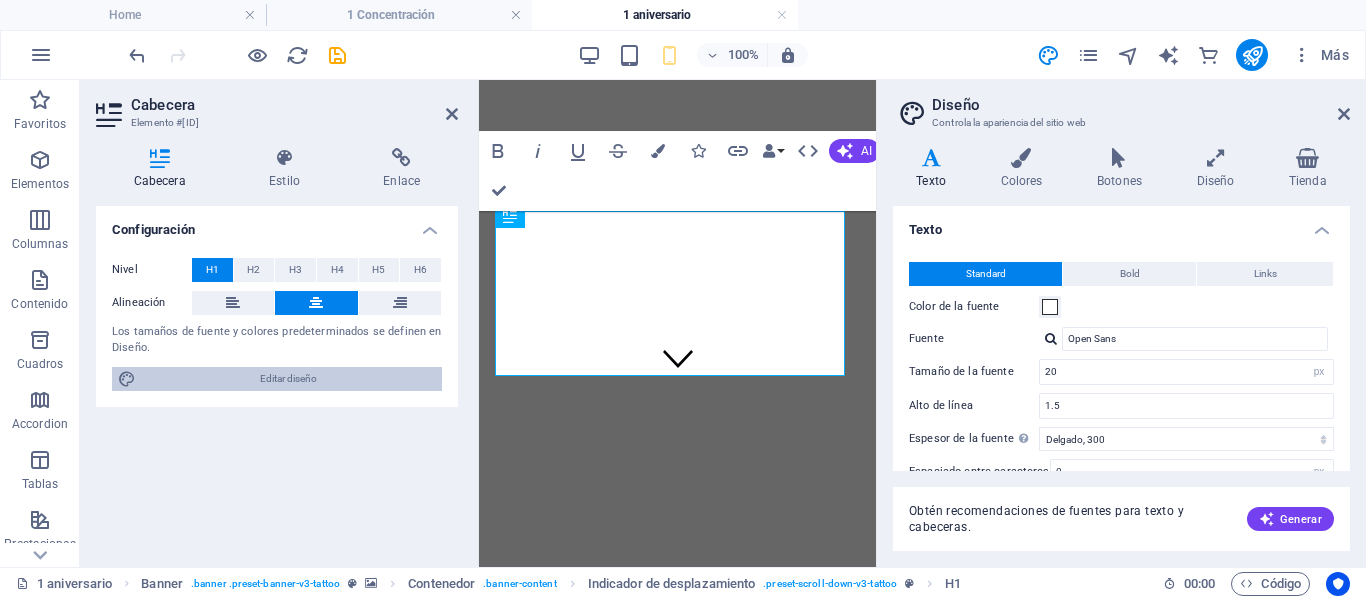 click on "Editar diseño" at bounding box center (289, 379) 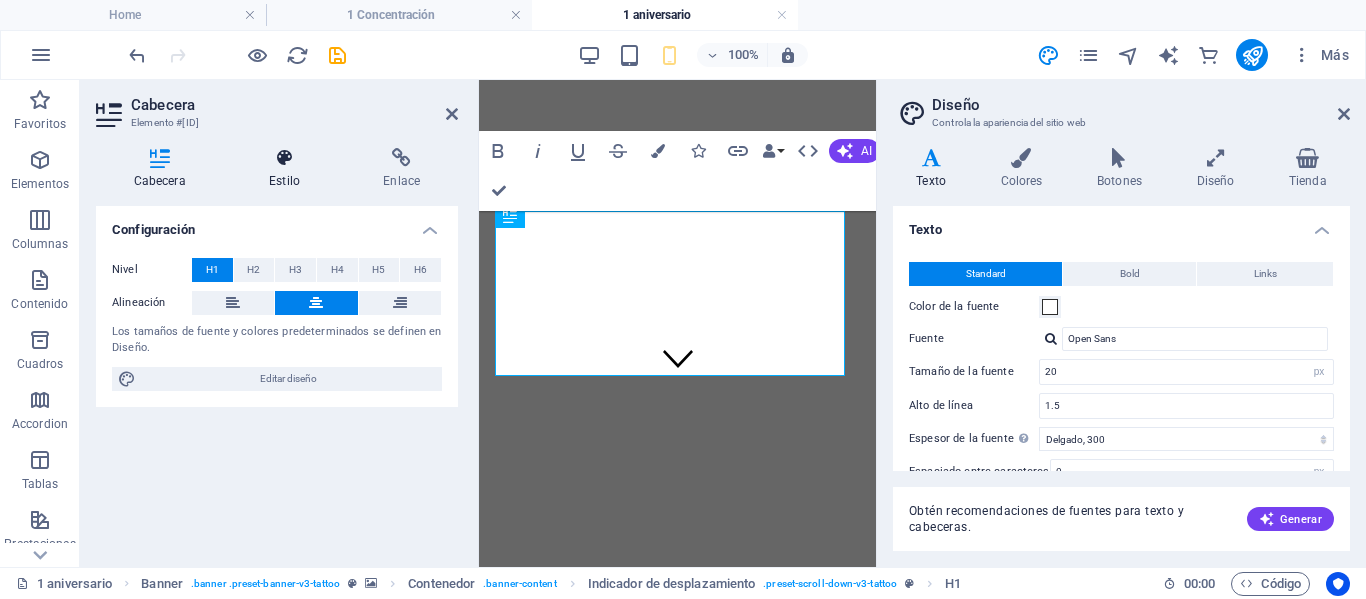 click at bounding box center [284, 158] 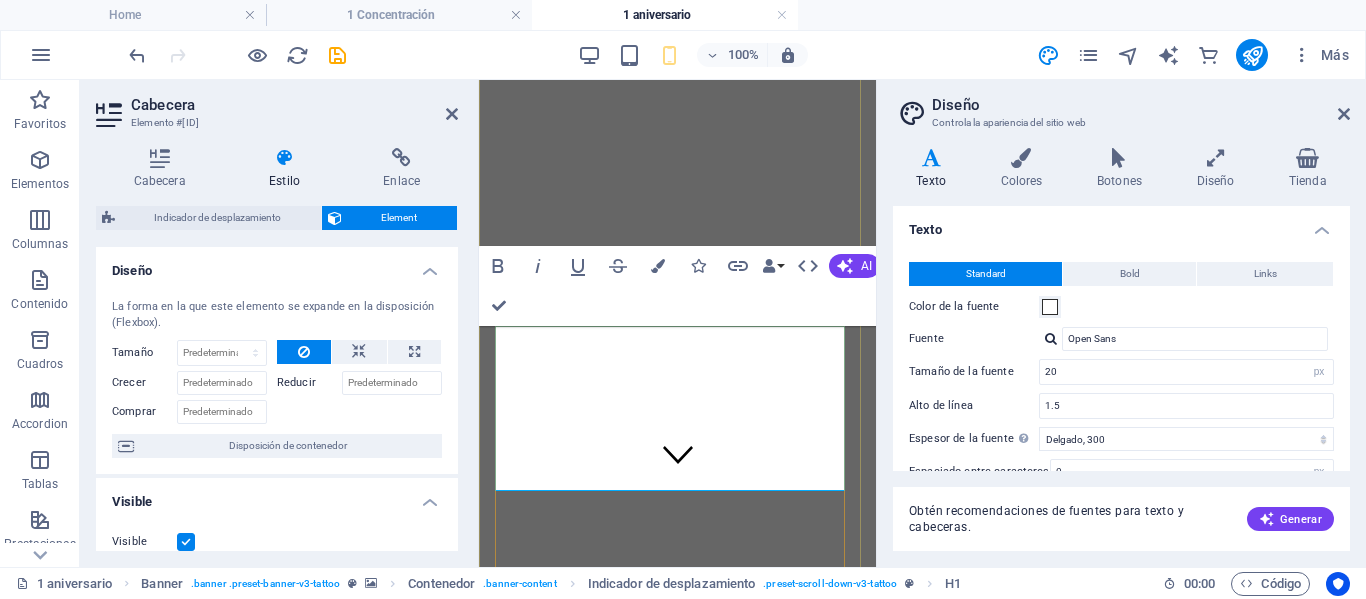 scroll, scrollTop: 0, scrollLeft: 0, axis: both 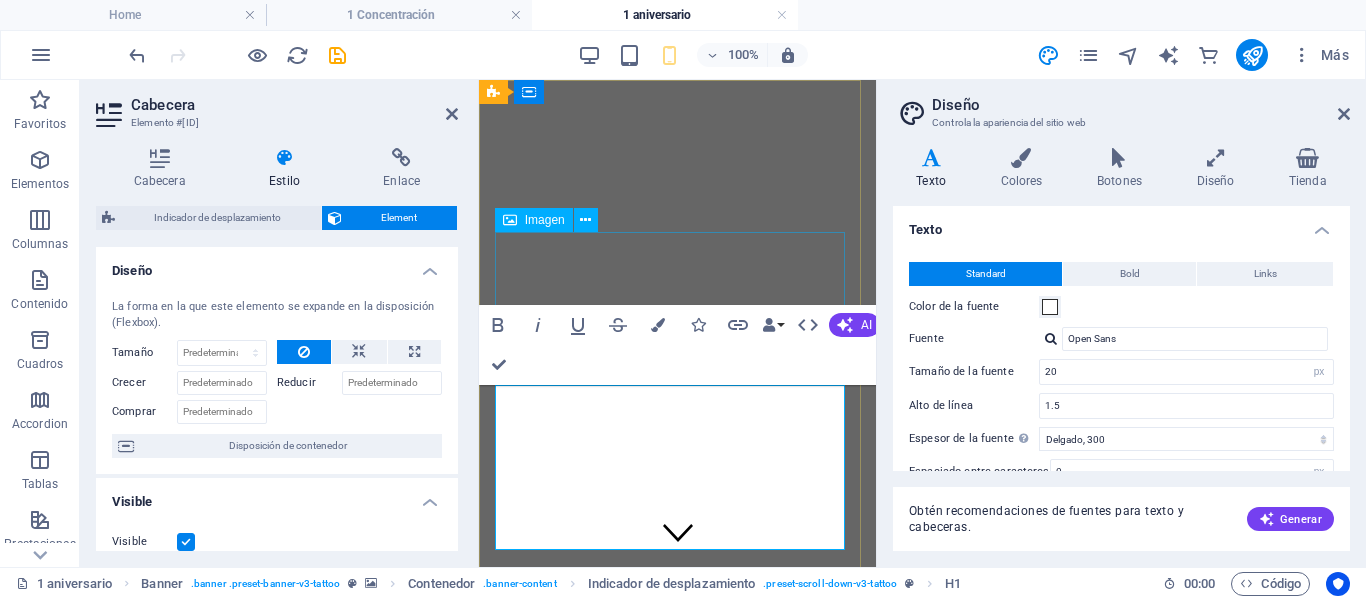 click at bounding box center (676, 999) 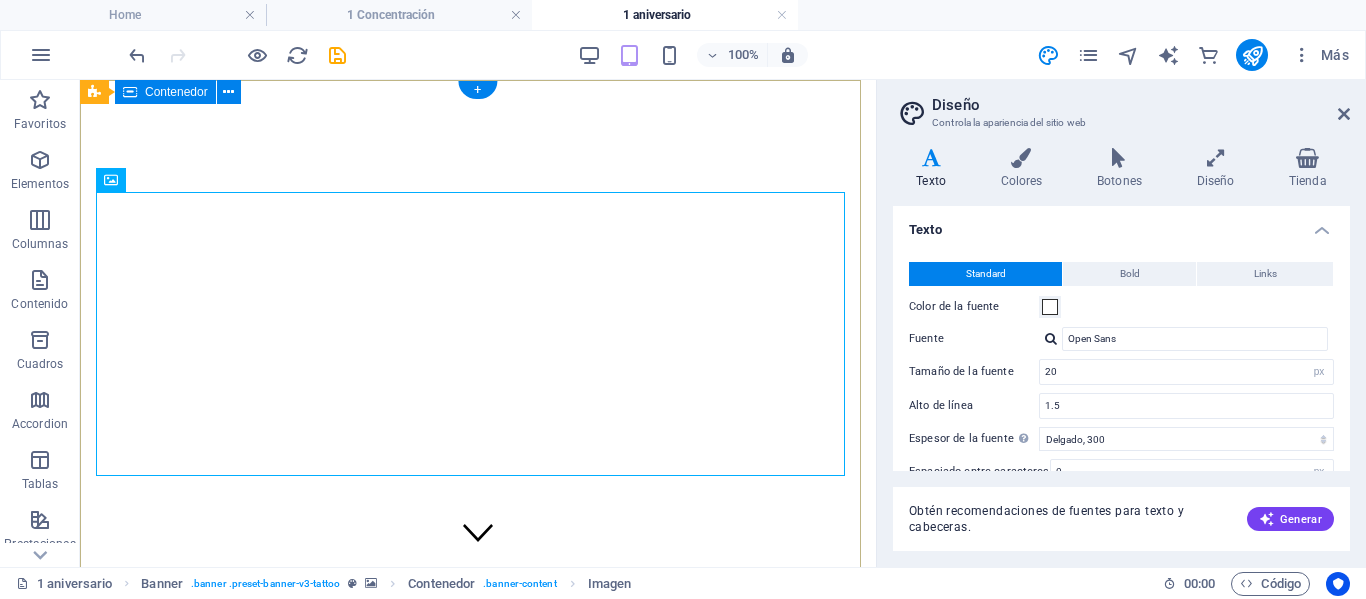 click on "[ORDINAL] [EVENT] [DAY]-[DAY] y [DAY] [MONTH]" at bounding box center (478, 1049) 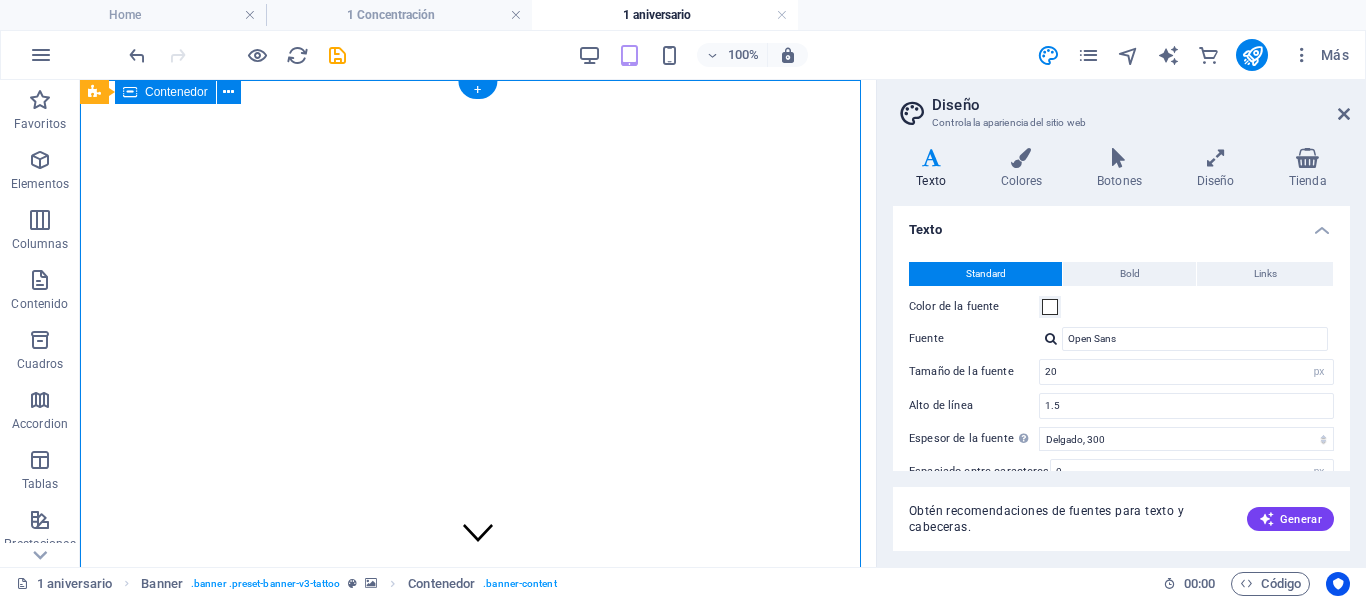 click on "[ORDINAL] [EVENT] [DAY]-[DAY] y [DAY] [MONTH]" at bounding box center [478, 1049] 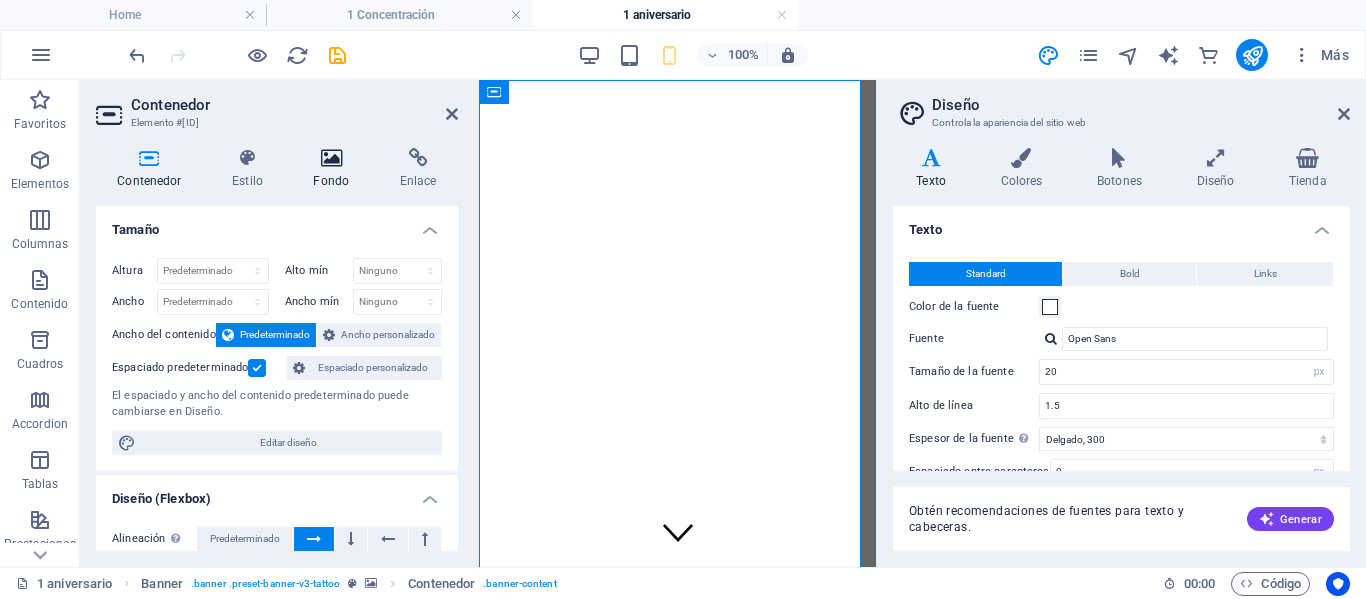 click on "Fondo" at bounding box center (335, 169) 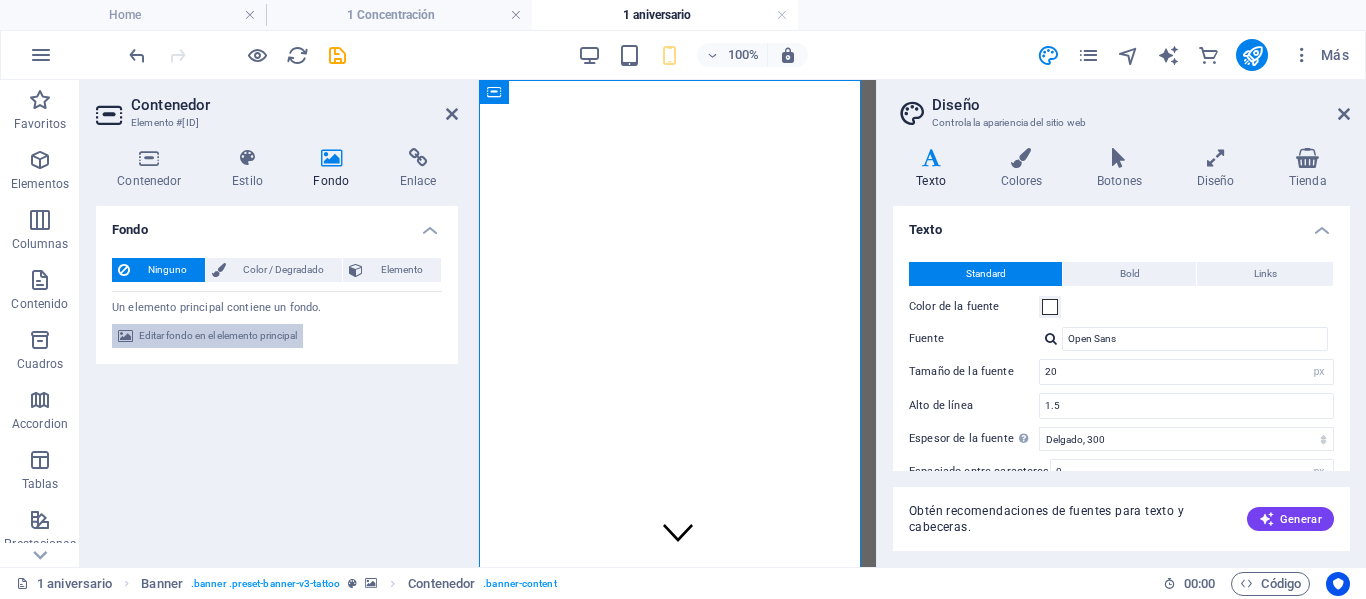 drag, startPoint x: 169, startPoint y: 331, endPoint x: 7, endPoint y: 140, distance: 250.4496 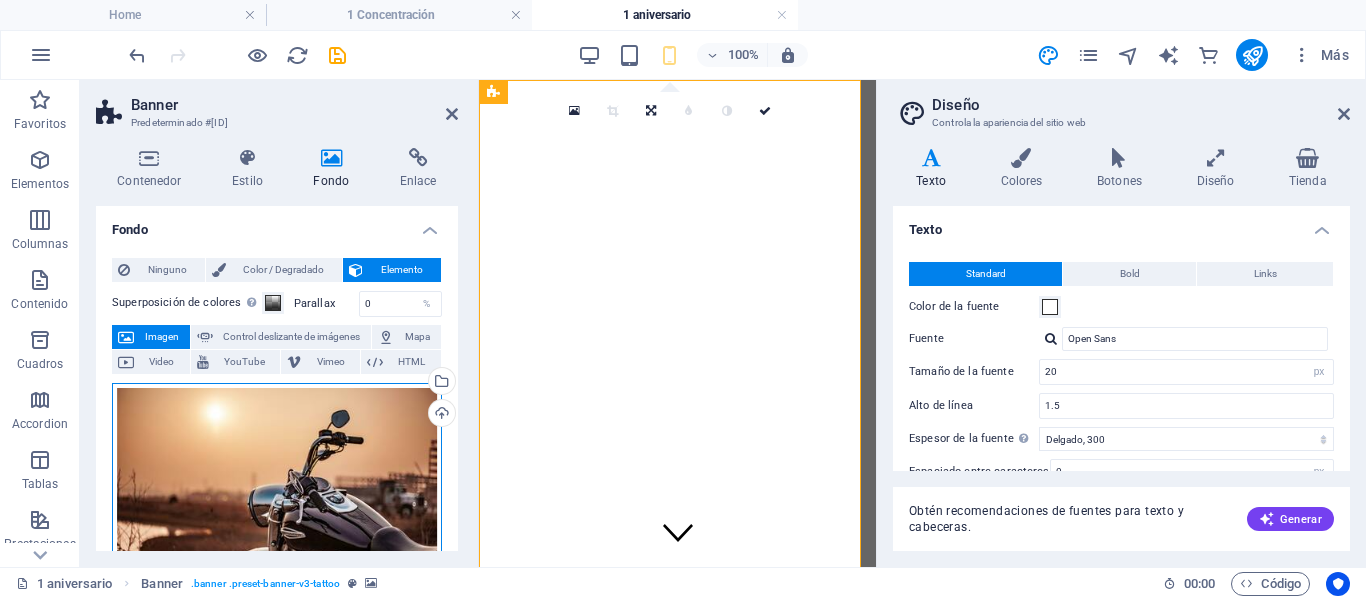 click on "Arrastra archivos aquí, haz clic para escoger archivos o  selecciona archivos de Archivos o de nuestra galería gratuita de fotos y vídeos" at bounding box center [277, 494] 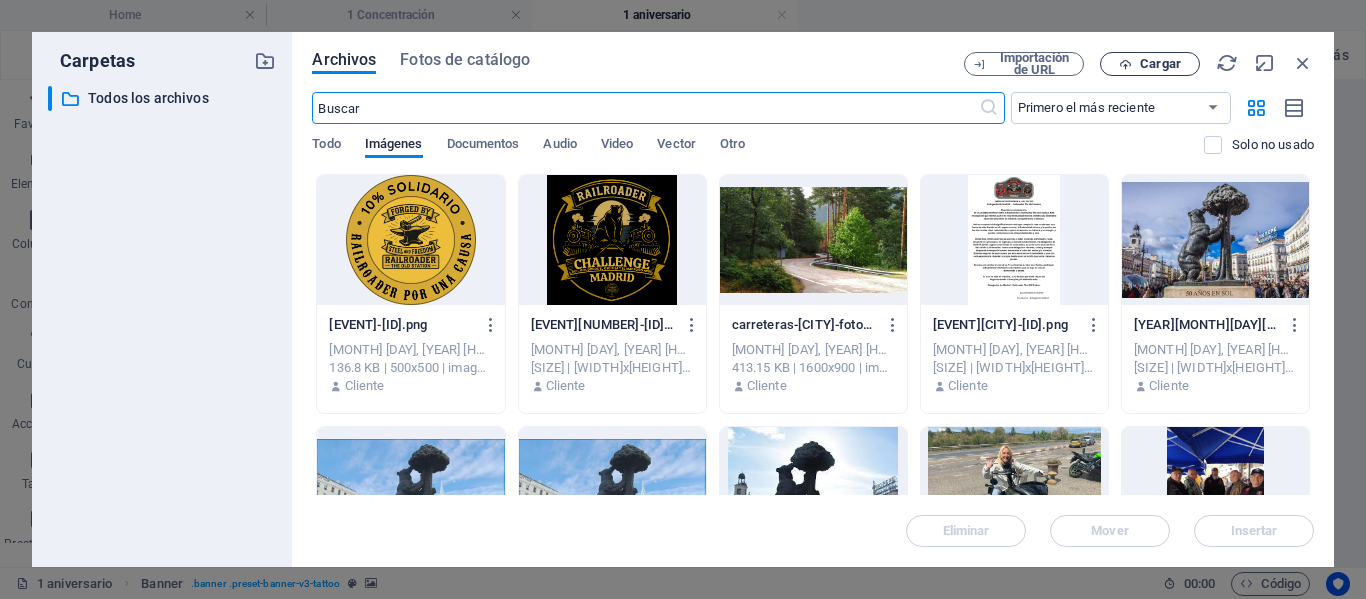 click on "Cargar" at bounding box center [1160, 64] 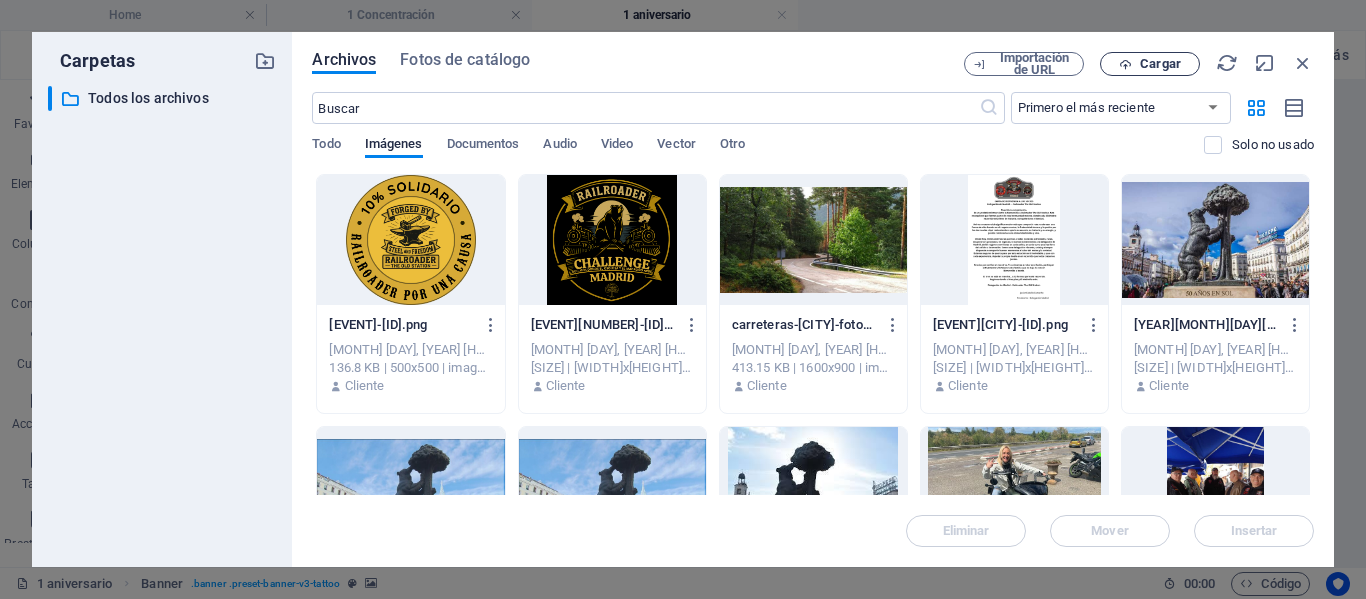 click on "Cargar" at bounding box center (1160, 64) 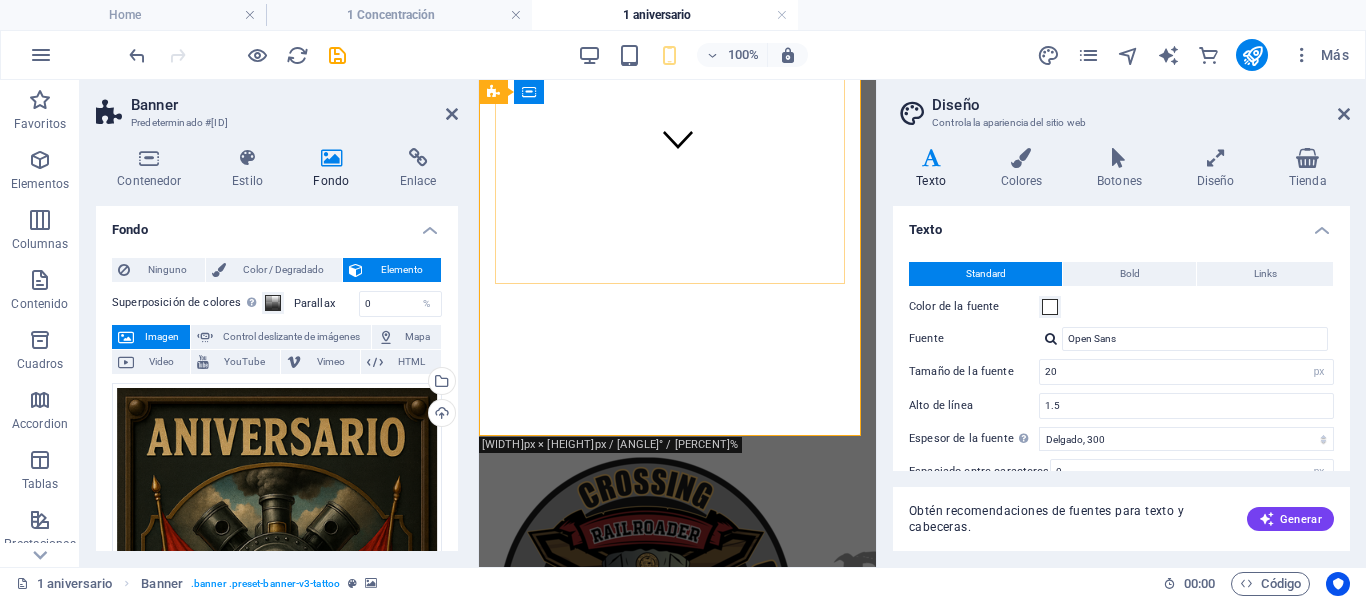 scroll, scrollTop: 400, scrollLeft: 0, axis: vertical 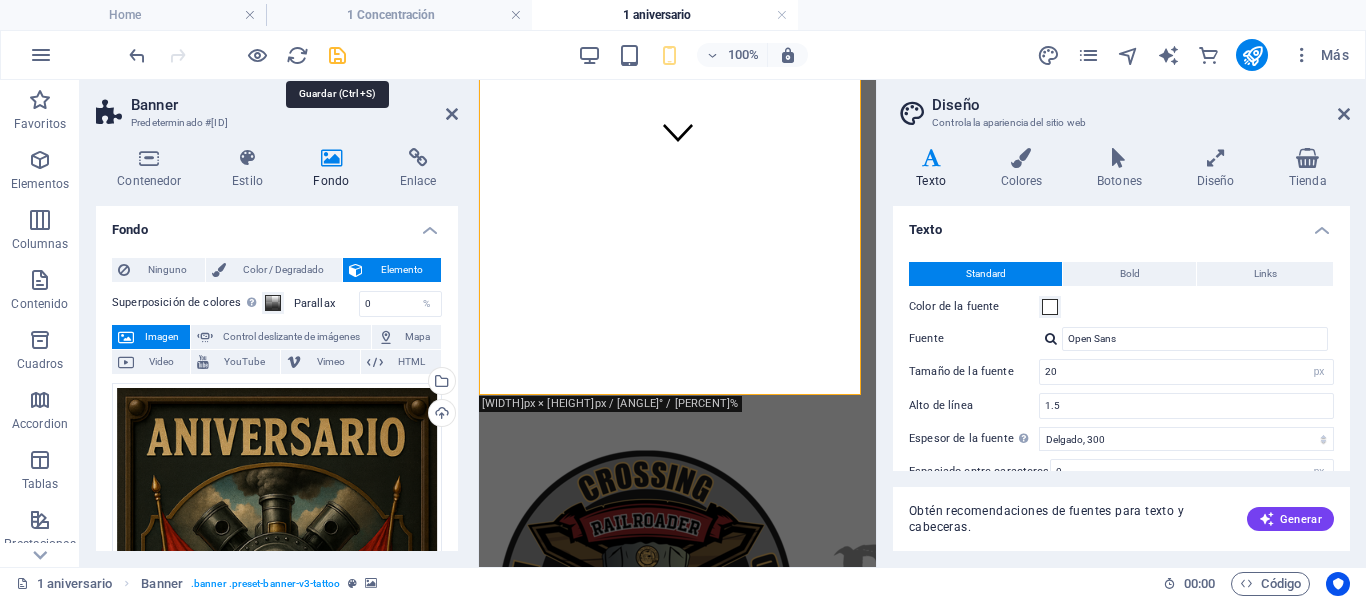 click at bounding box center (337, 55) 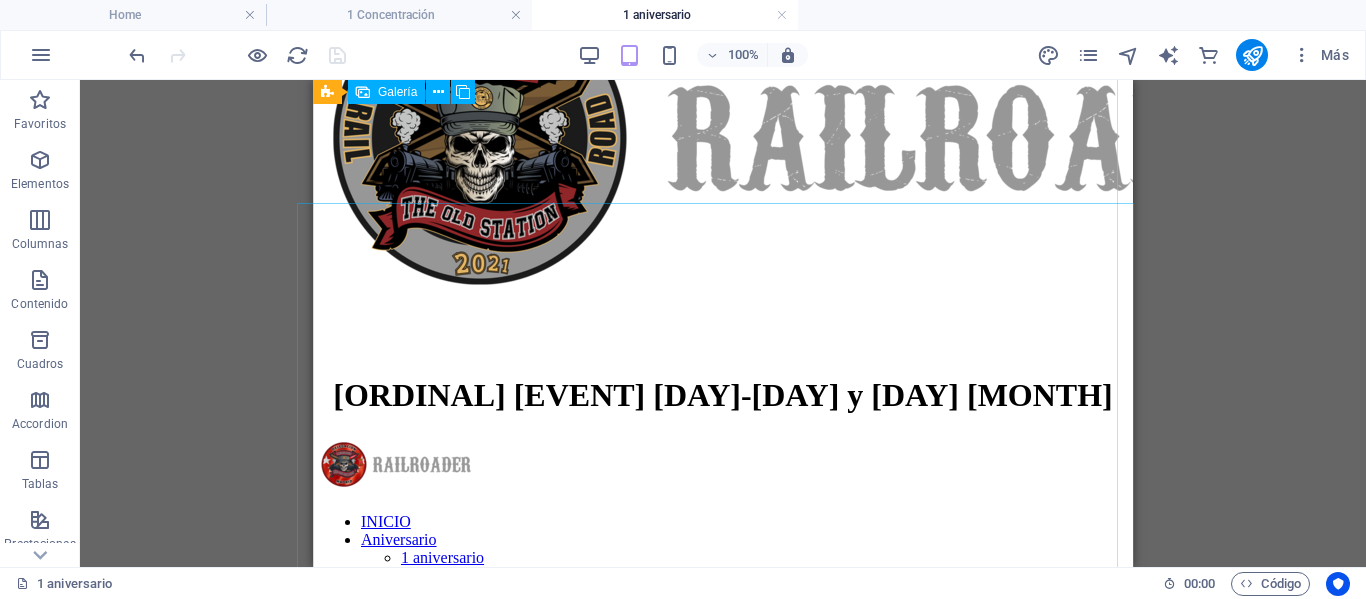 scroll, scrollTop: 700, scrollLeft: 0, axis: vertical 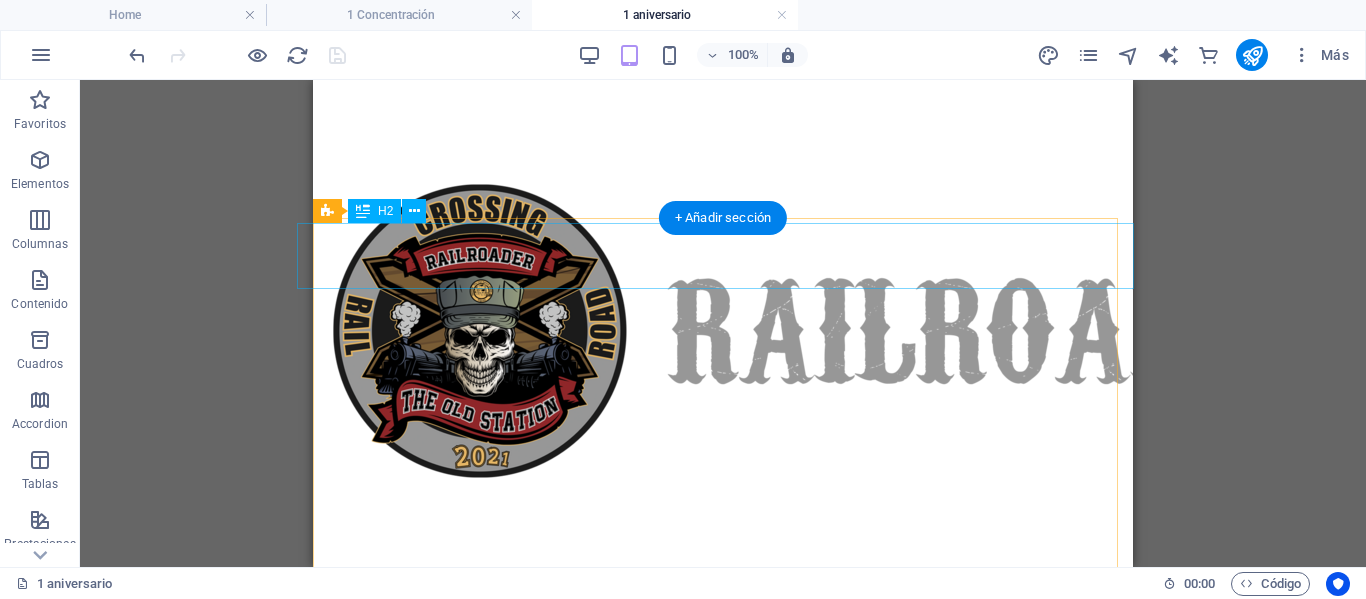 click on "VI Ruta Motera Chalecos Rosas" at bounding box center [723, 1090] 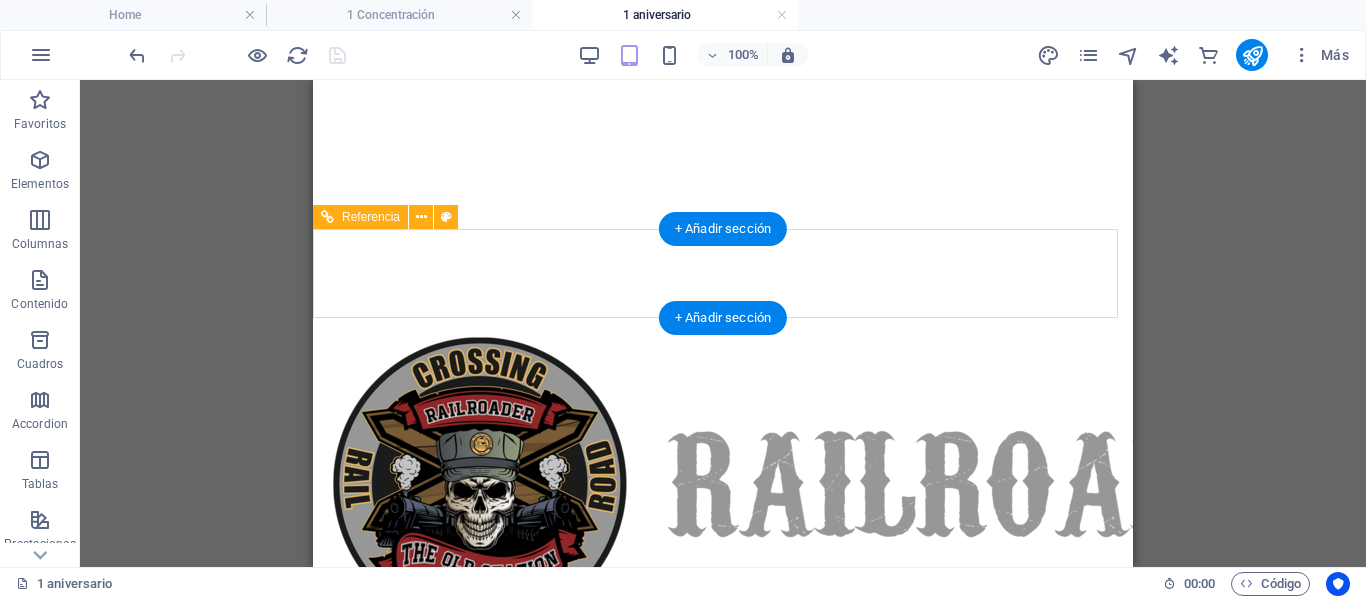 scroll, scrollTop: 600, scrollLeft: 0, axis: vertical 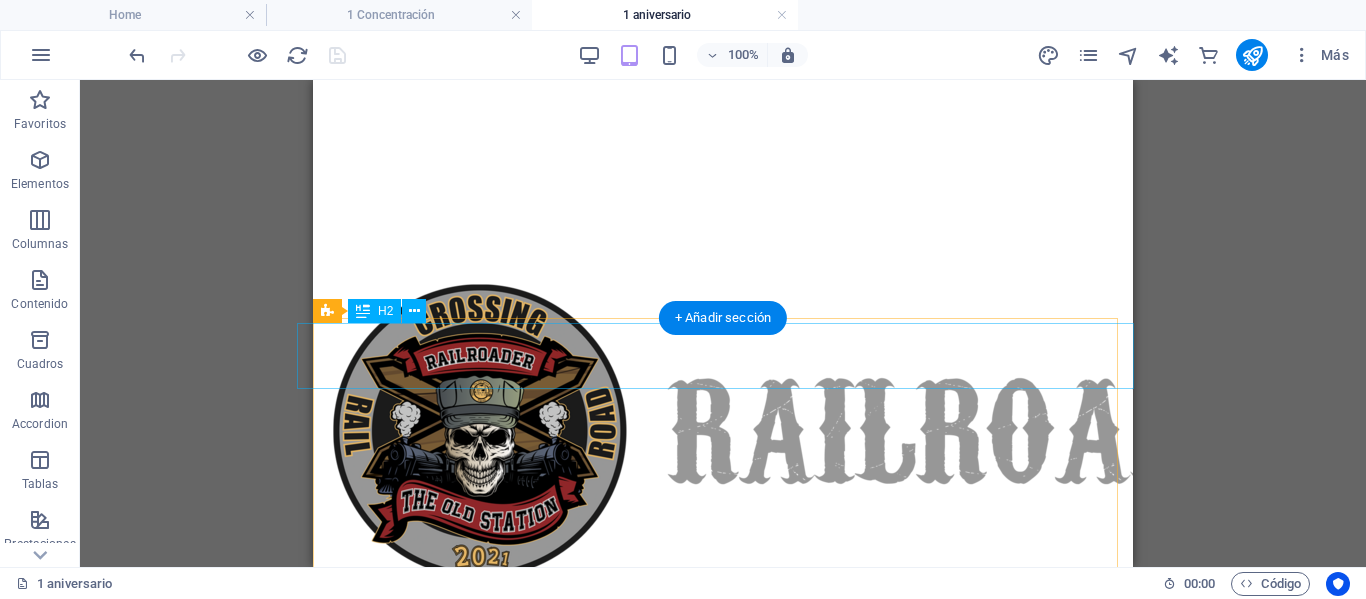 click on "VI Ruta Motera Chalecos Rosas" at bounding box center (723, 1190) 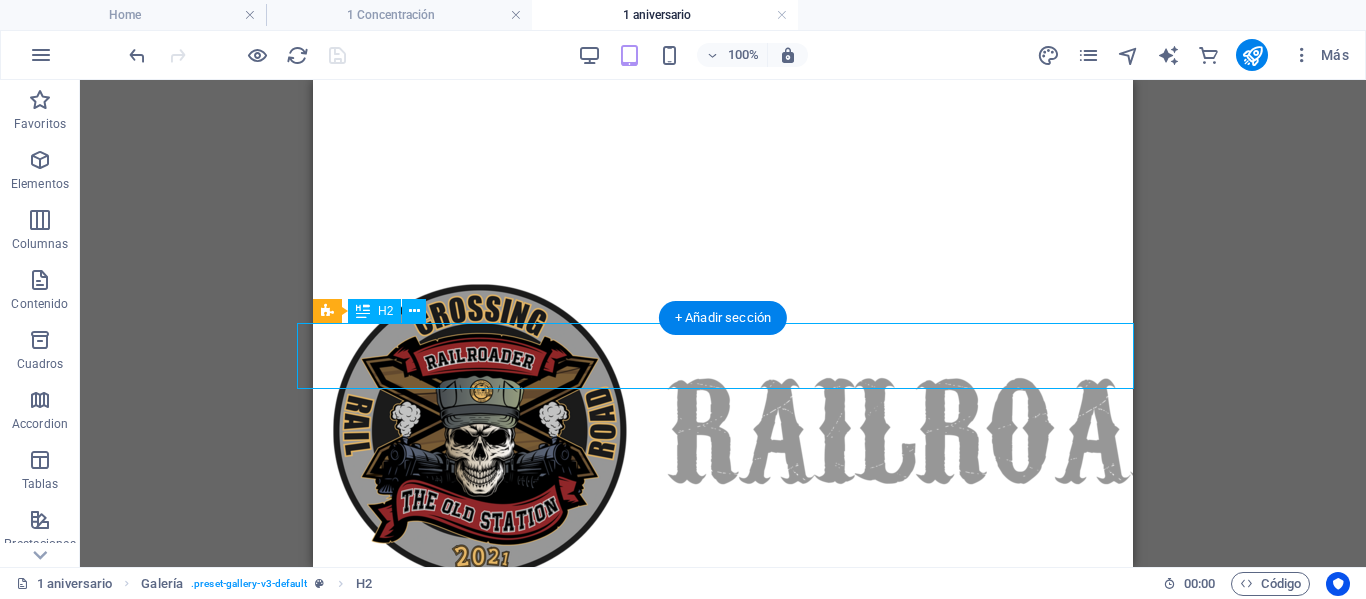 click on "VI Ruta Motera Chalecos Rosas" at bounding box center [723, 1190] 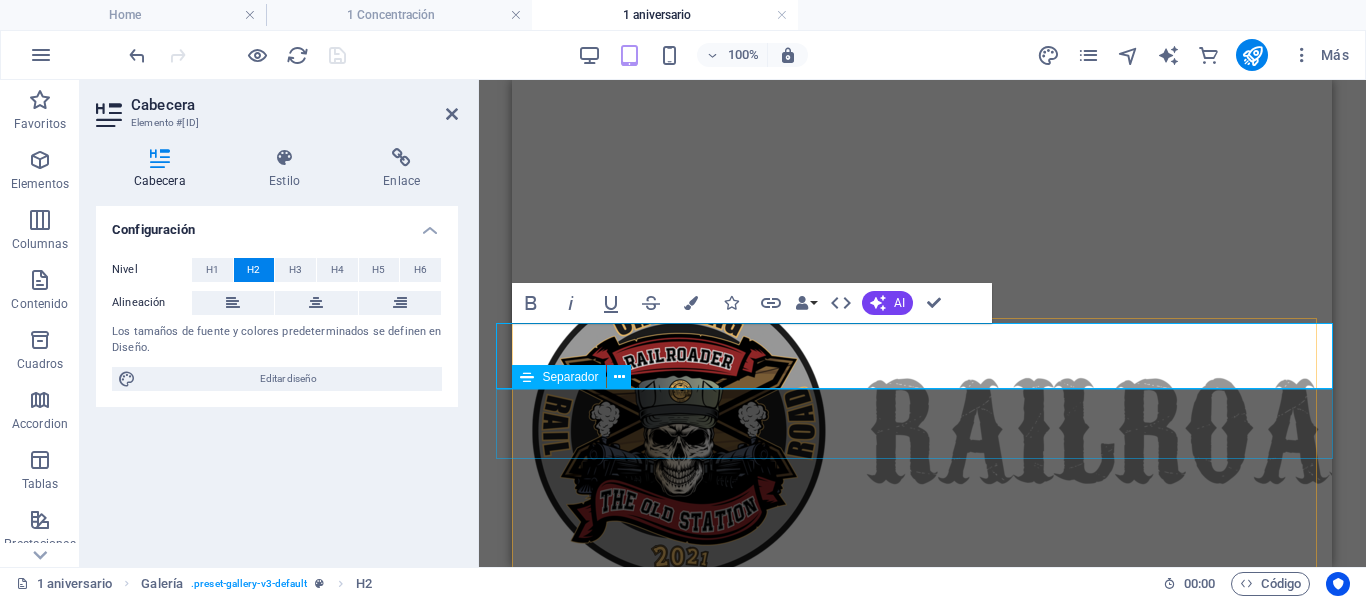 click at bounding box center [922, 1250] 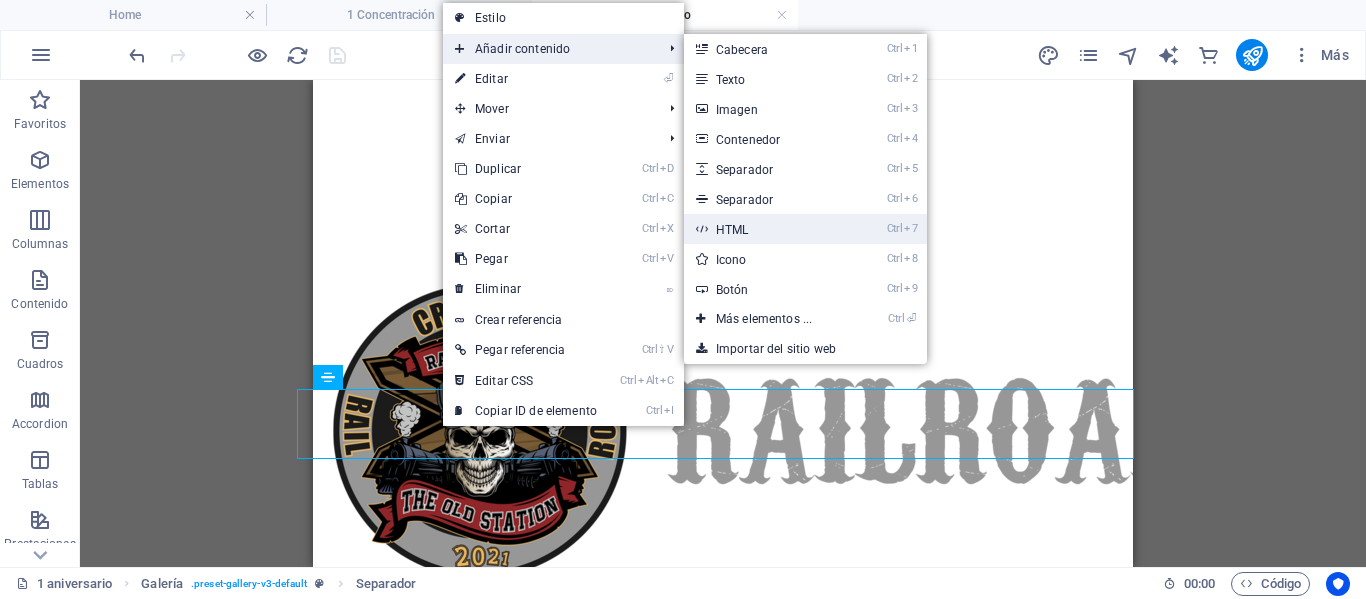 click on "Ctrl 7  HTML" at bounding box center [768, 229] 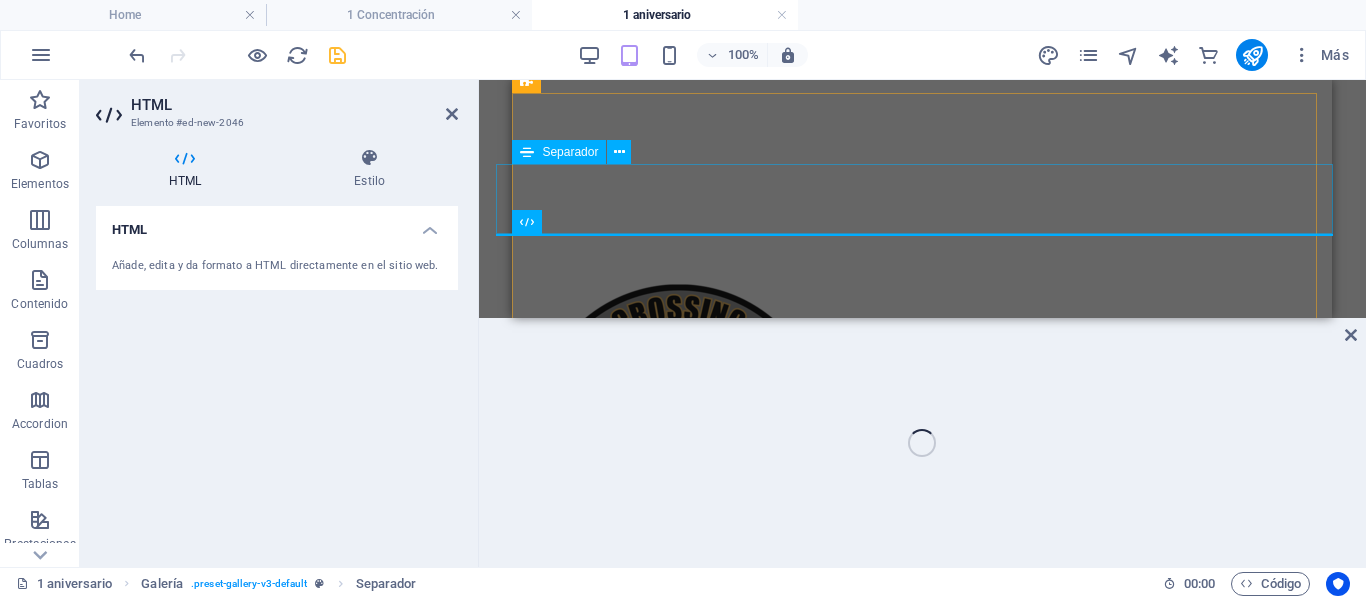 scroll, scrollTop: 825, scrollLeft: 0, axis: vertical 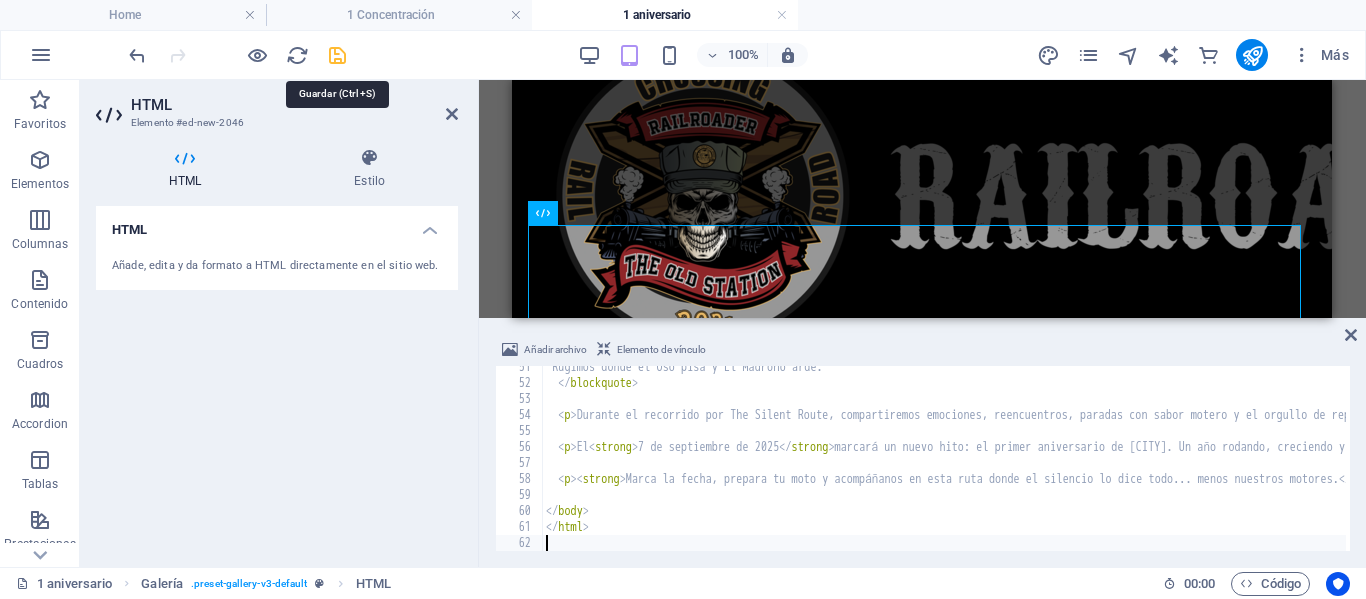 click at bounding box center (337, 55) 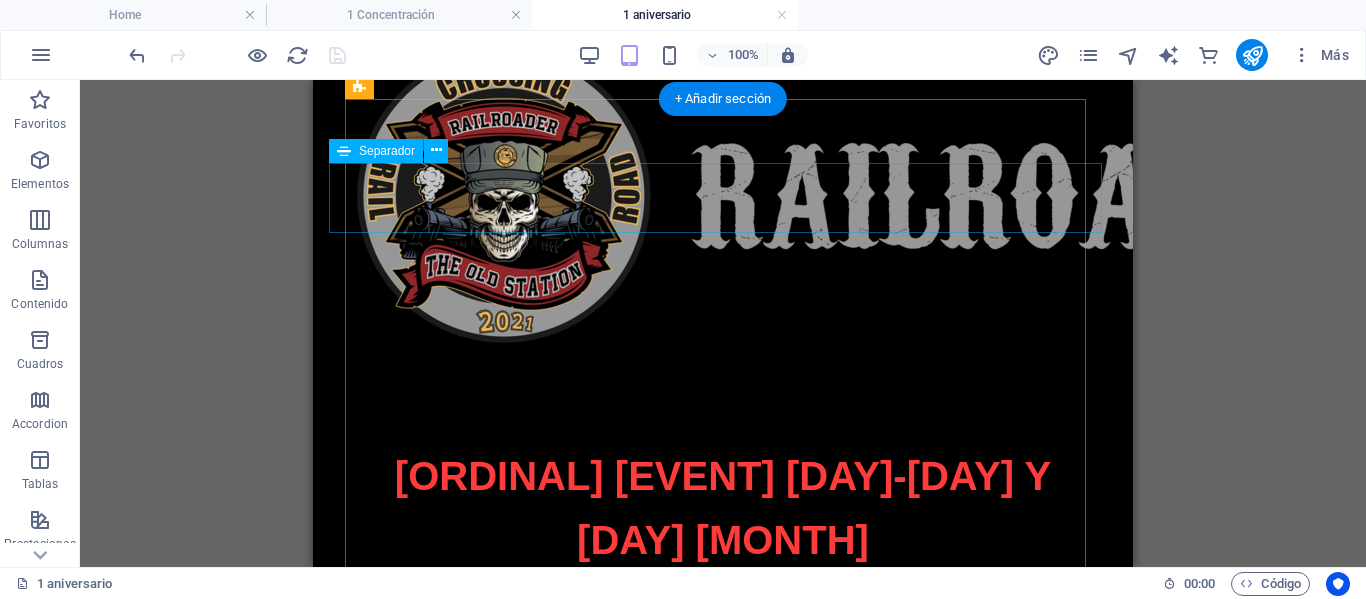 scroll, scrollTop: 725, scrollLeft: 0, axis: vertical 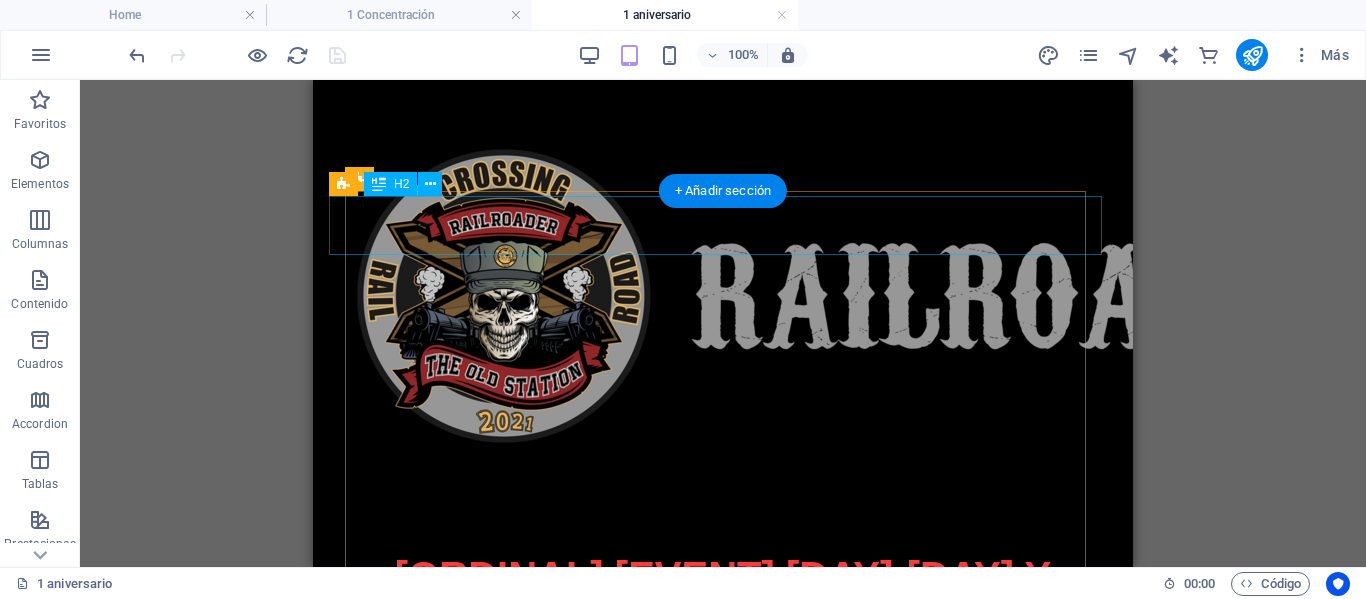 click on "VI Ruta Motera Chalecos Rosas" at bounding box center [723, 1296] 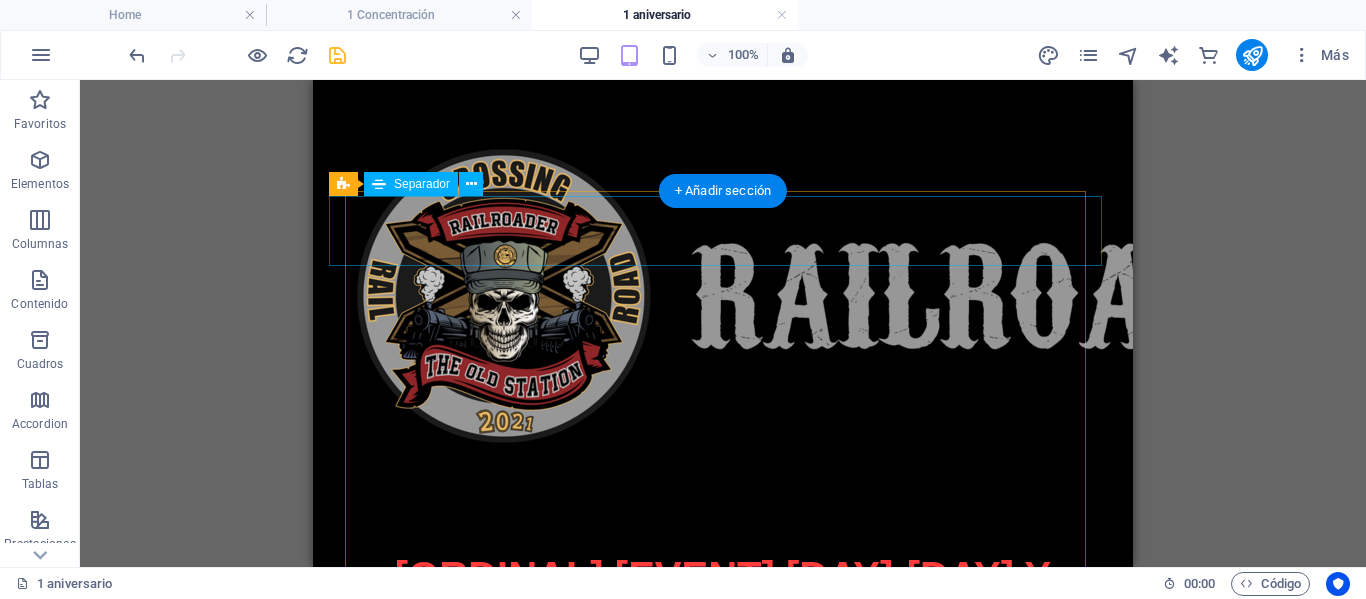 click at bounding box center (723, 1291) 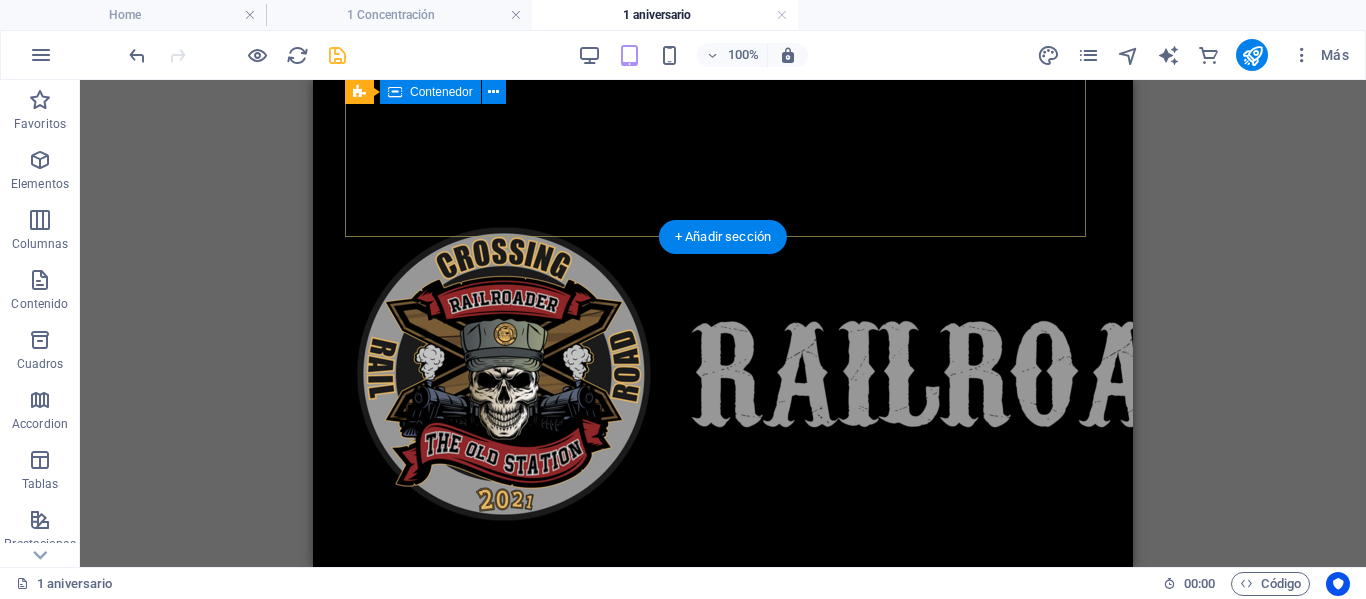 scroll, scrollTop: 525, scrollLeft: 0, axis: vertical 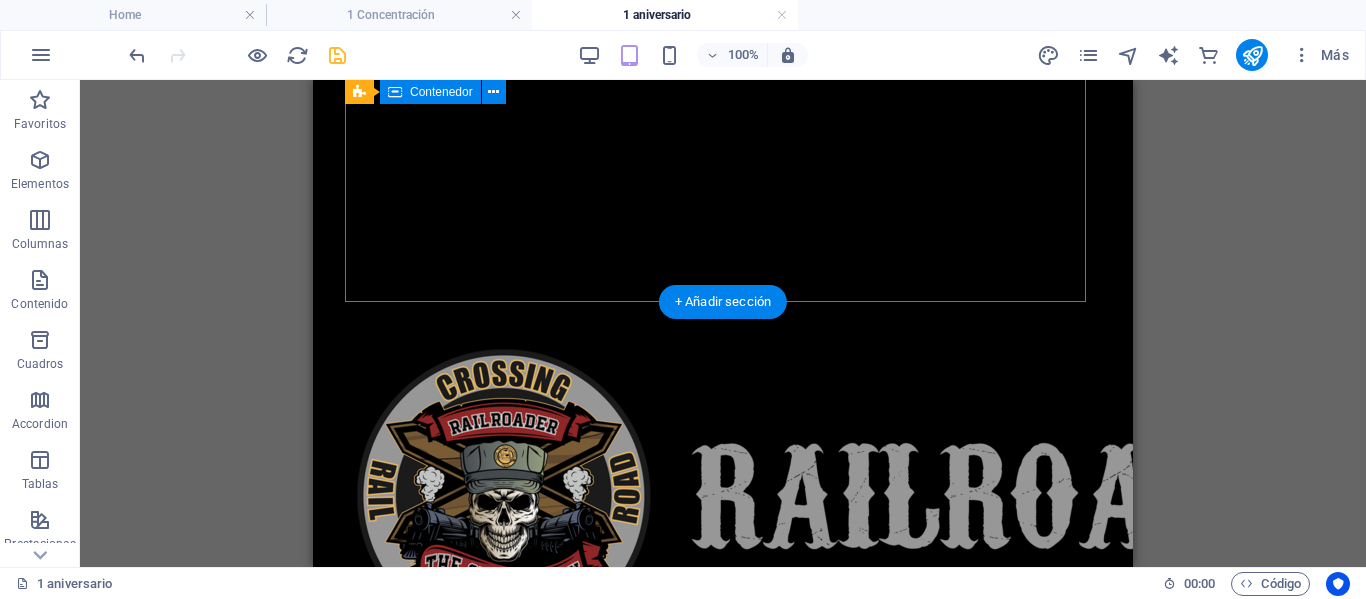 click on "[ORDINAL] [EVENT] [DAY]-[DAY] y [DAY] [MONTH]" at bounding box center [723, 803] 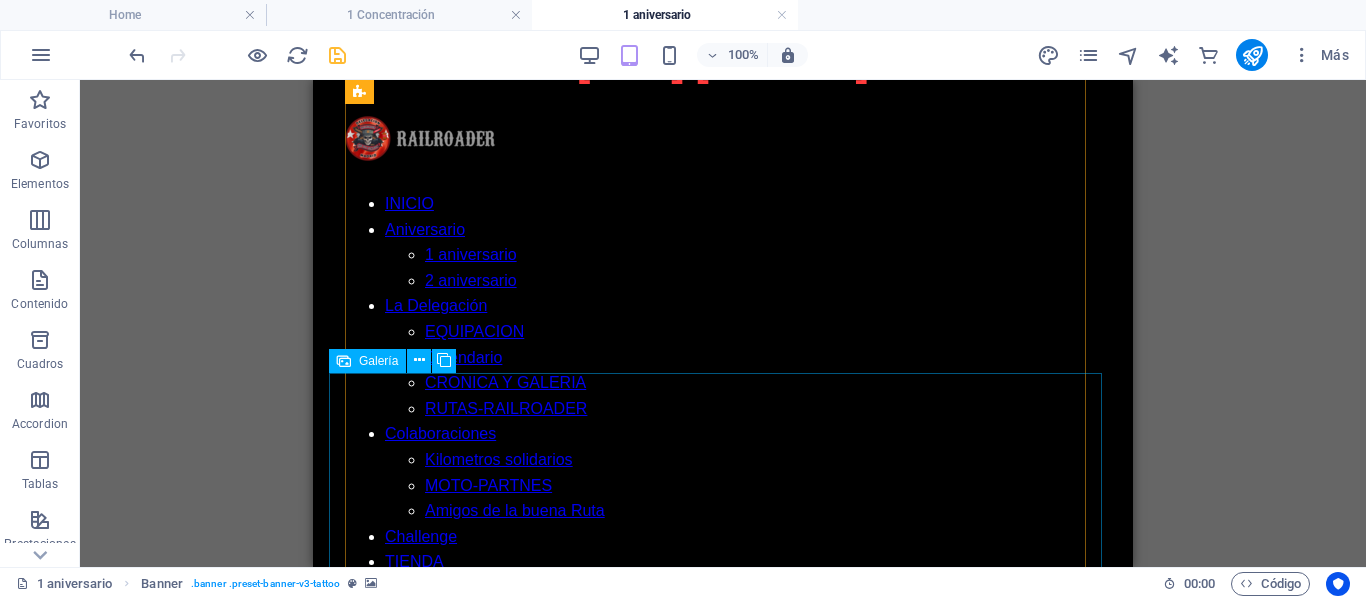 scroll, scrollTop: 1400, scrollLeft: 0, axis: vertical 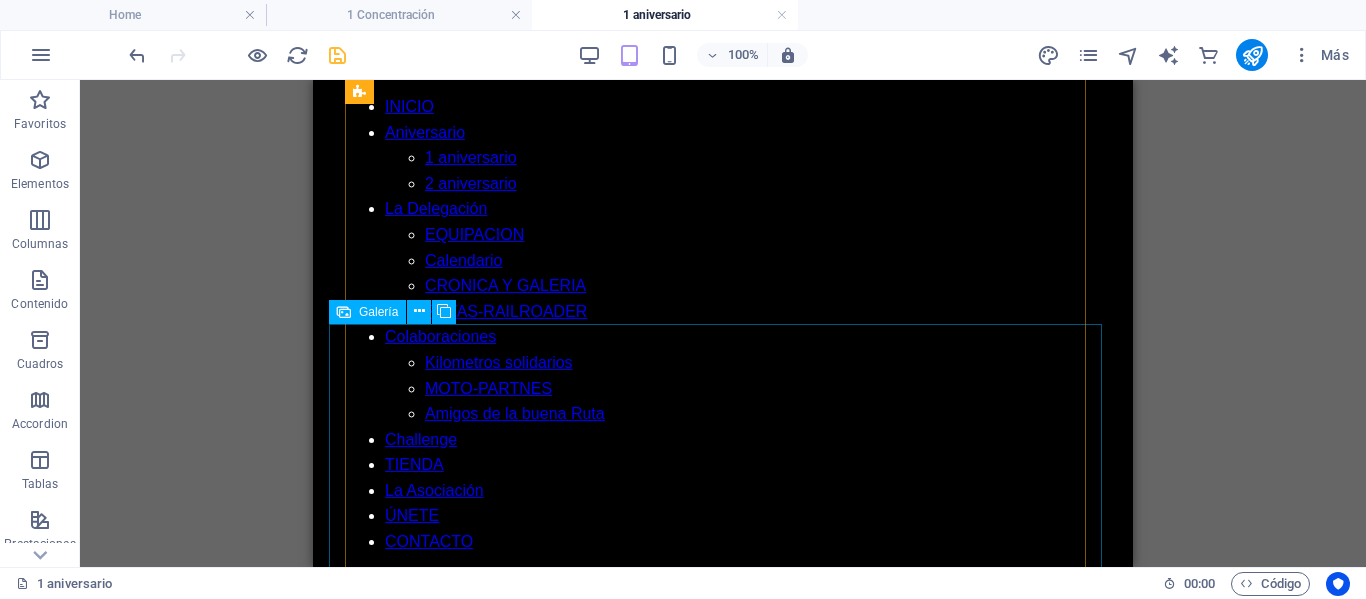 click at bounding box center (785, 1740) 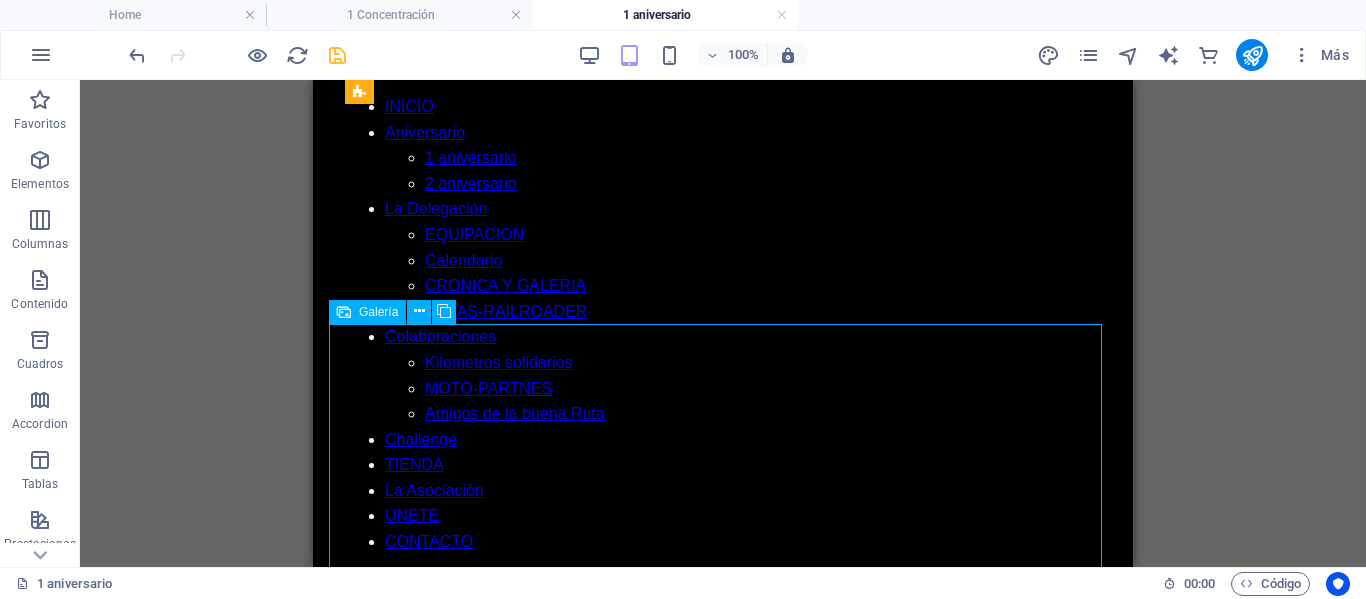 drag, startPoint x: 731, startPoint y: 475, endPoint x: 418, endPoint y: 395, distance: 323.06192 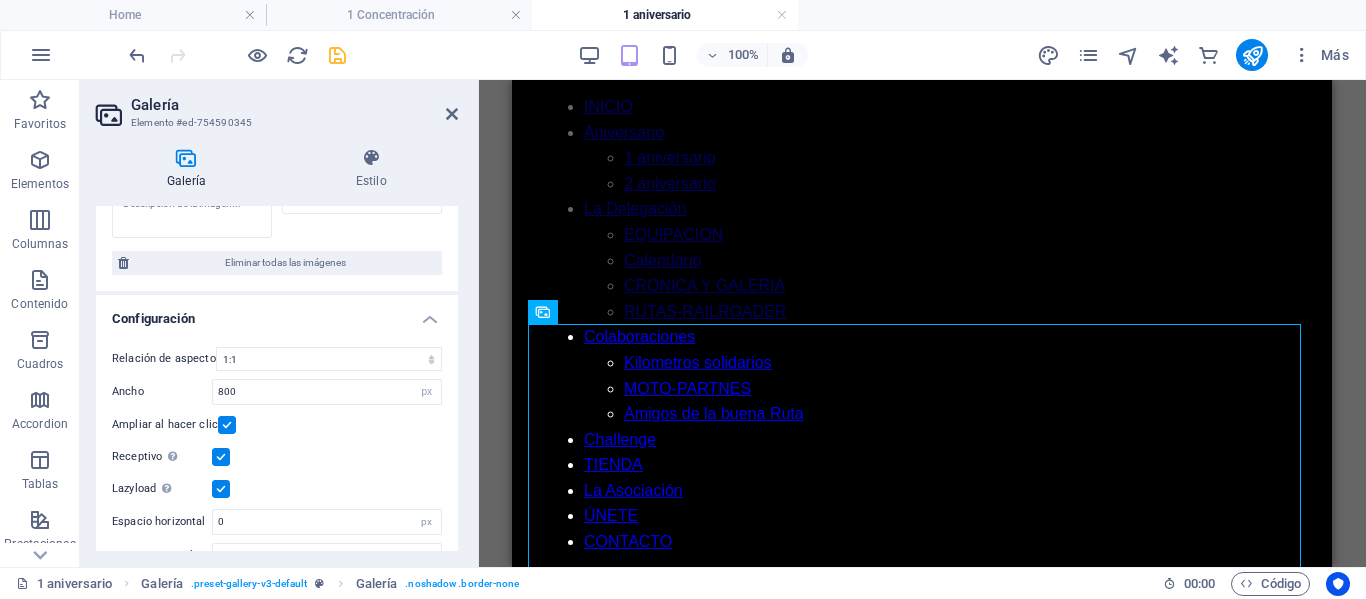 scroll, scrollTop: 1598, scrollLeft: 0, axis: vertical 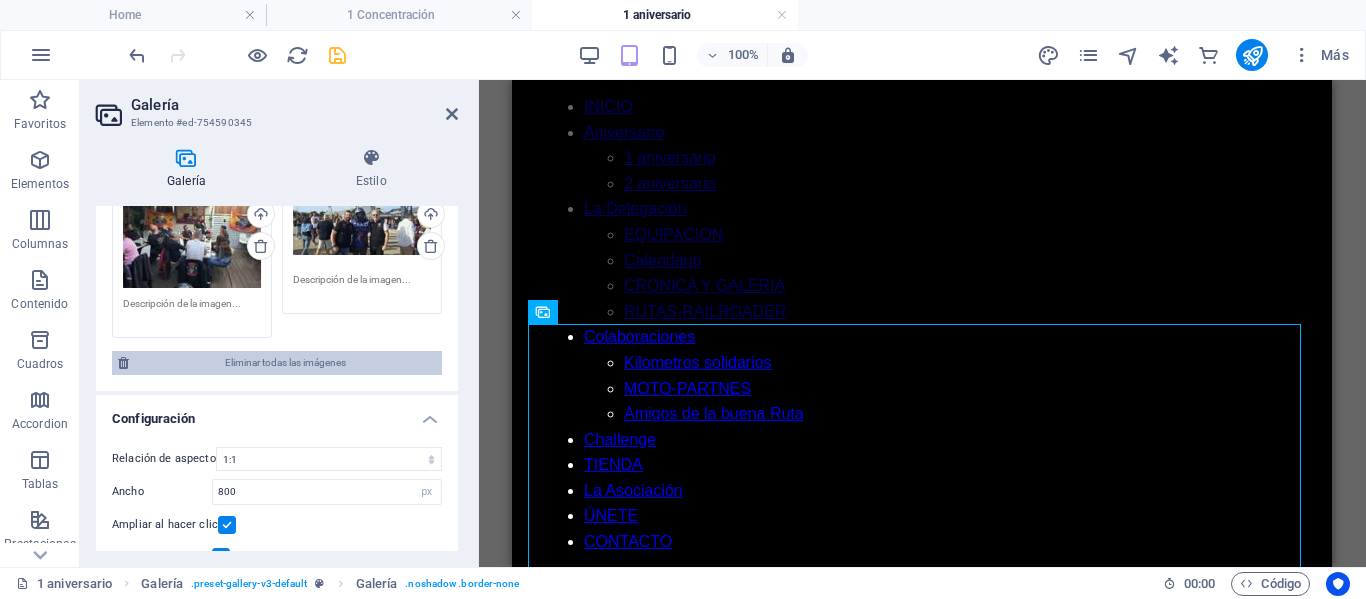 click on "Eliminar todas las imágenes" at bounding box center [285, 363] 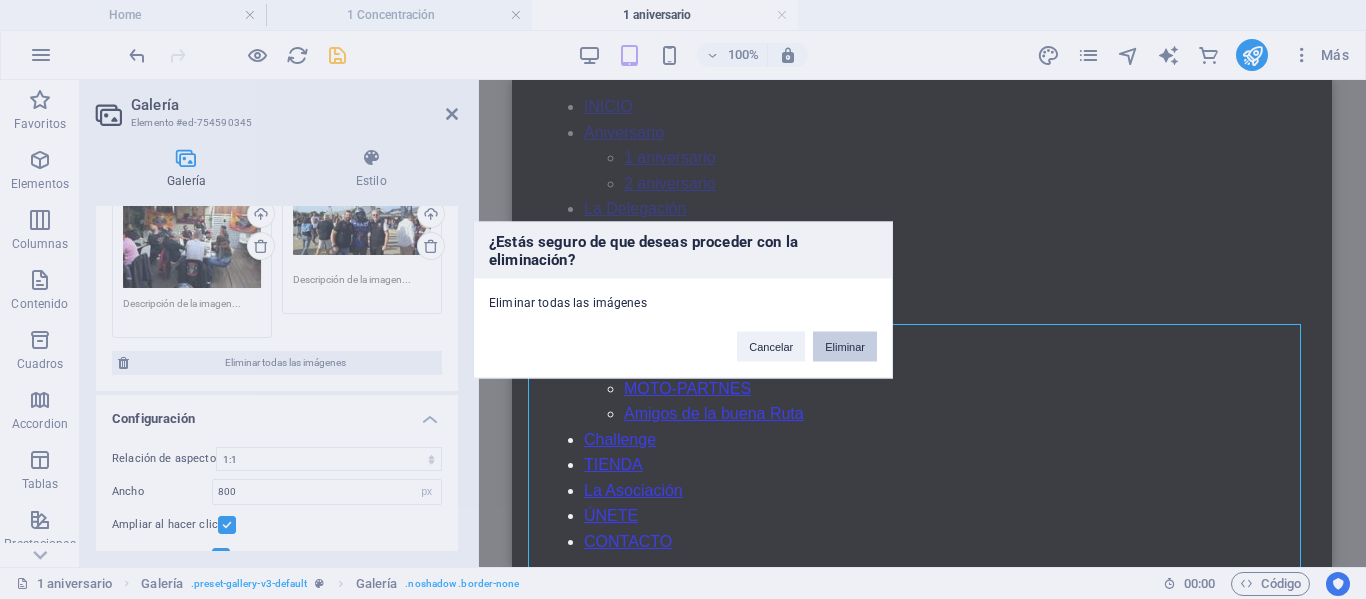 click on "Eliminar" at bounding box center (845, 346) 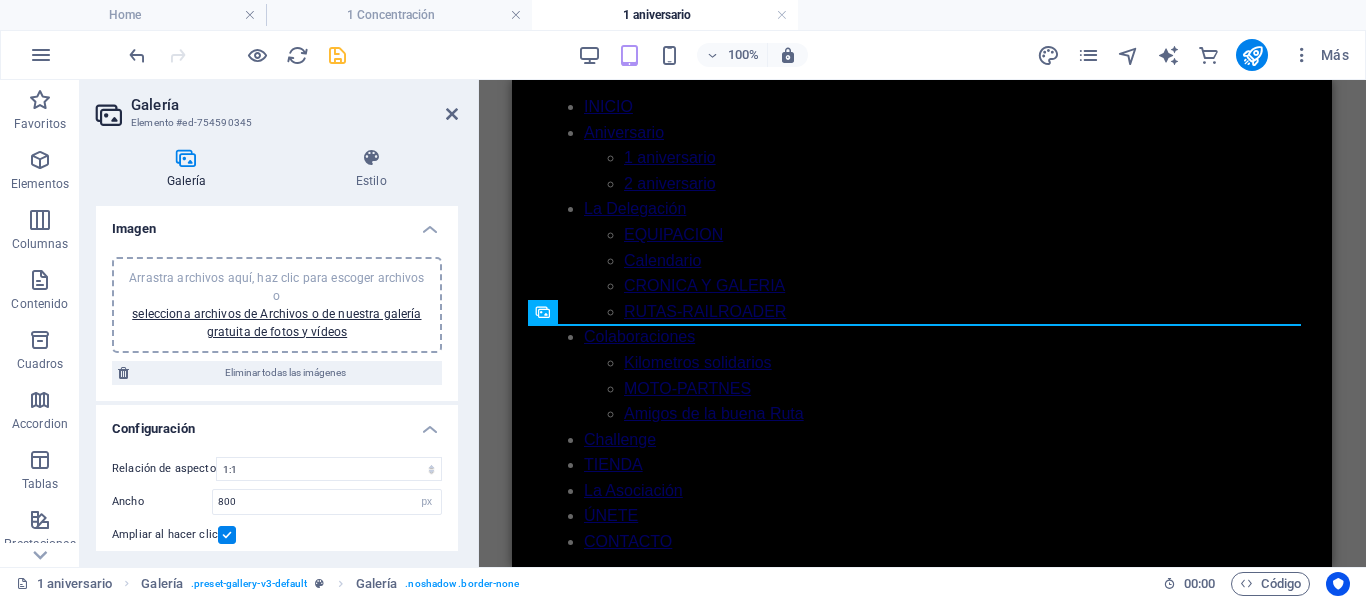 scroll, scrollTop: 0, scrollLeft: 0, axis: both 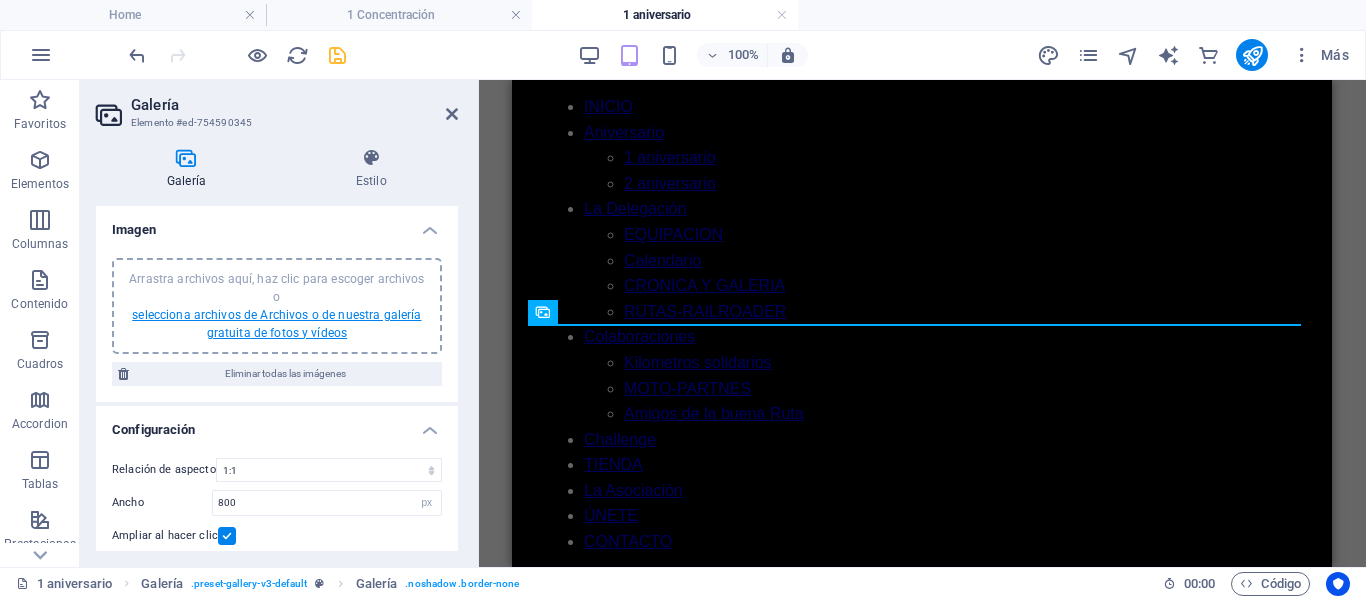 click on "selecciona archivos de Archivos o de nuestra galería gratuita de fotos y vídeos" at bounding box center (276, 324) 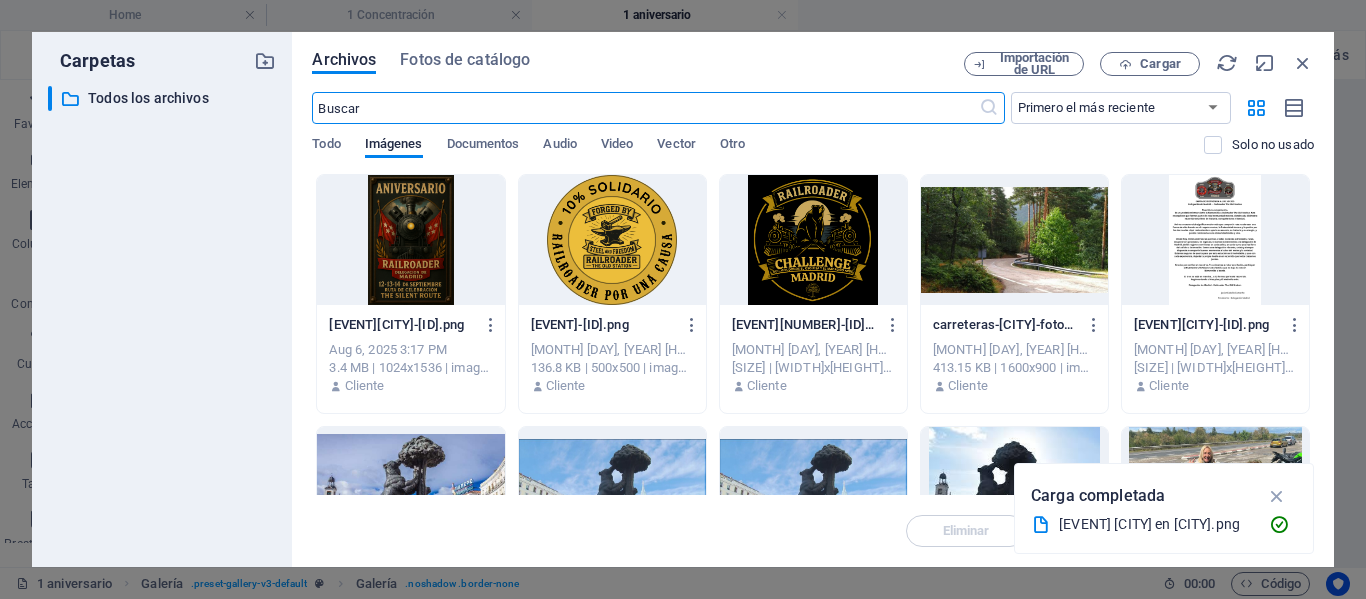 scroll, scrollTop: 2179, scrollLeft: 0, axis: vertical 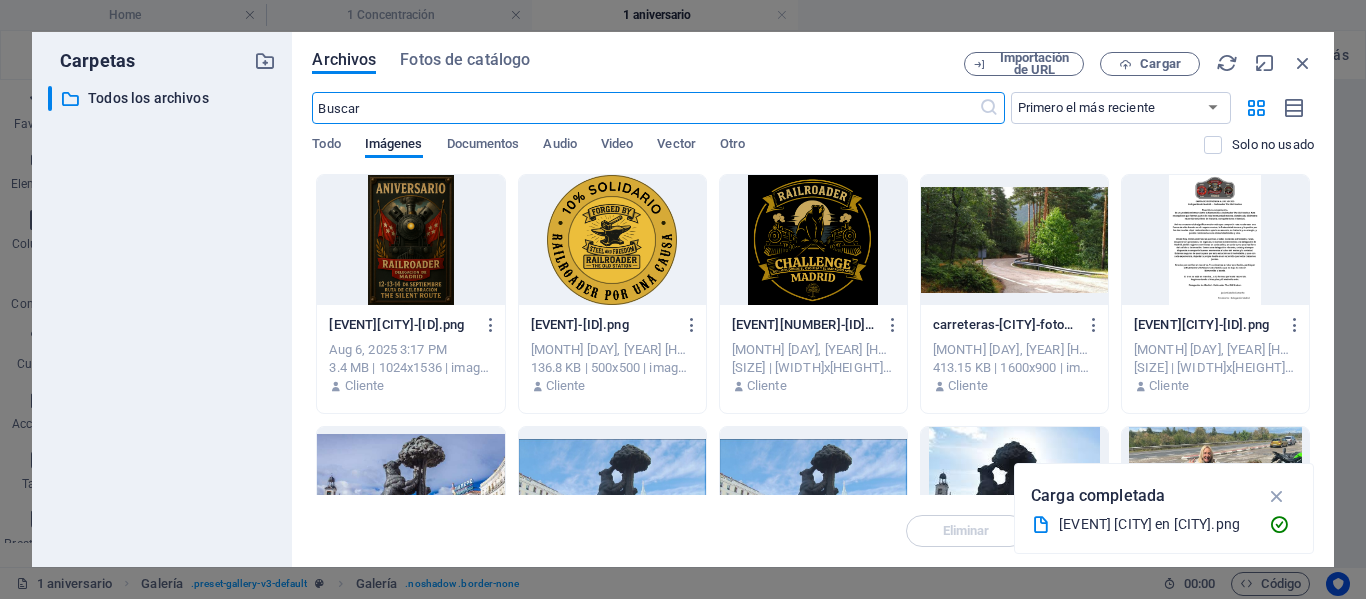 click at bounding box center (410, 240) 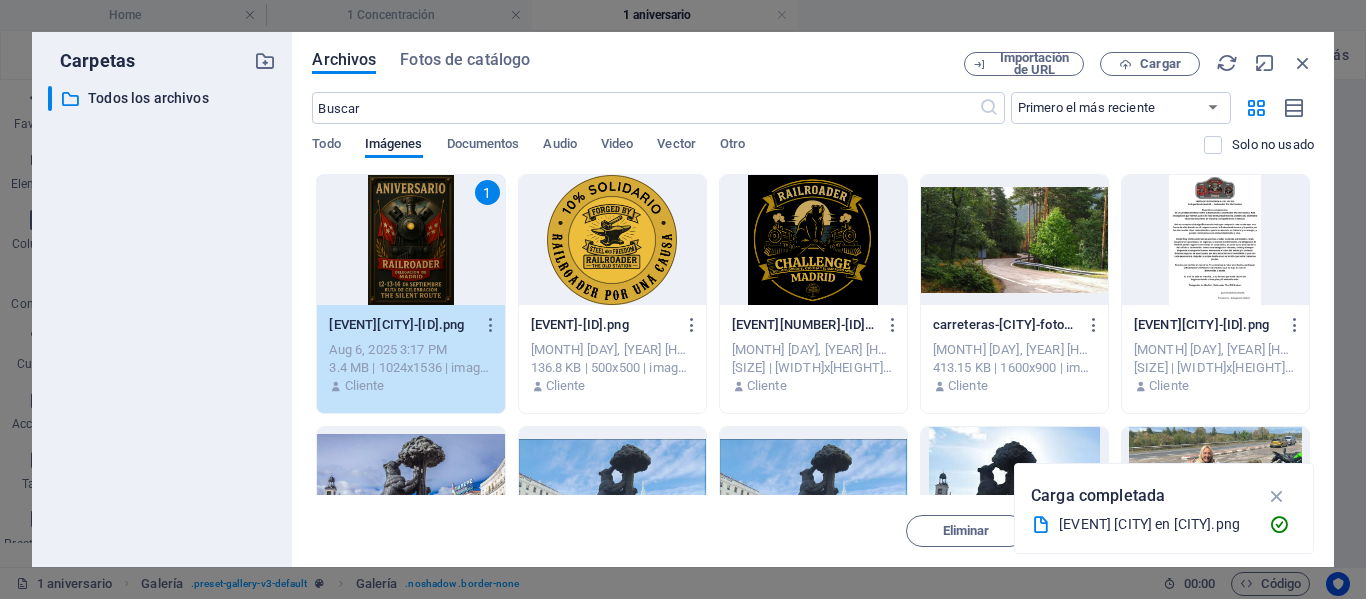 click on "1" at bounding box center [410, 240] 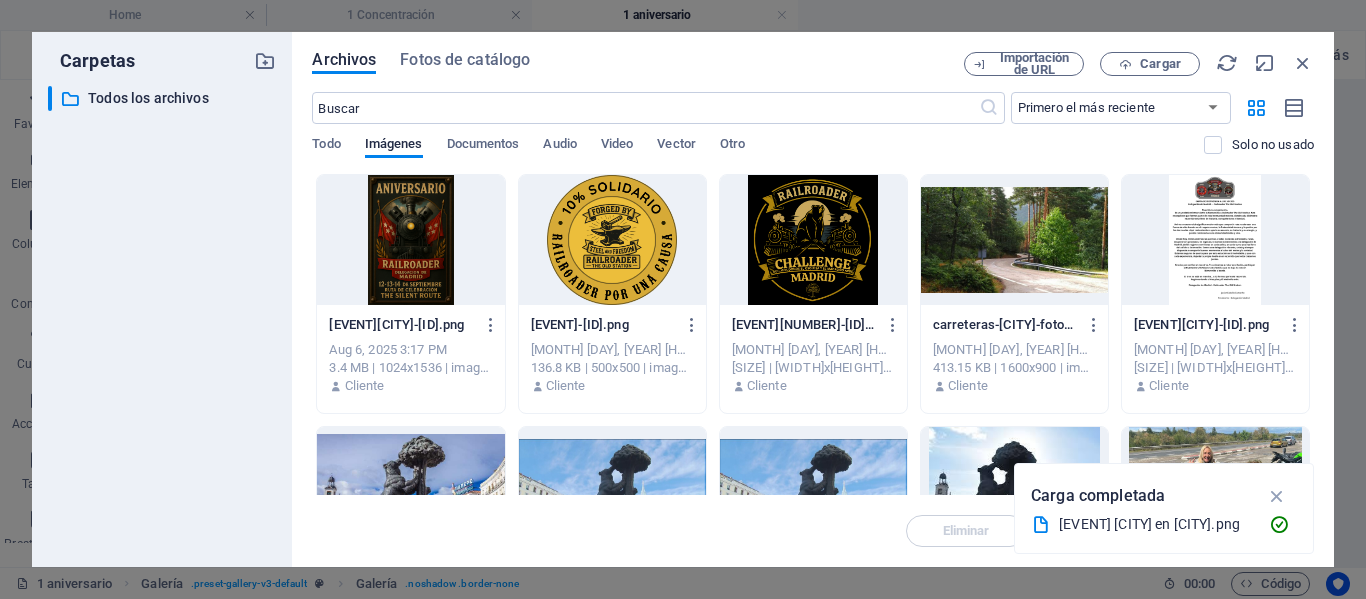 click at bounding box center (410, 240) 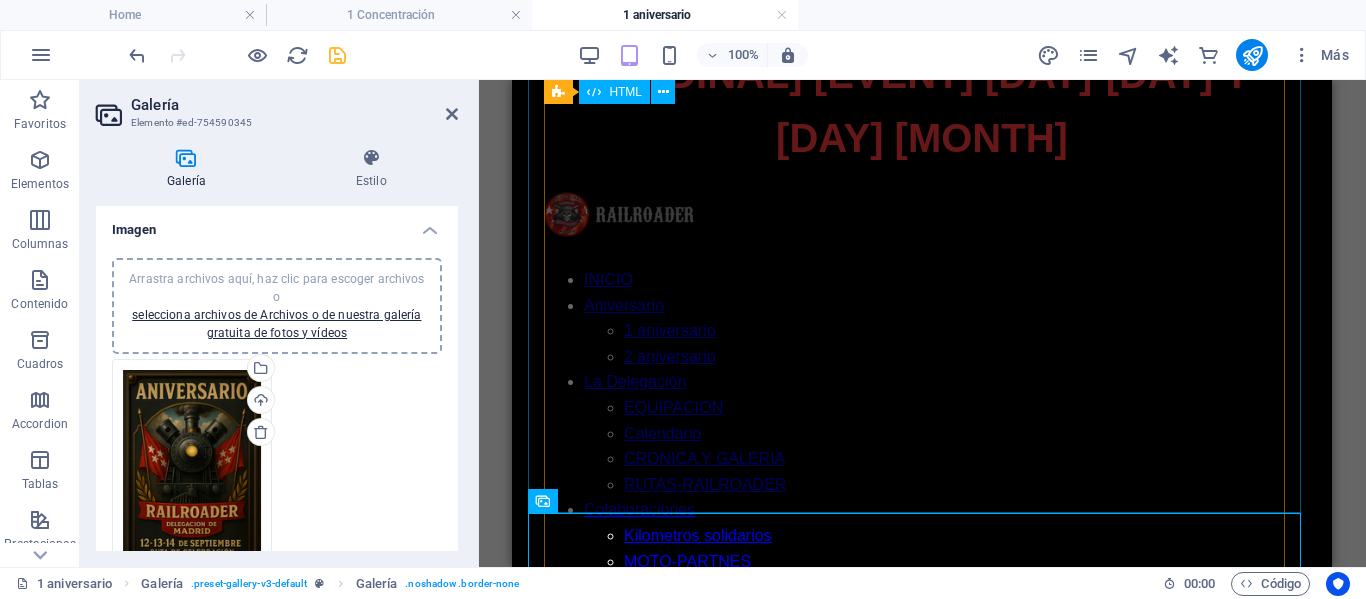 scroll, scrollTop: 1211, scrollLeft: 0, axis: vertical 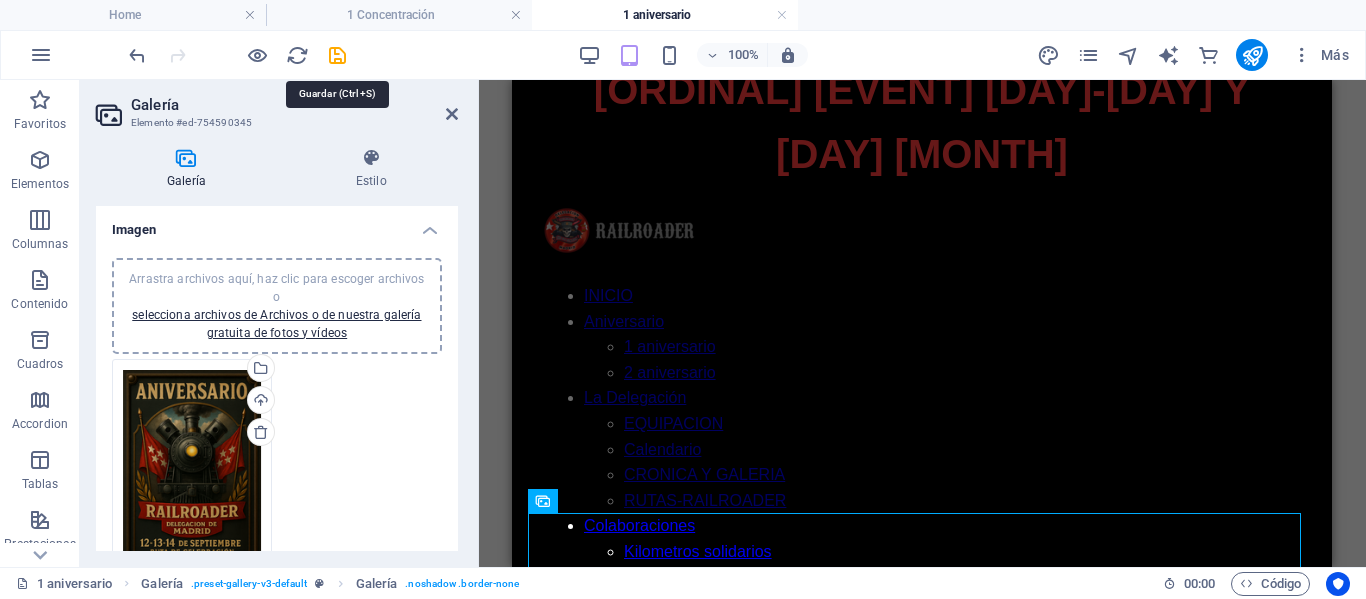 click at bounding box center [337, 55] 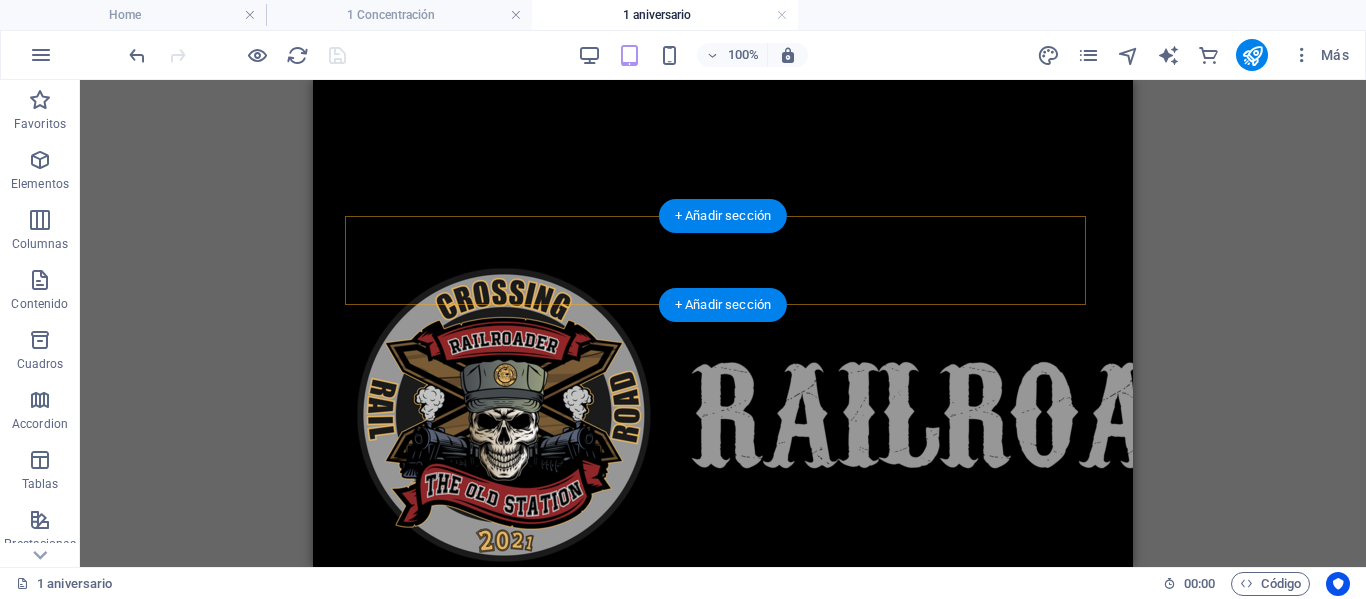 scroll, scrollTop: 611, scrollLeft: 0, axis: vertical 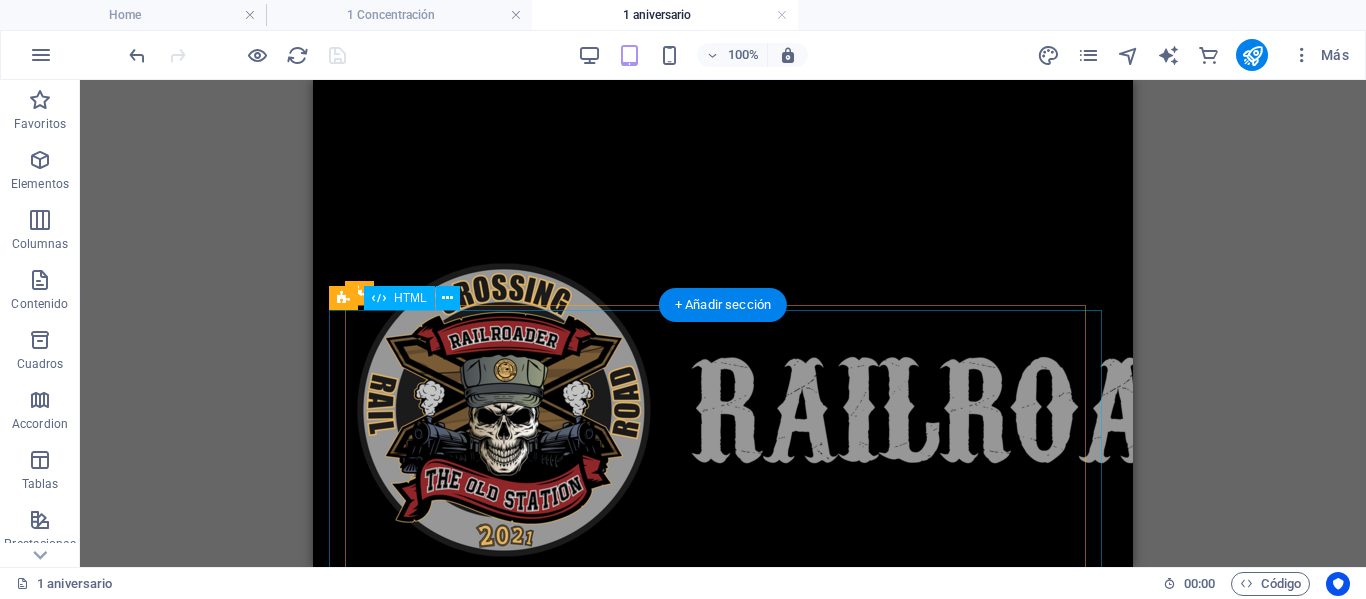 click on "[EVENT] [CITY] - Railroader The Old Station
[EVENT] [CITY] [YEAR]
Rugimos donde el Oso pisa y El Madroño arde
El próximo aniversario de la  Delegación de [CITY]  de Railroader The Old Station se celebrará de una forma especial:  rodando en hermandad por The Silent Route , una de las rutas más espectaculares y emblemáticas del país.
Una jornada para rendir homenaje al espíritu que nos une, atravesando paisajes de silencio, curvas infinitas y naturaleza indómita. Esta ruta no solo será un viaje sobre el asfalto, sino una experiencia de fraternidad y libertad.
La Delegación de [CITY] vuelve a rugir con fuerza, demostrando que el corazón de la capital late también en cada kilómetro que recorremos juntos. Entre pinos, sierras y miradores, escribiremos una nueva página en nuestra historia.
“Rugimos donde el Oso pisa y El Madroño arde.”
El  [DAY] [MONTH] [YEAR]" at bounding box center (723, 1748) 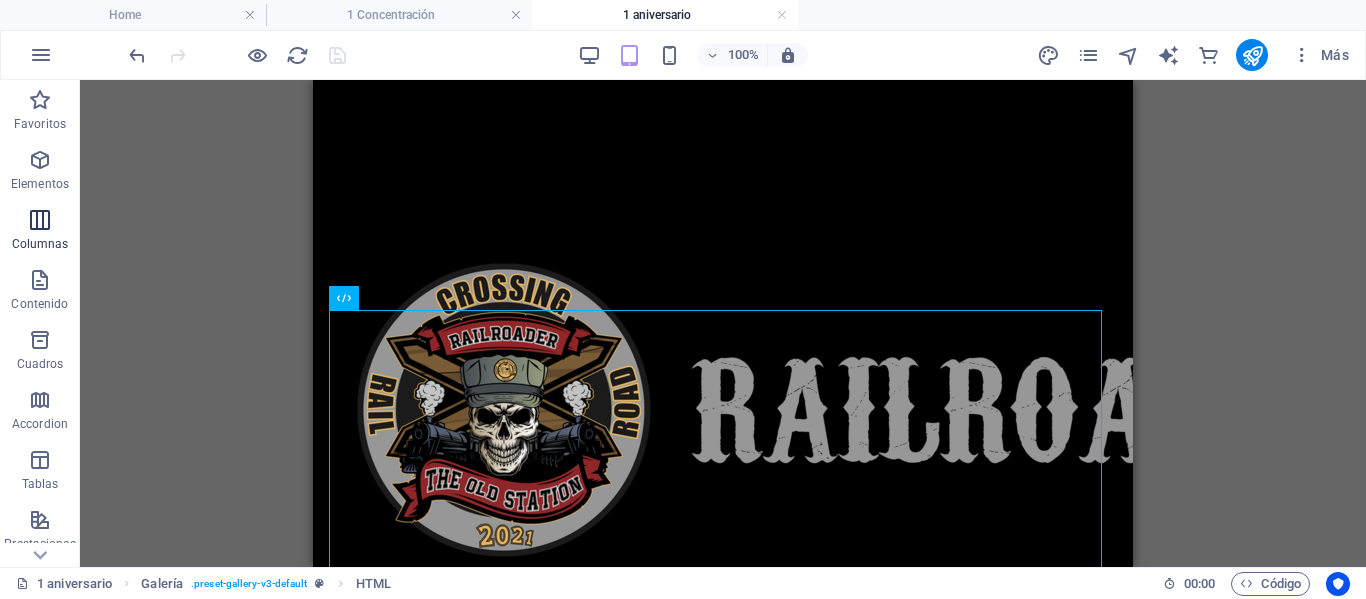 click at bounding box center [40, 220] 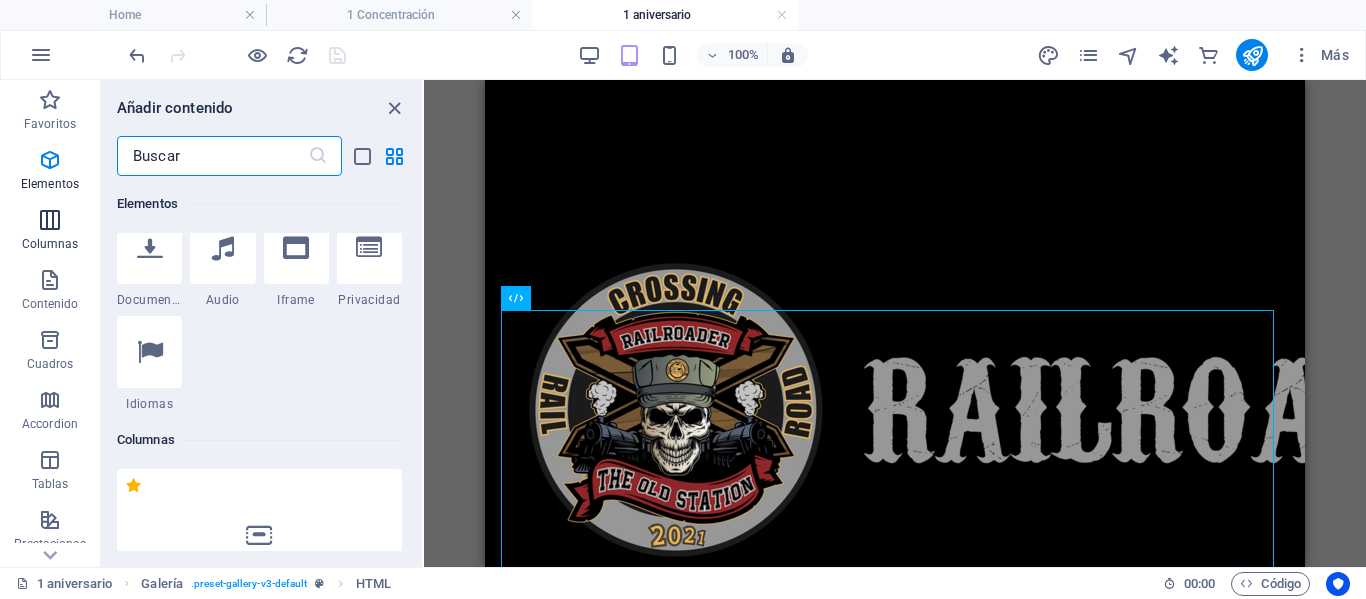 scroll, scrollTop: 1154, scrollLeft: 0, axis: vertical 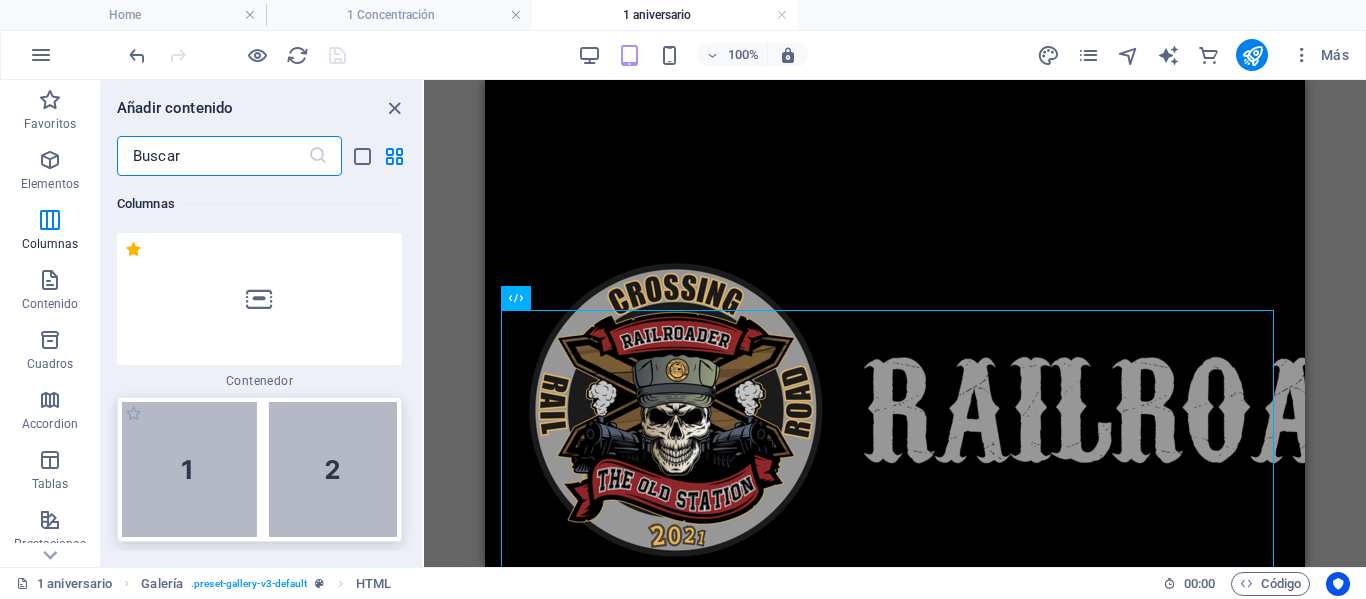click at bounding box center [259, 469] 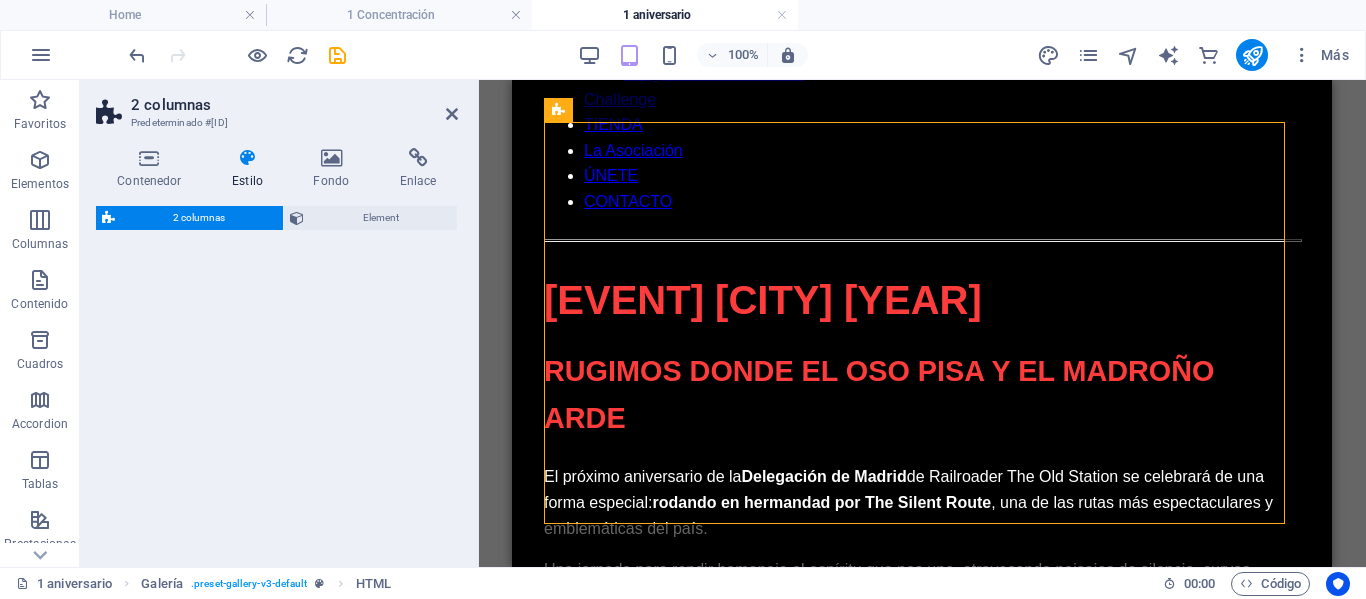 select on "rem" 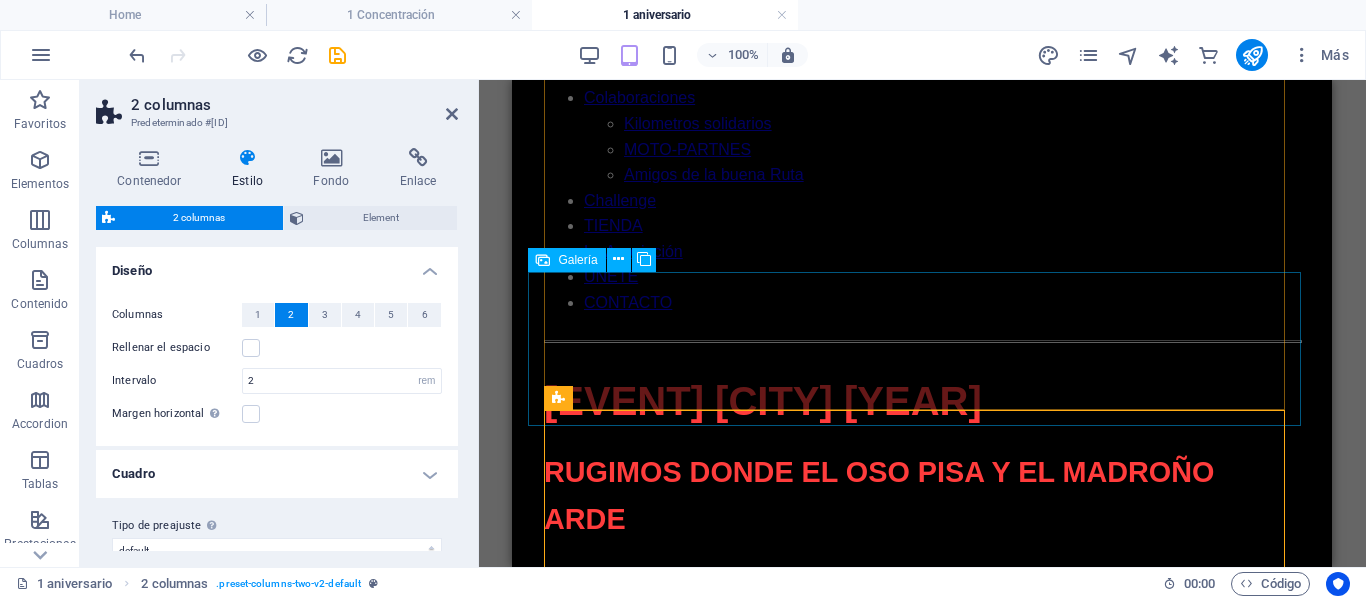 scroll, scrollTop: 1640, scrollLeft: 0, axis: vertical 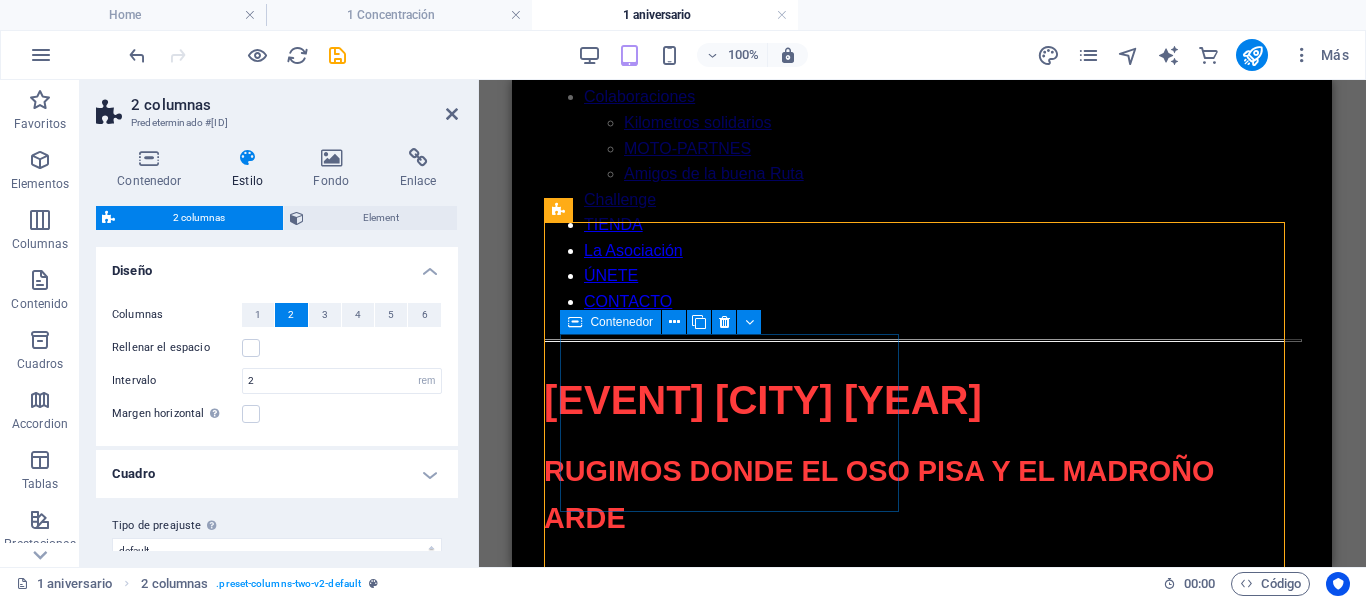 click on "Suelta el contenido aquí o  Añadir elementos  Pegar portapapeles" at bounding box center [922, 1985] 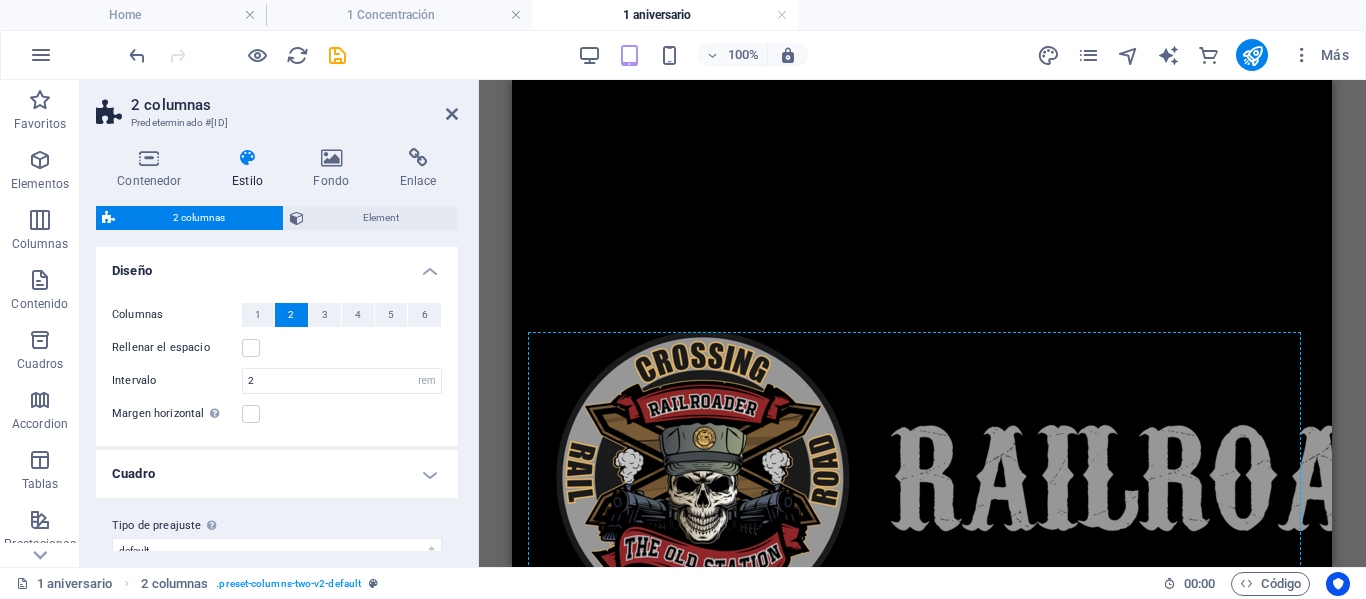 scroll, scrollTop: 540, scrollLeft: 0, axis: vertical 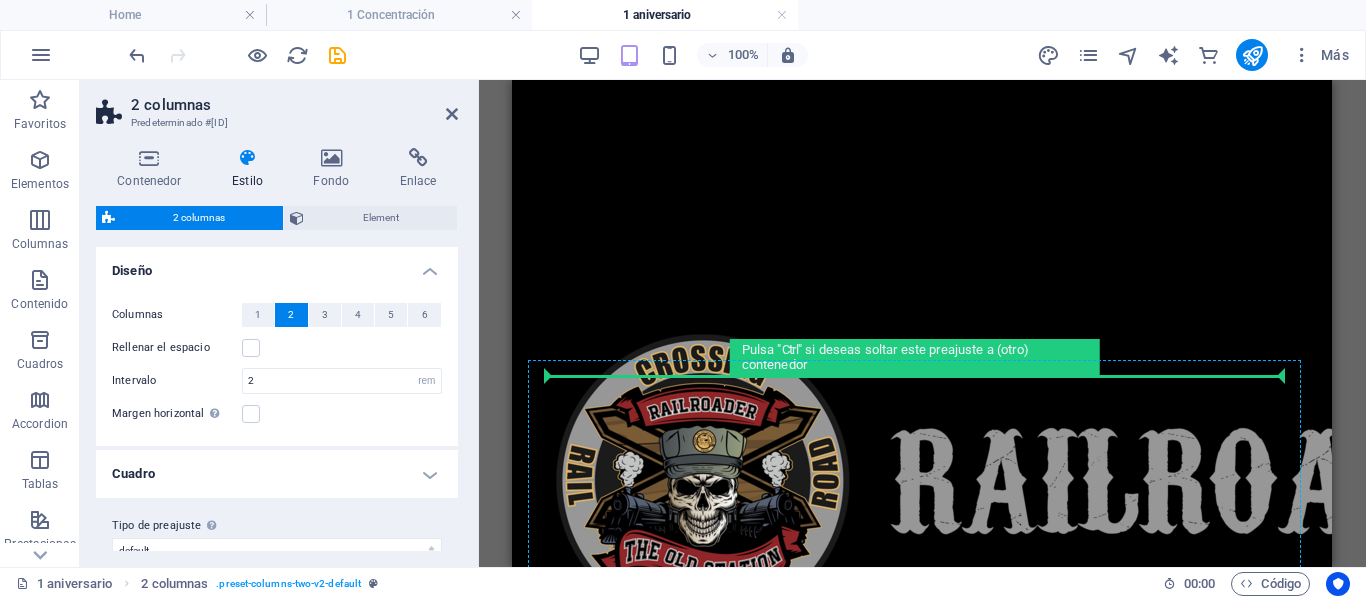 drag, startPoint x: 911, startPoint y: 231, endPoint x: 929, endPoint y: 397, distance: 166.97305 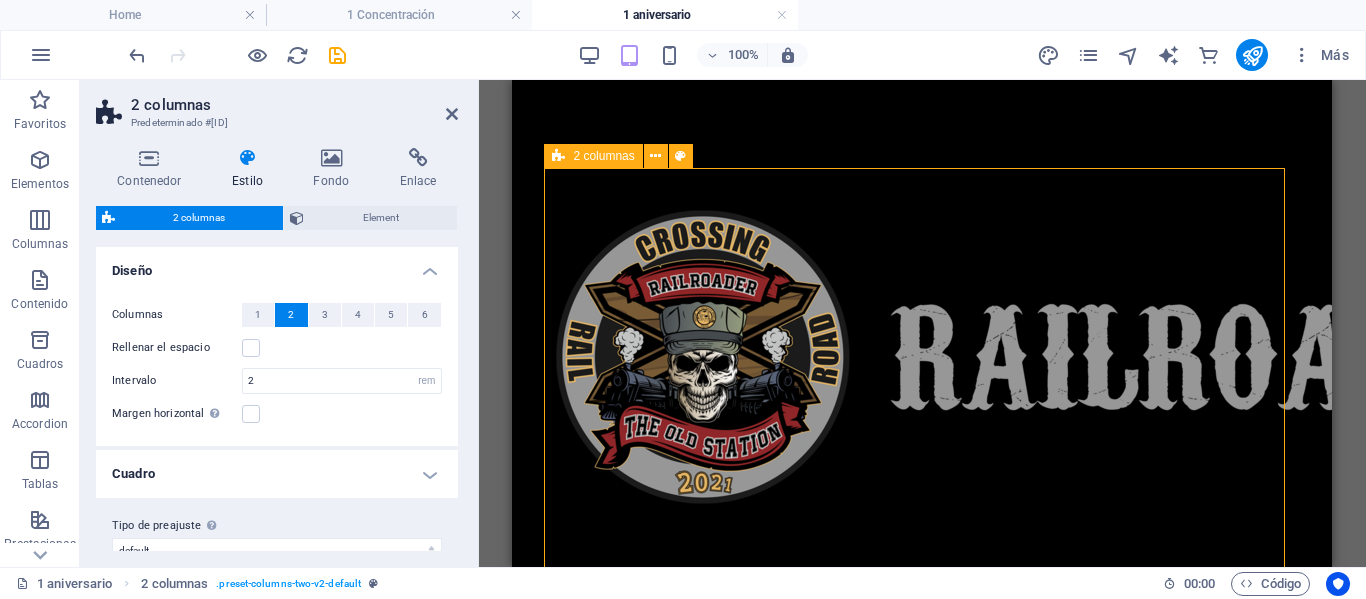 scroll, scrollTop: 840, scrollLeft: 0, axis: vertical 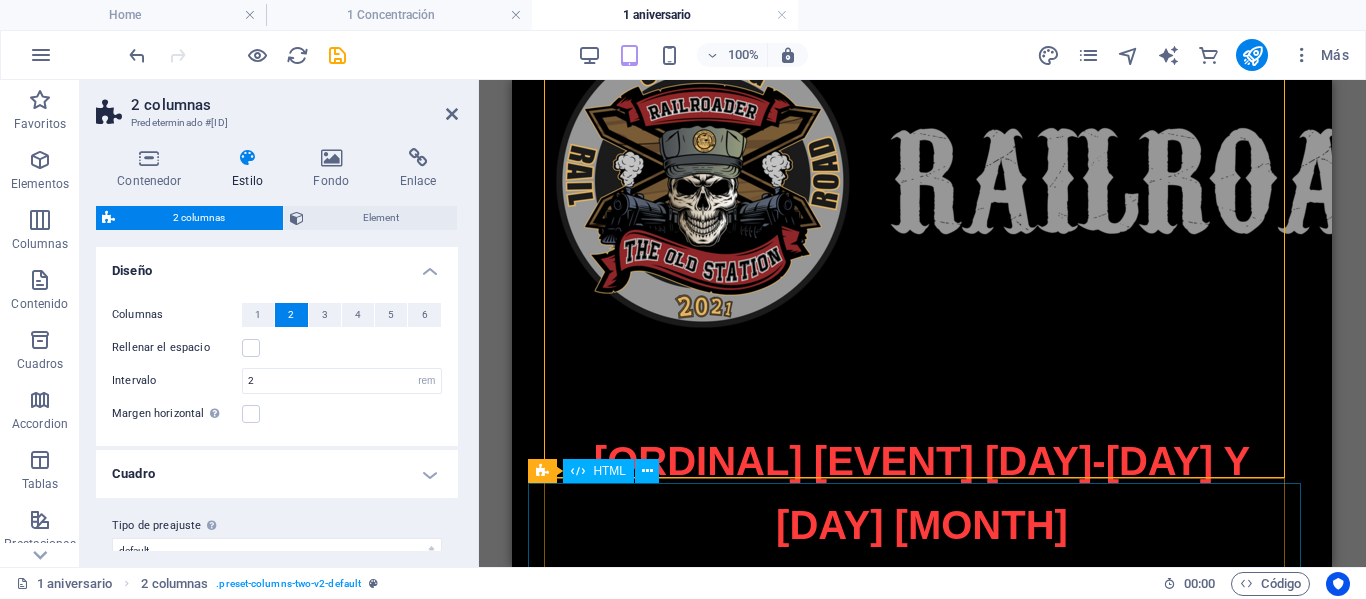 click on "[EVENT] [CITY] - Railroader The Old Station
[EVENT] [CITY] [YEAR]
Rugimos donde el Oso pisa y El Madroño arde
El próximo aniversario de la  Delegación de [CITY]  de Railroader The Old Station se celebrará de una forma especial:  rodando en hermandad por The Silent Route , una de las rutas más espectaculares y emblemáticas del país.
Una jornada para rendir homenaje al espíritu que nos une, atravesando paisajes de silencio, curvas infinitas y naturaleza indómita. Esta ruta no solo será un viaje sobre el asfalto, sino una experiencia de fraternidad y libertad.
La Delegación de [CITY] vuelve a rugir con fuerza, demostrando que el corazón de la capital late también en cada kilómetro que recorremos juntos. Entre pinos, sierras y miradores, escribiremos una nueva página en nuestra historia.
“Rugimos donde el Oso pisa y El Madroño arde.”
El  [DAY] [MONTH] [YEAR]" at bounding box center [922, 1803] 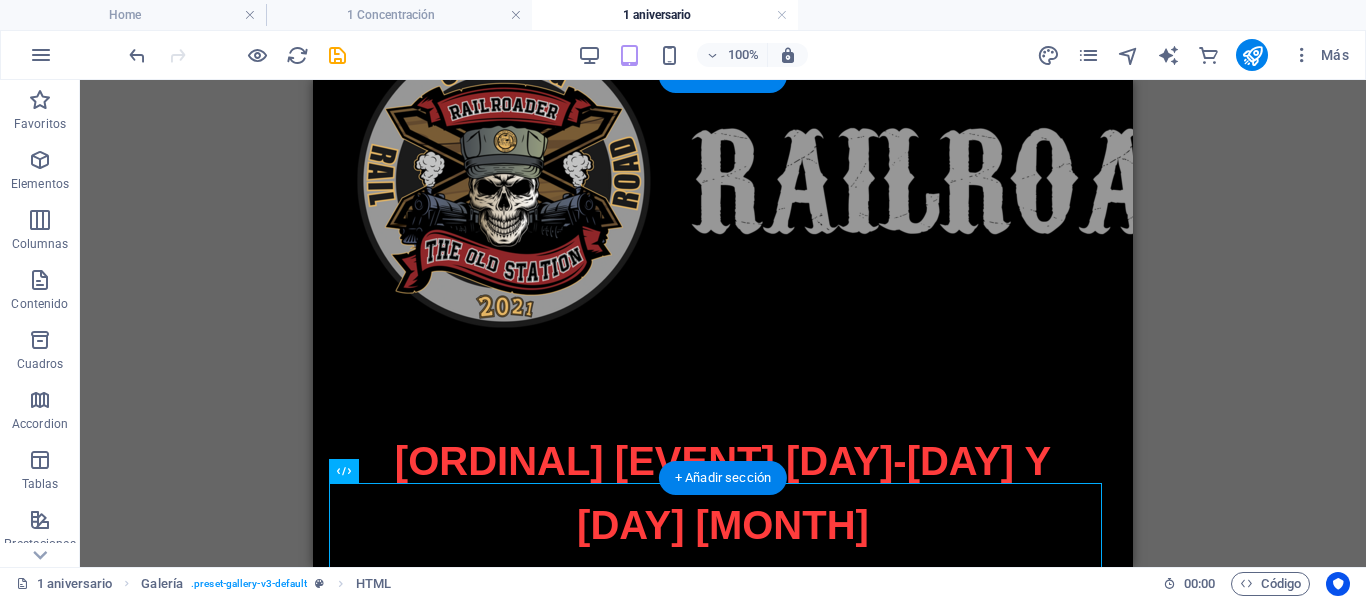 drag, startPoint x: 394, startPoint y: 493, endPoint x: 531, endPoint y: 290, distance: 244.90407 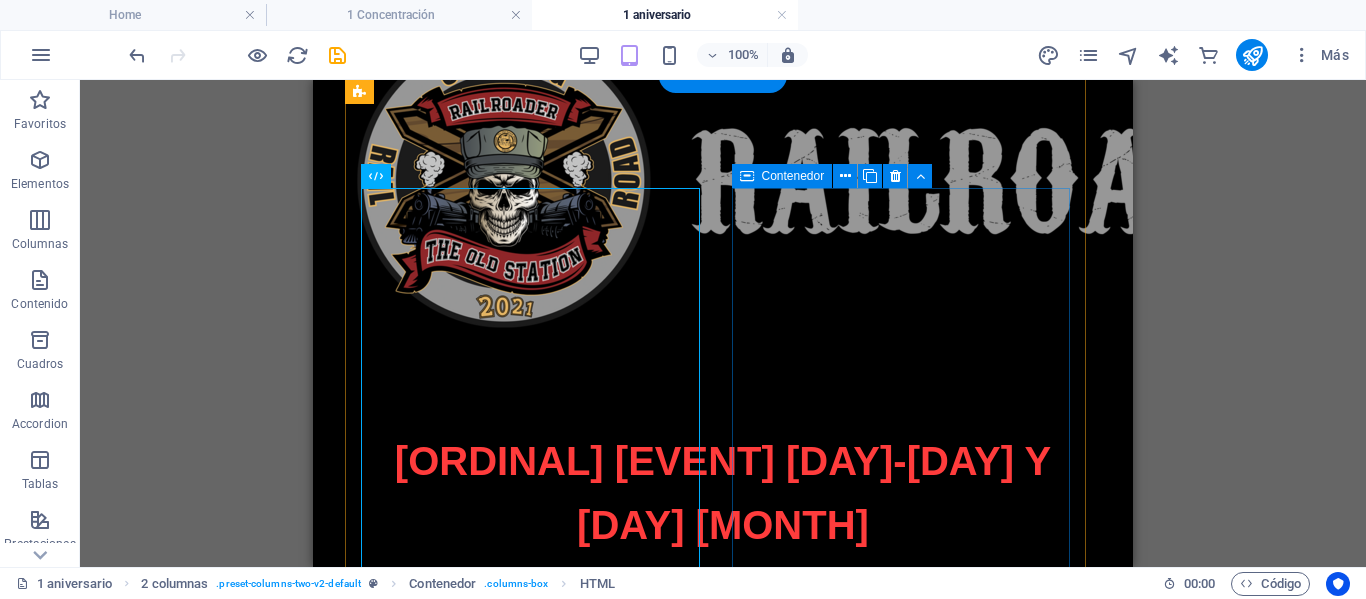click on "Suelta el contenido aquí o  Añadir elementos  Pegar portapapeles" at bounding box center (723, 1946) 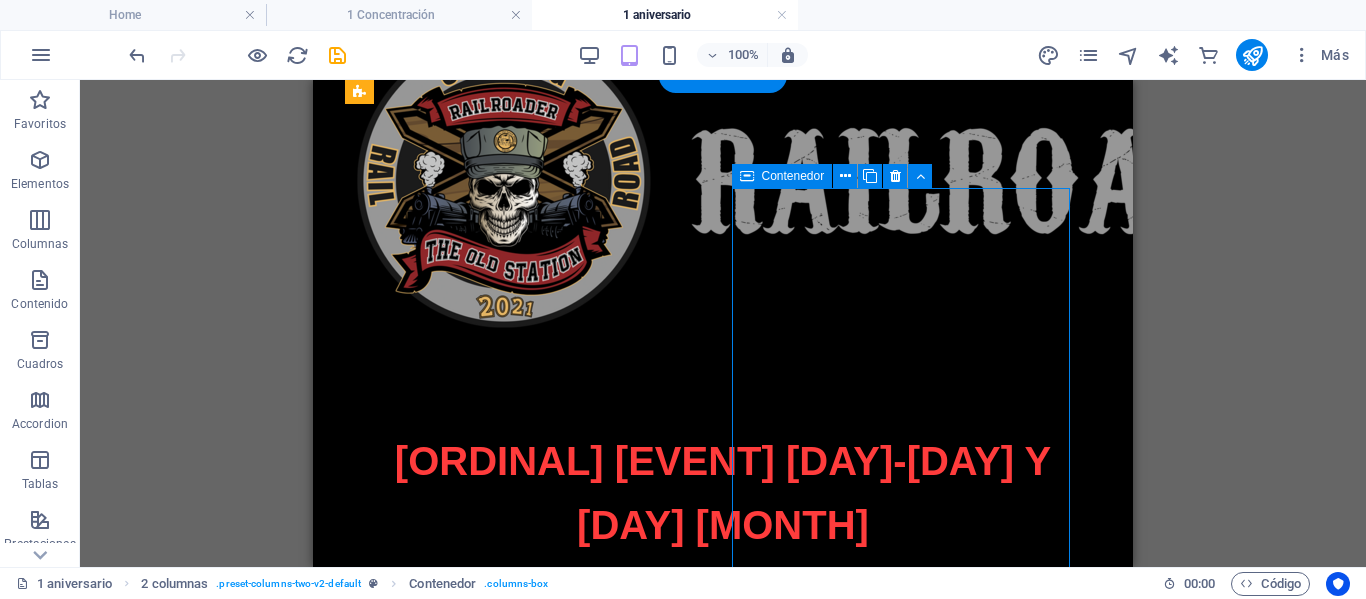 click on "Añadir elementos" at bounding box center (652, 1976) 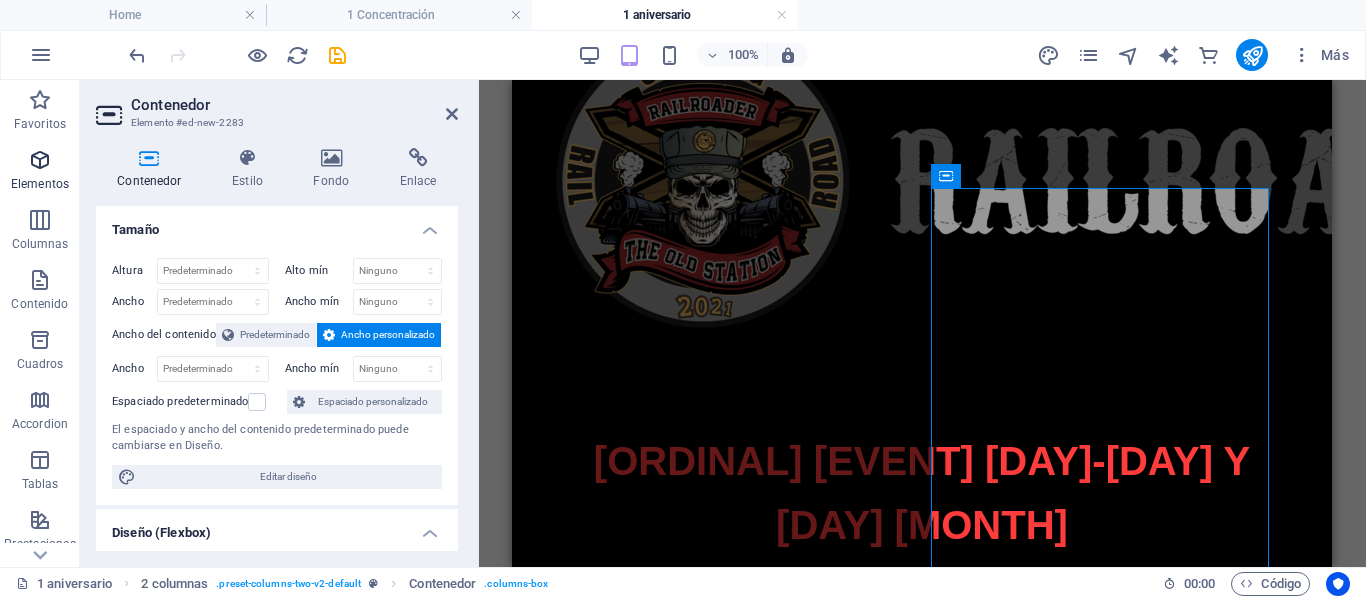 click on "Elementos" at bounding box center (40, 184) 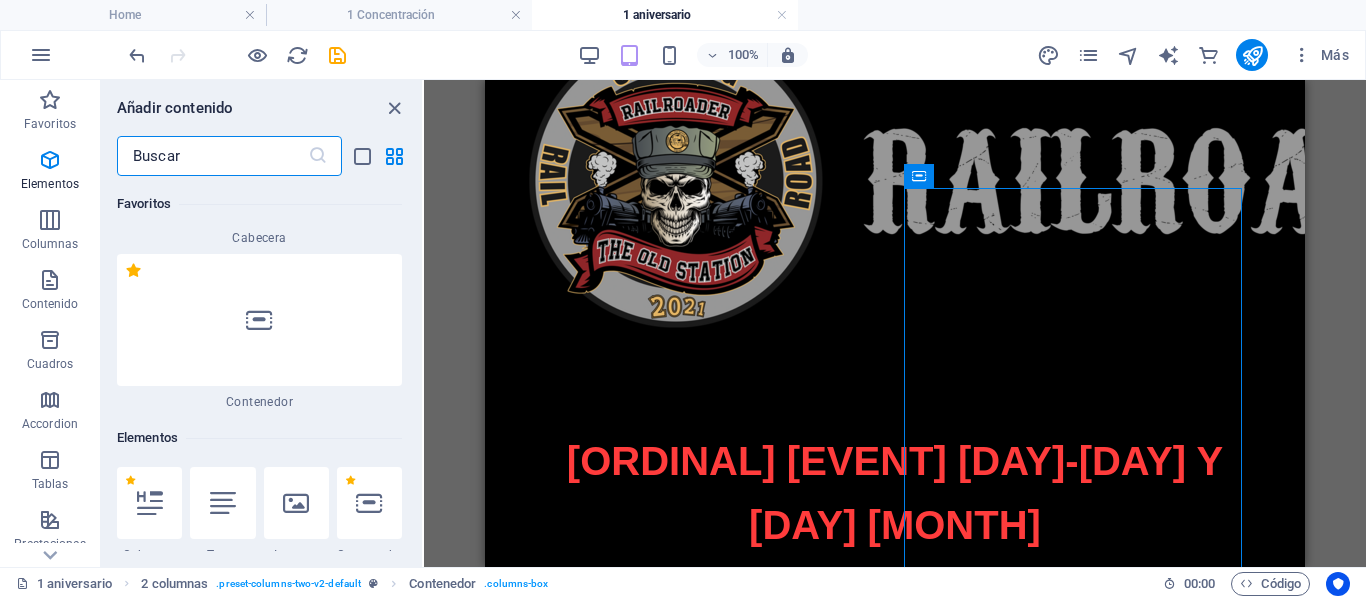 scroll, scrollTop: 377, scrollLeft: 0, axis: vertical 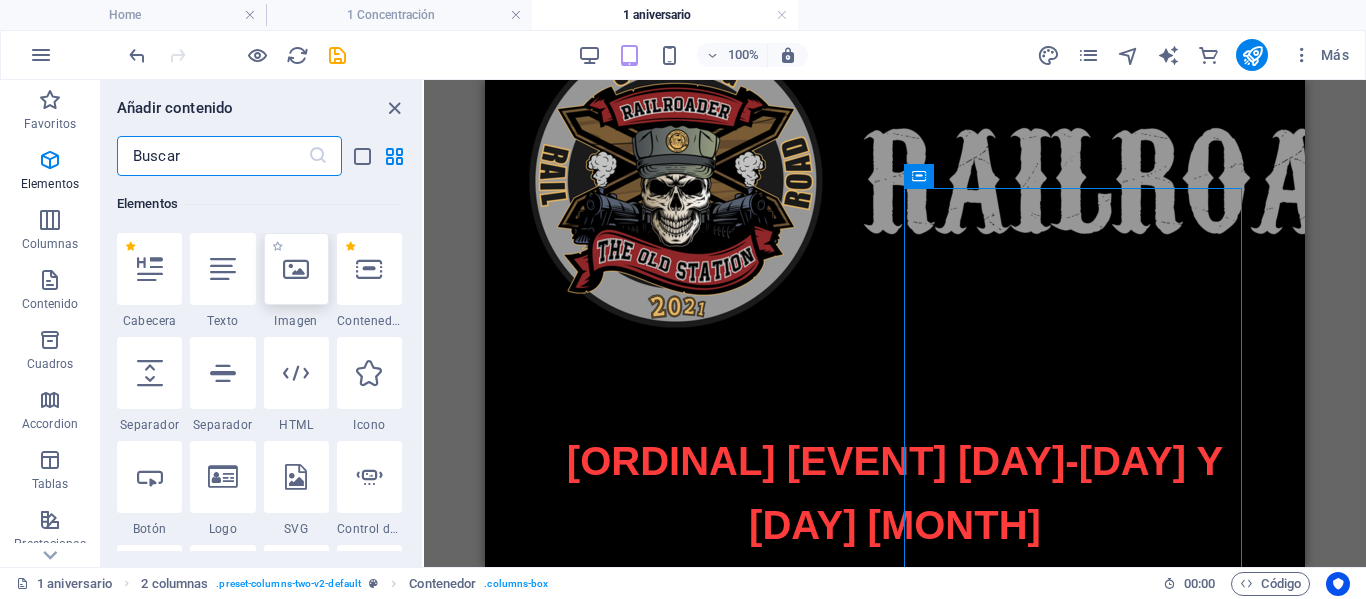 click at bounding box center (296, 269) 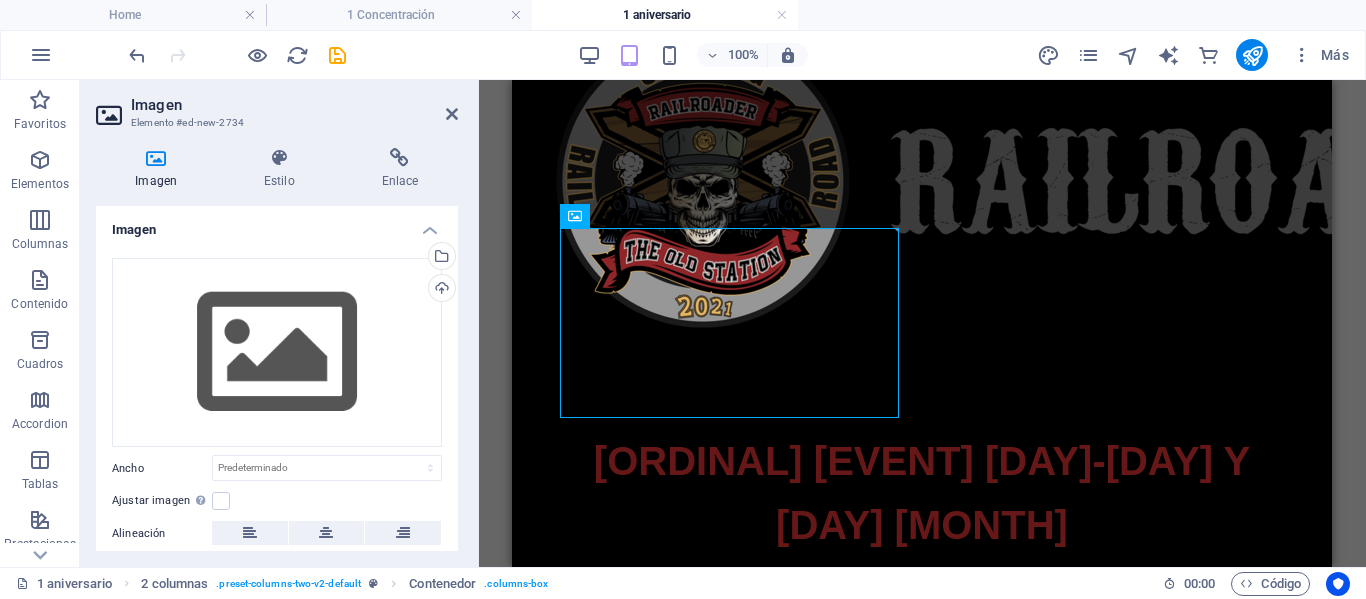 scroll, scrollTop: 800, scrollLeft: 0, axis: vertical 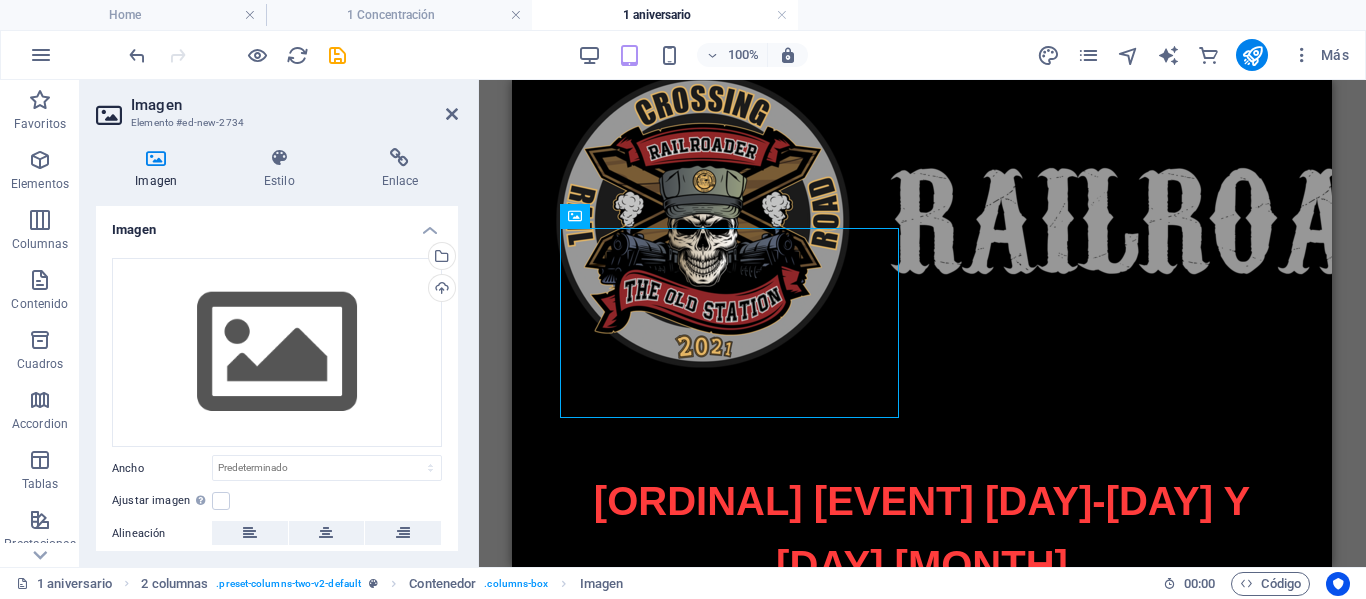 drag, startPoint x: 1157, startPoint y: 307, endPoint x: 1122, endPoint y: 362, distance: 65.192024 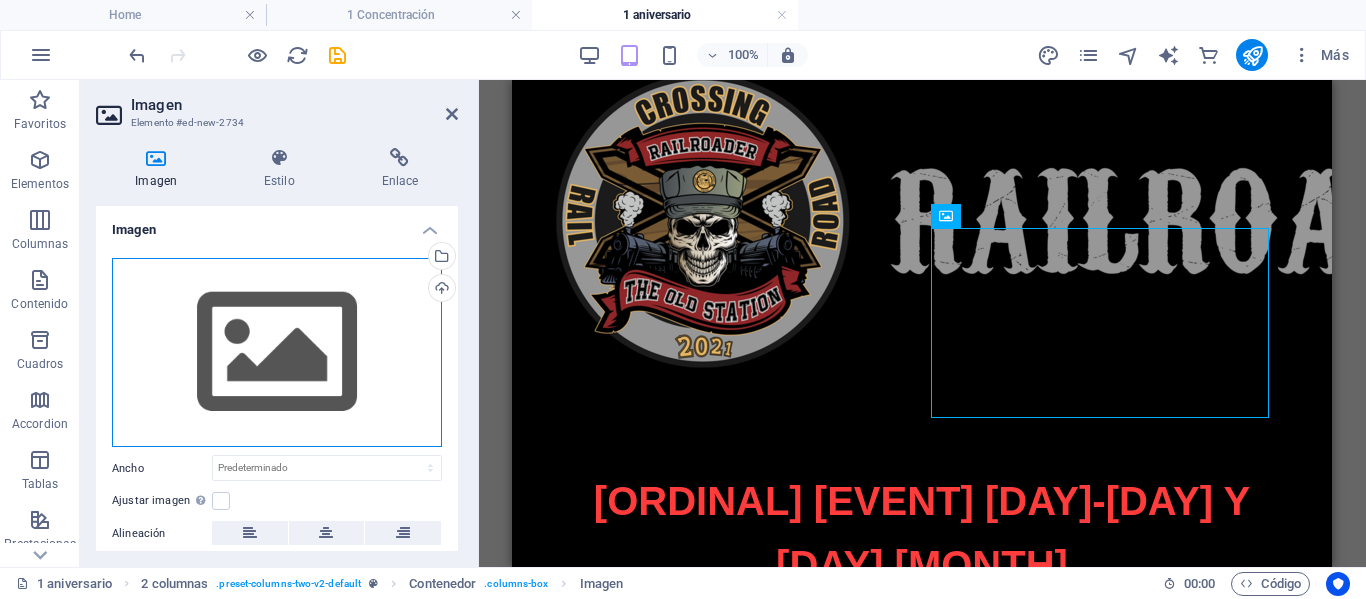 click on "Arrastra archivos aquí, haz clic para escoger archivos o  selecciona archivos de Archivos o de nuestra galería gratuita de fotos y vídeos" at bounding box center (277, 353) 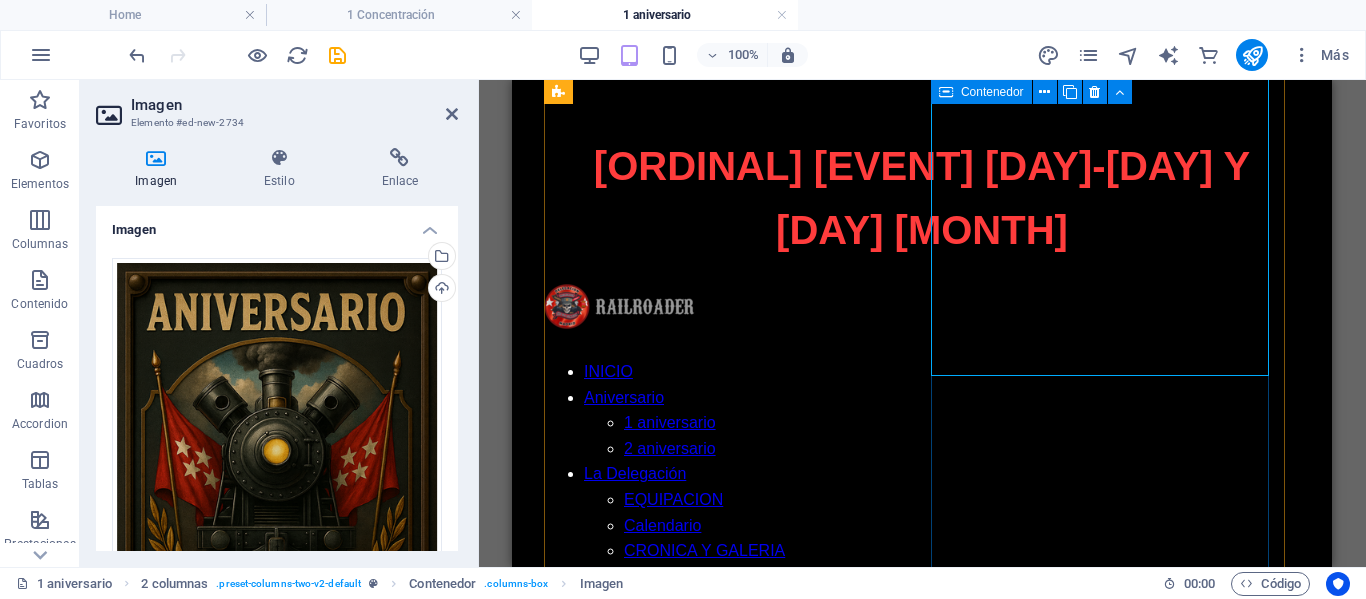 scroll, scrollTop: 1161, scrollLeft: 0, axis: vertical 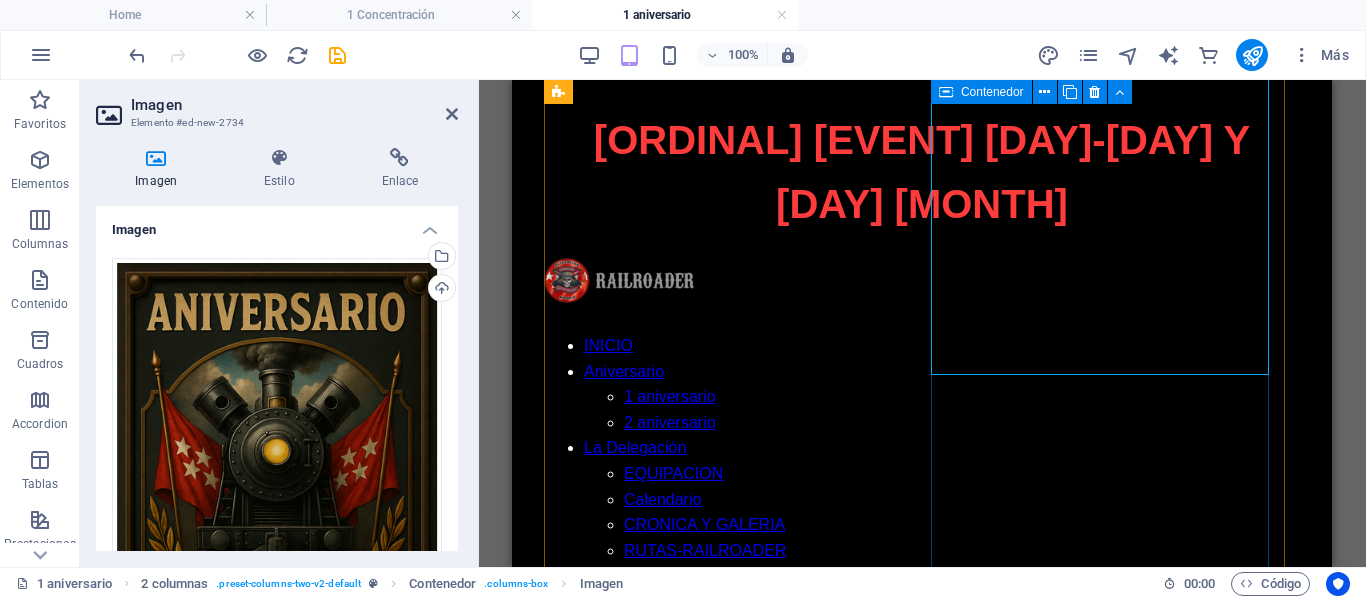 click at bounding box center (922, 2173) 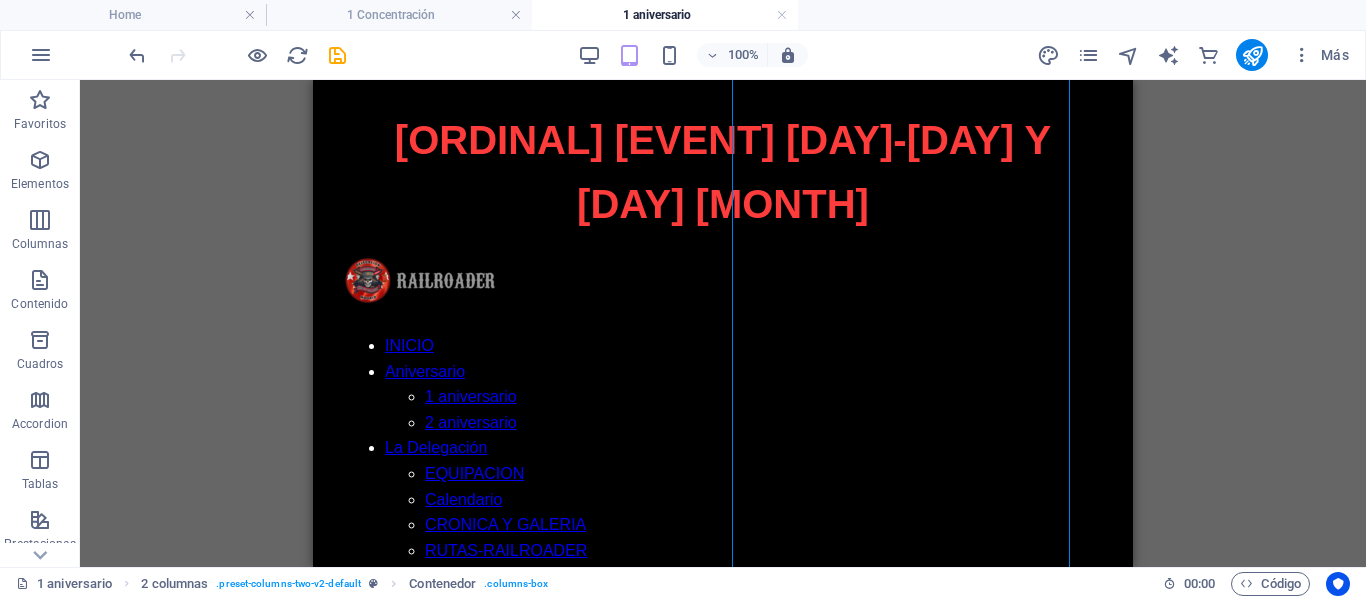 click on "1º Aniversario  12-13 y 14 diciembre INICIO Aniversario 1 aniversario  2 aniversario La Delegación EQUIPACION Calendario CRONICA Y GALERIA RUTAS-RAILROADER Colaboraciones Kilometros solidarios MOTO-PARTNES Amigos de la buena Ruta Challenge TIENDA La Asociación ÚNETE CONTACTO
Aniversario Delegación Madrid - Railroader The Old Station
Aniversario Delegación Madrid 2025
Rugimos donde el Oso pisa y El Madroño arde
El próximo aniversario de la  Delegación de Madrid  de Railroader The Old Station se celebrará de una forma especial:  rodando en hermandad por The Silent Route , una de las rutas más espectaculares y emblemáticas del país.
Una jornada para rendir homenaje al espíritu que nos une, atravesando paisajes de silencio, curvas infinitas y naturaleza indómita. Esta ruta no solo será un viaje sobre el asfalto, sino una experiencia de fraternidad y libertad.
“Rugimos donde el Oso pisa y El Madroño arde.”
El
Railroader" at bounding box center (723, 16505) 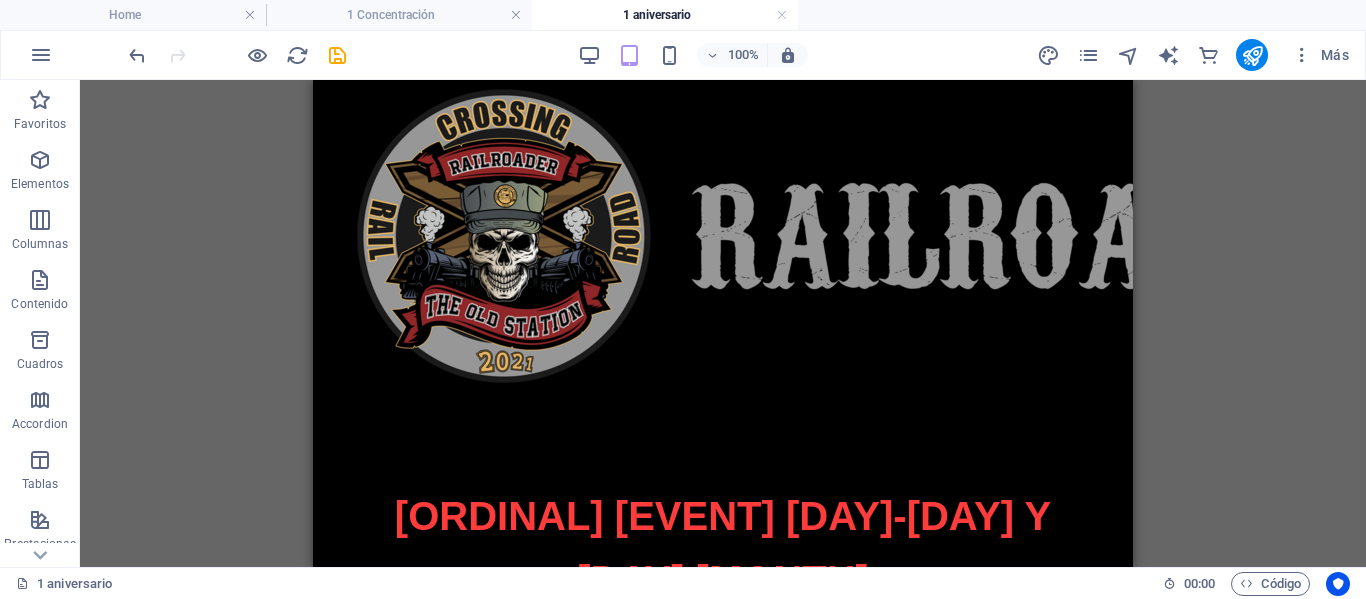 scroll, scrollTop: 761, scrollLeft: 0, axis: vertical 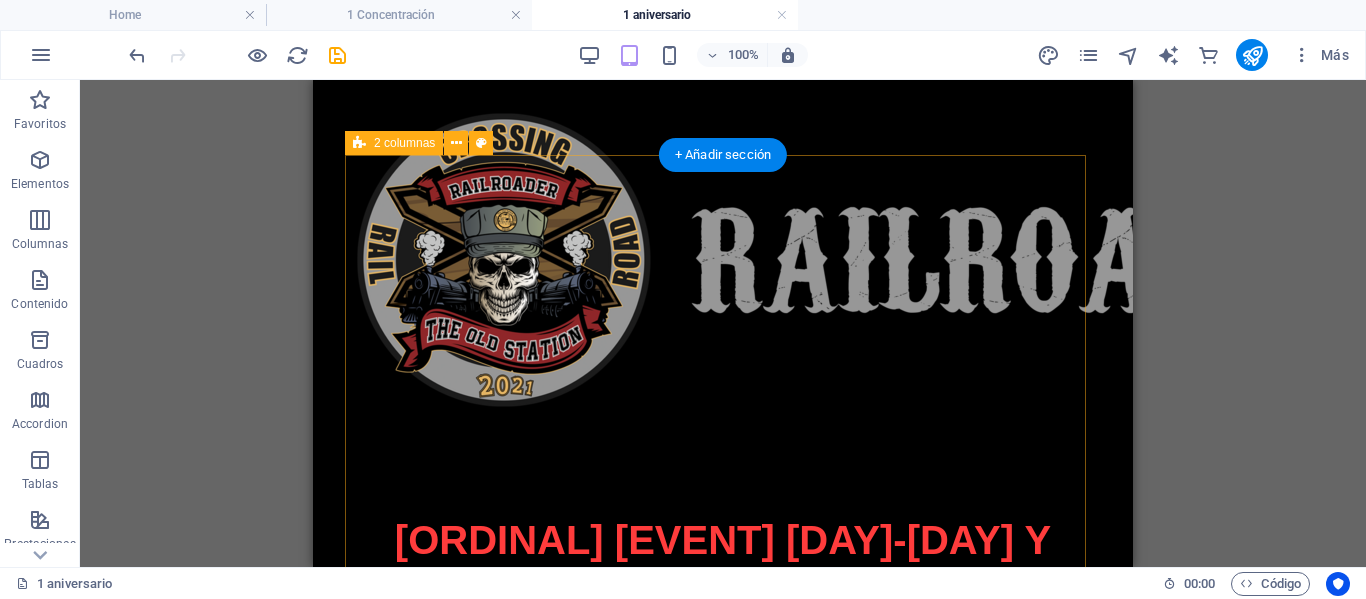 click on "[EVENT] [CITY] - Railroader The Old Station
[EVENT] [CITY] [YEAR]
Rugimos donde el Oso pisa y El Madroño arde
El próximo aniversario de la  Delegación de [CITY]  de Railroader The Old Station se celebrará de una forma especial:  rodando en hermandad por The Silent Route , una de las rutas más espectaculares y emblemáticas del país.
Una jornada para rendir homenaje al espíritu que nos une, atravesando paisajes de silencio, curvas infinitas y naturaleza indómita. Esta ruta no solo será un viaje sobre el asfalto, sino una experiencia de fraternidad y libertad.
La Delegación de [CITY] vuelve a rugir con fuerza, demostrando que el corazón de la capital late también en cada kilómetro que recorremos juntos. Entre pinos, sierras y miradores, escribiremos una nueva página en nuestra historia.
“Rugimos donde el Oso pisa y El Madroño arde.”
El  [DAY] [MONTH] [YEAR]" at bounding box center (723, 2213) 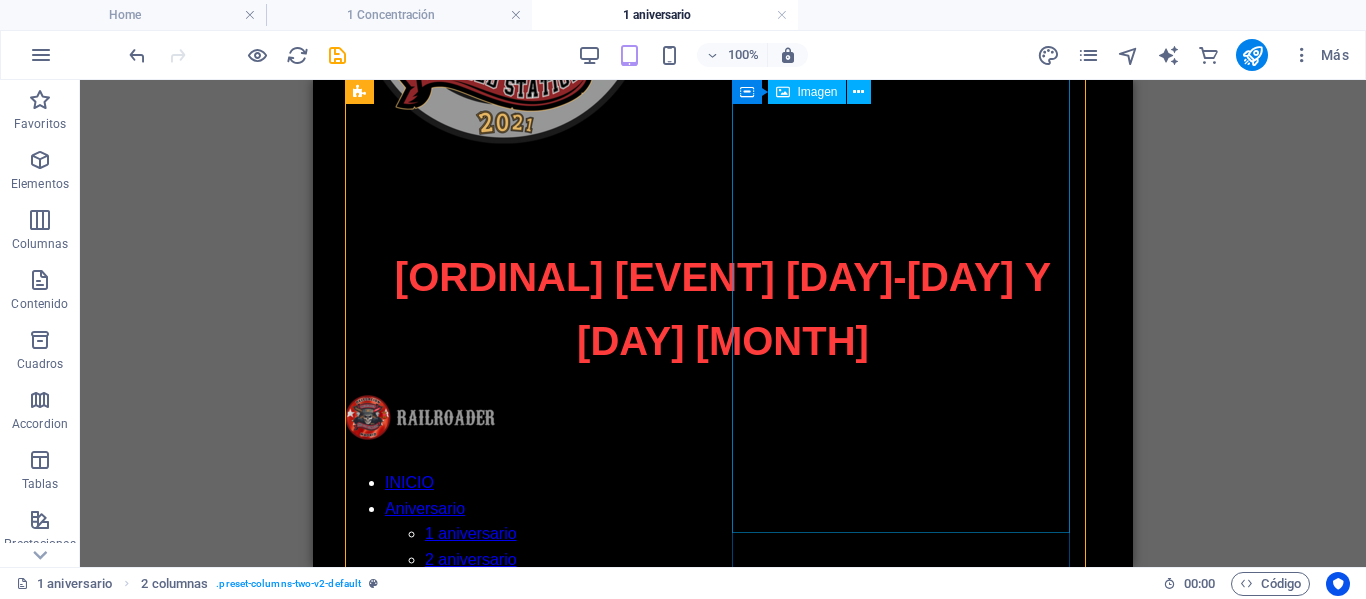 scroll, scrollTop: 1161, scrollLeft: 0, axis: vertical 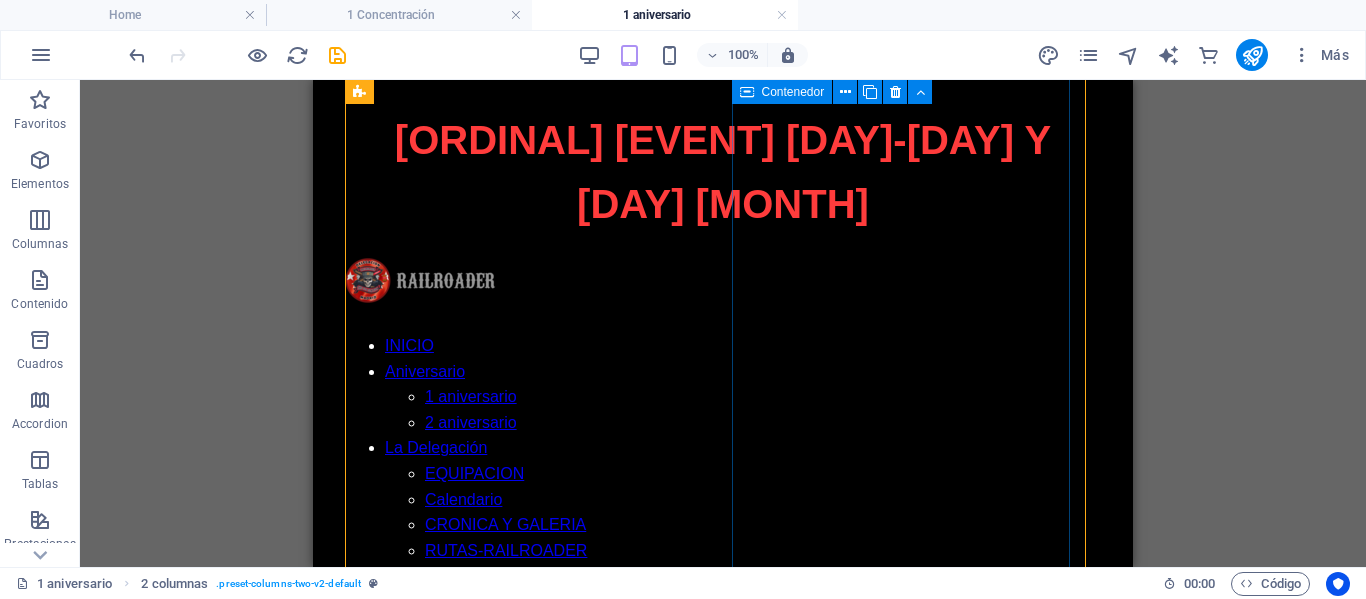 click at bounding box center (723, 2173) 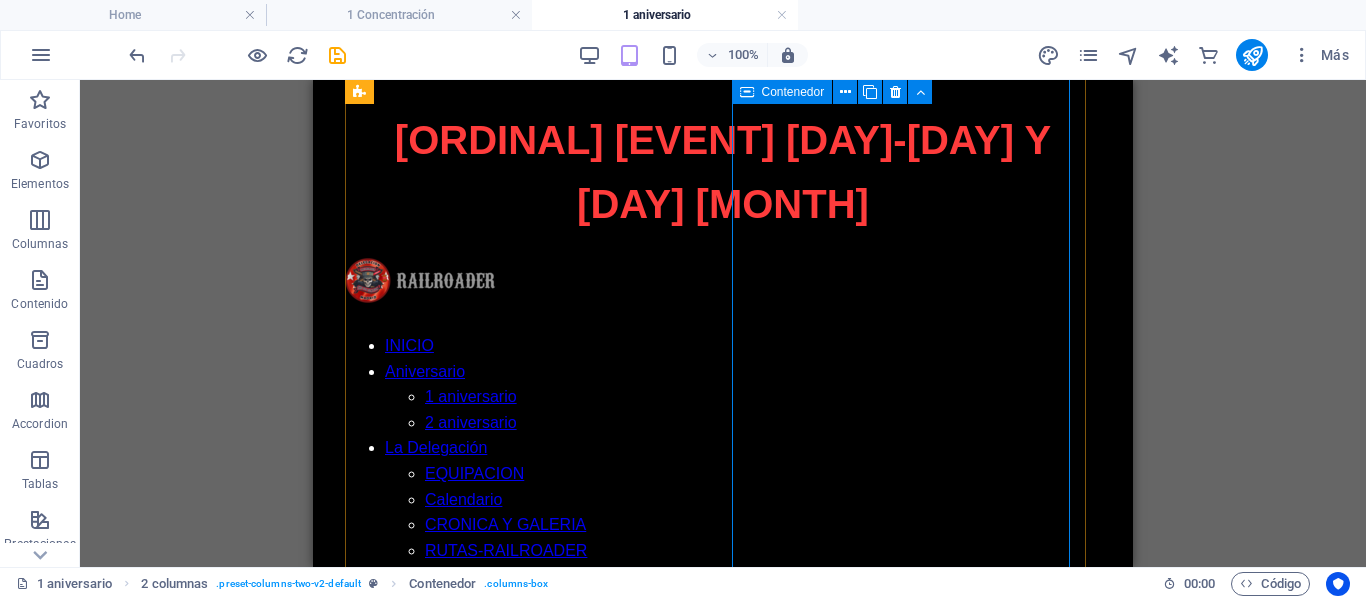 click at bounding box center (723, 2173) 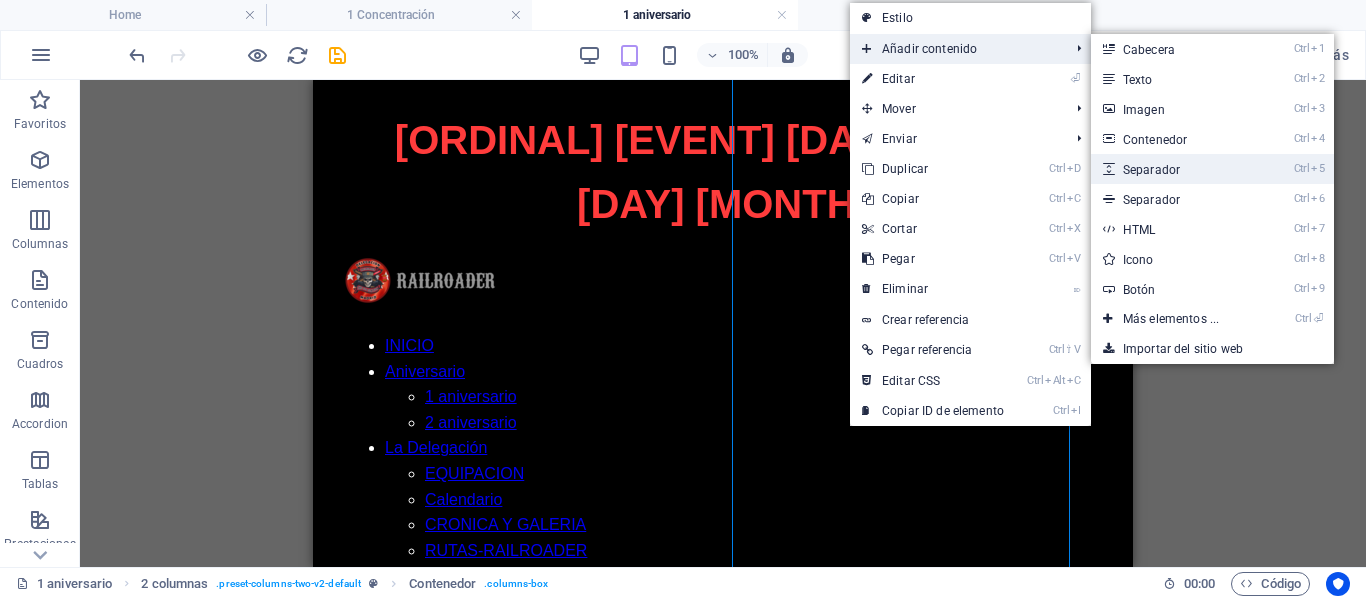 click on "Ctrl 5  Separador" at bounding box center (1175, 169) 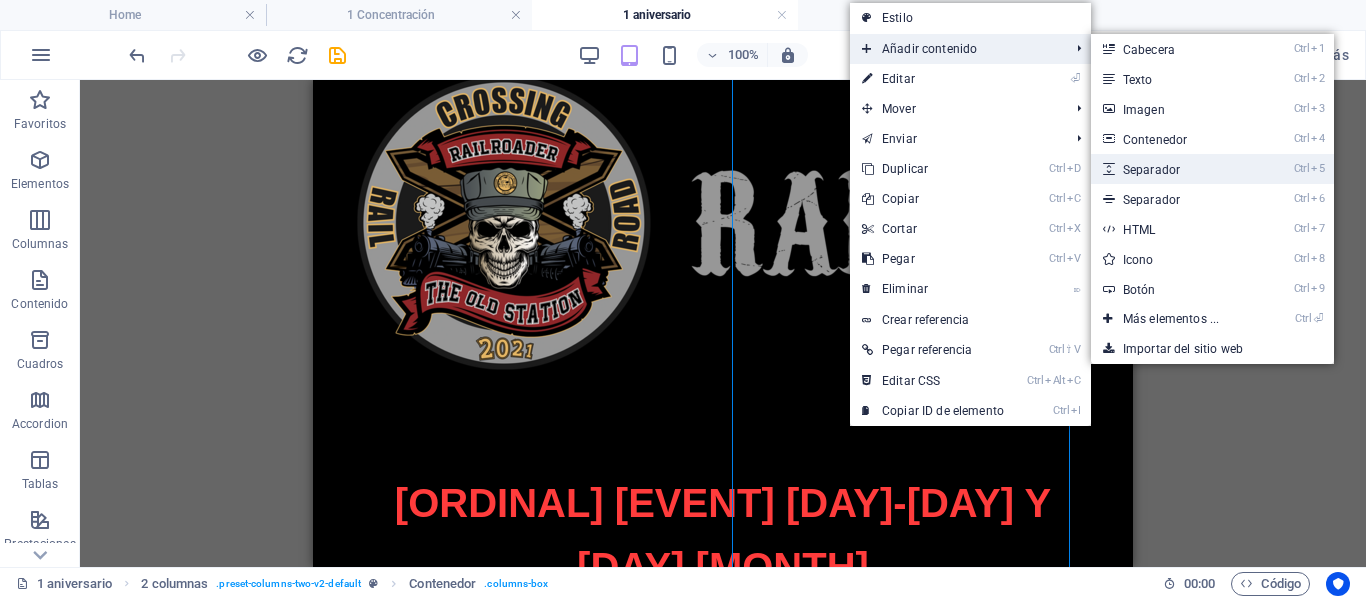 select on "px" 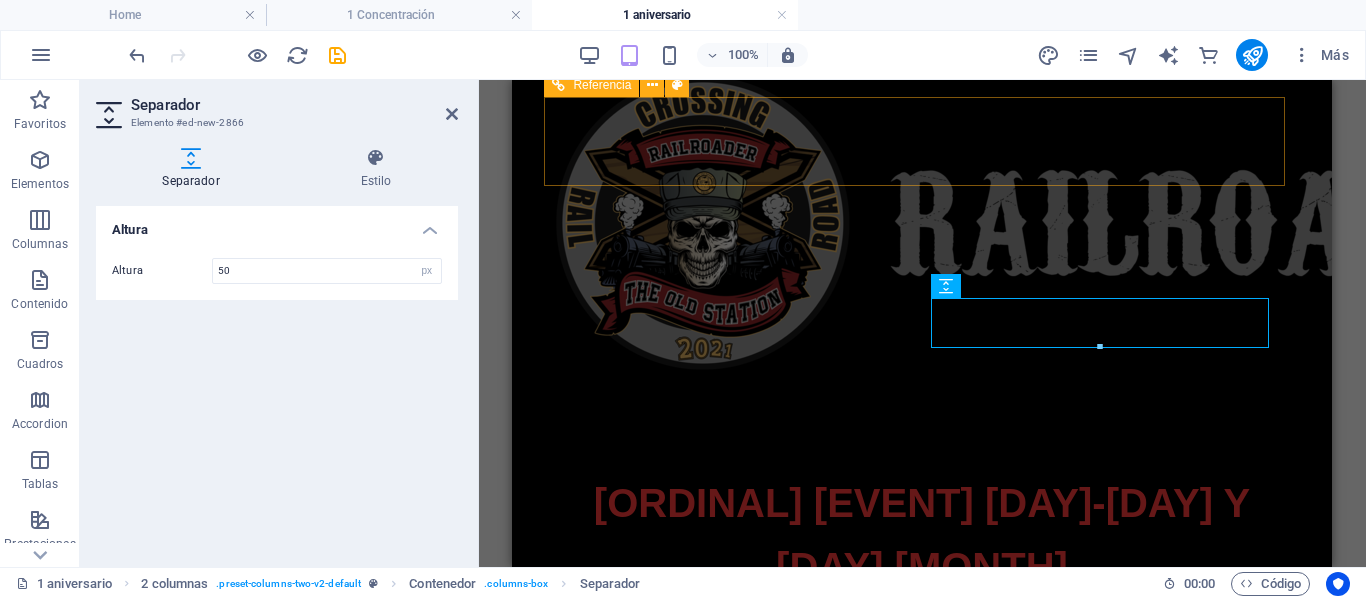 scroll, scrollTop: 730, scrollLeft: 0, axis: vertical 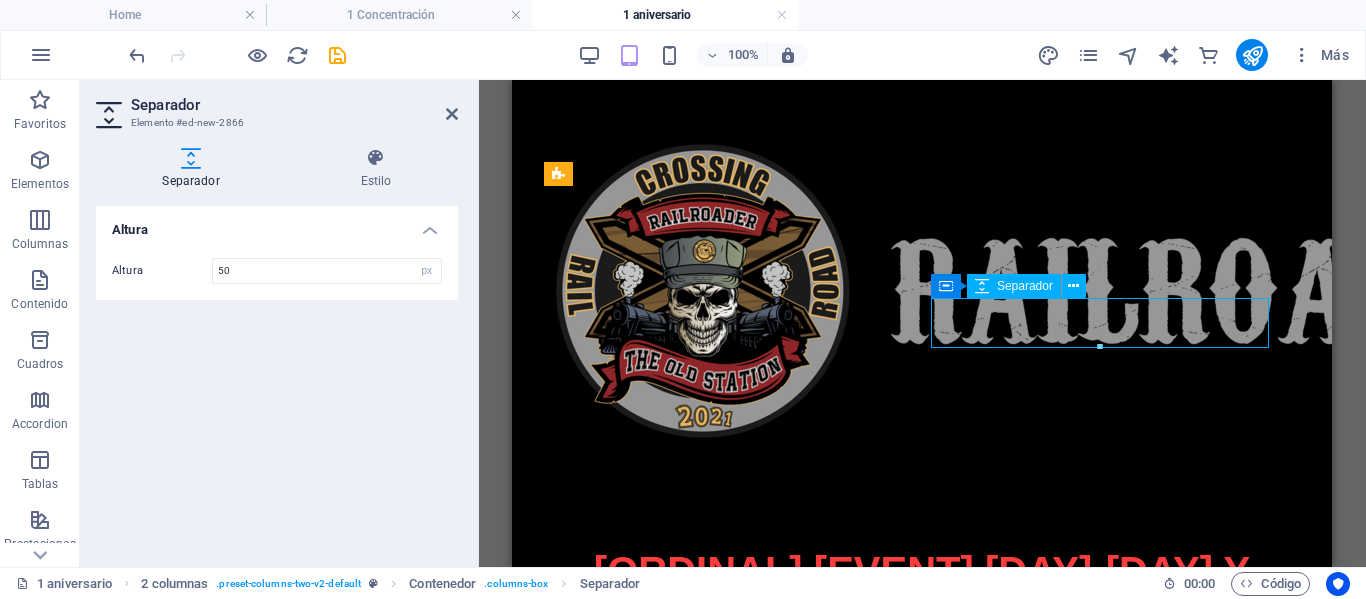click at bounding box center [922, 2010] 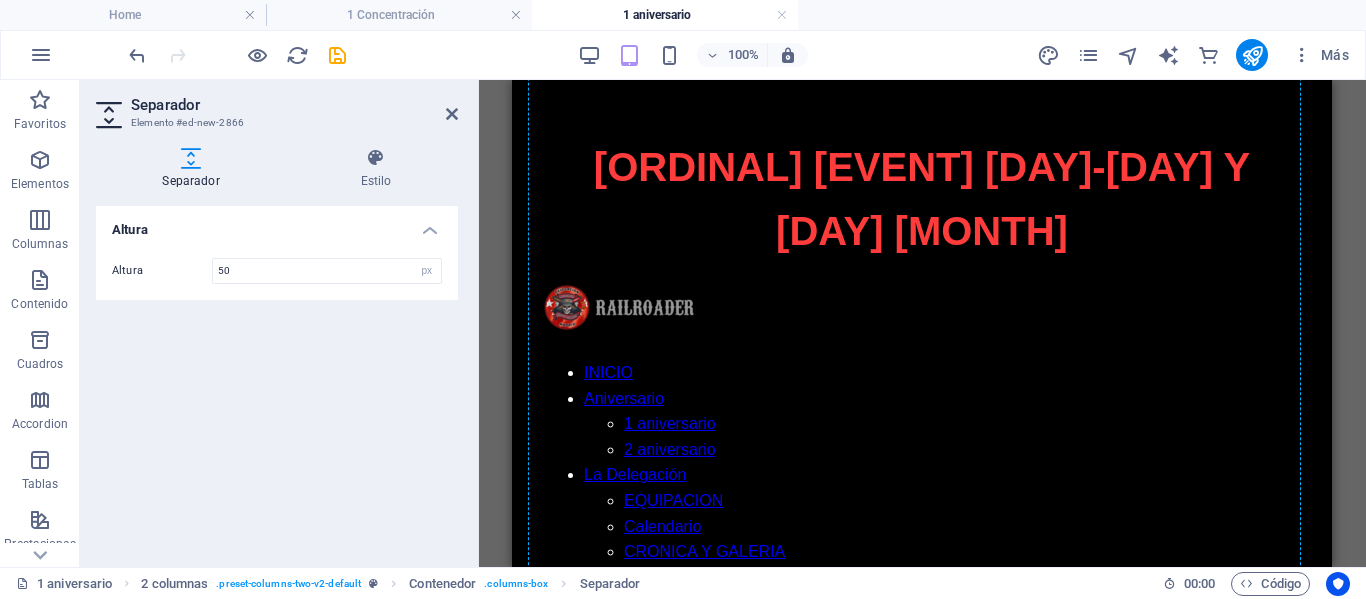scroll, scrollTop: 1140, scrollLeft: 0, axis: vertical 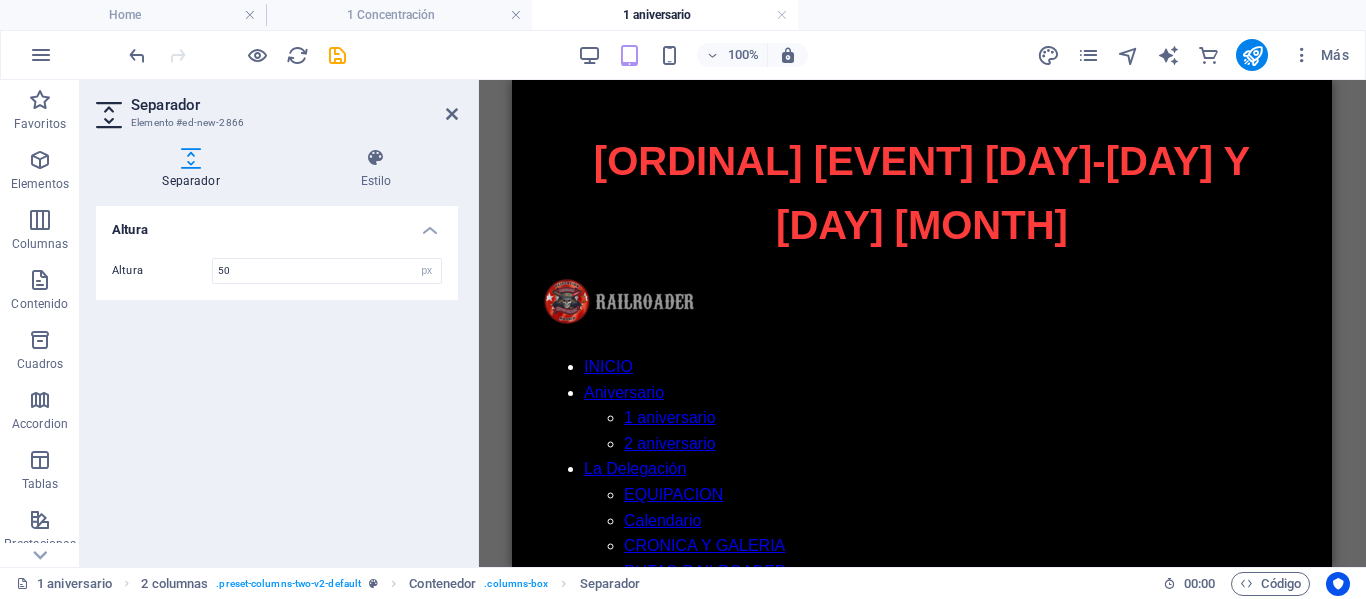 drag, startPoint x: 1528, startPoint y: 375, endPoint x: 1033, endPoint y: 401, distance: 495.68237 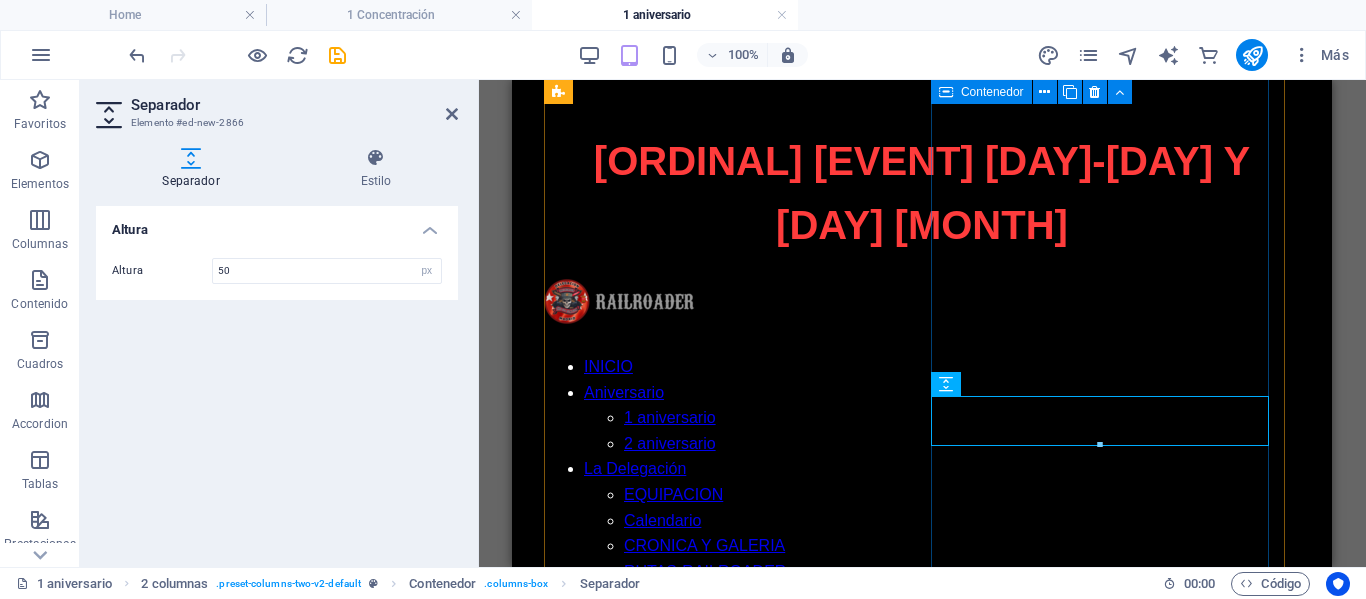 click at bounding box center (922, 2219) 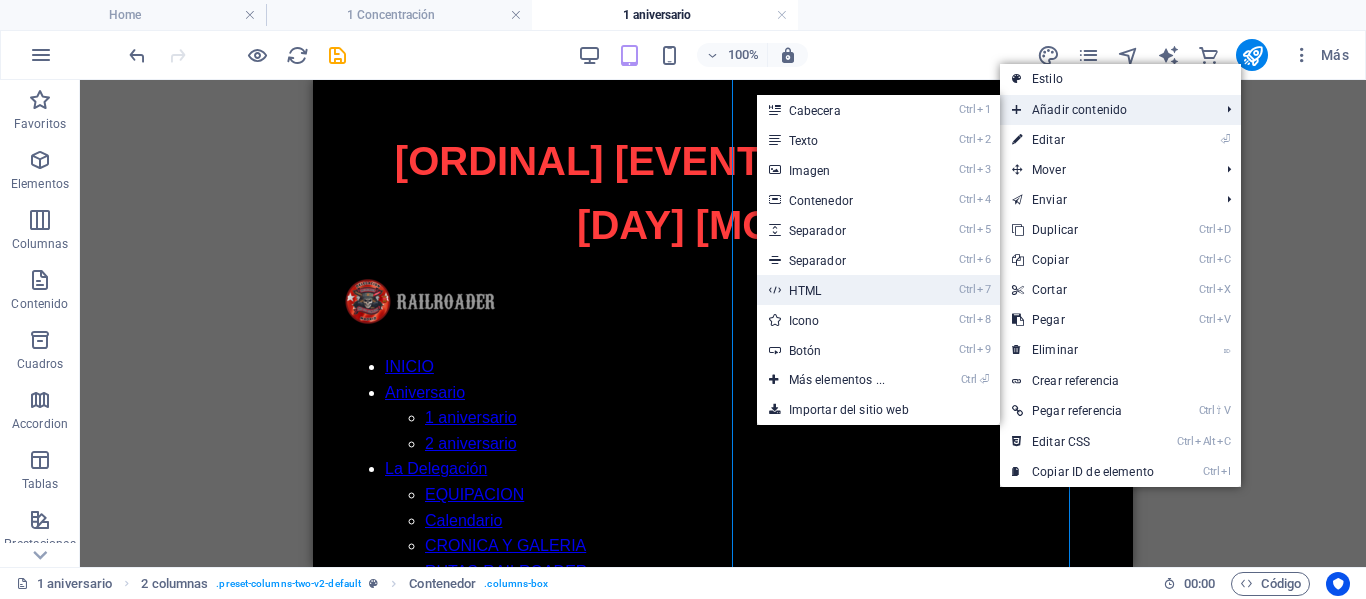 click on "Ctrl 7  HTML" at bounding box center [841, 290] 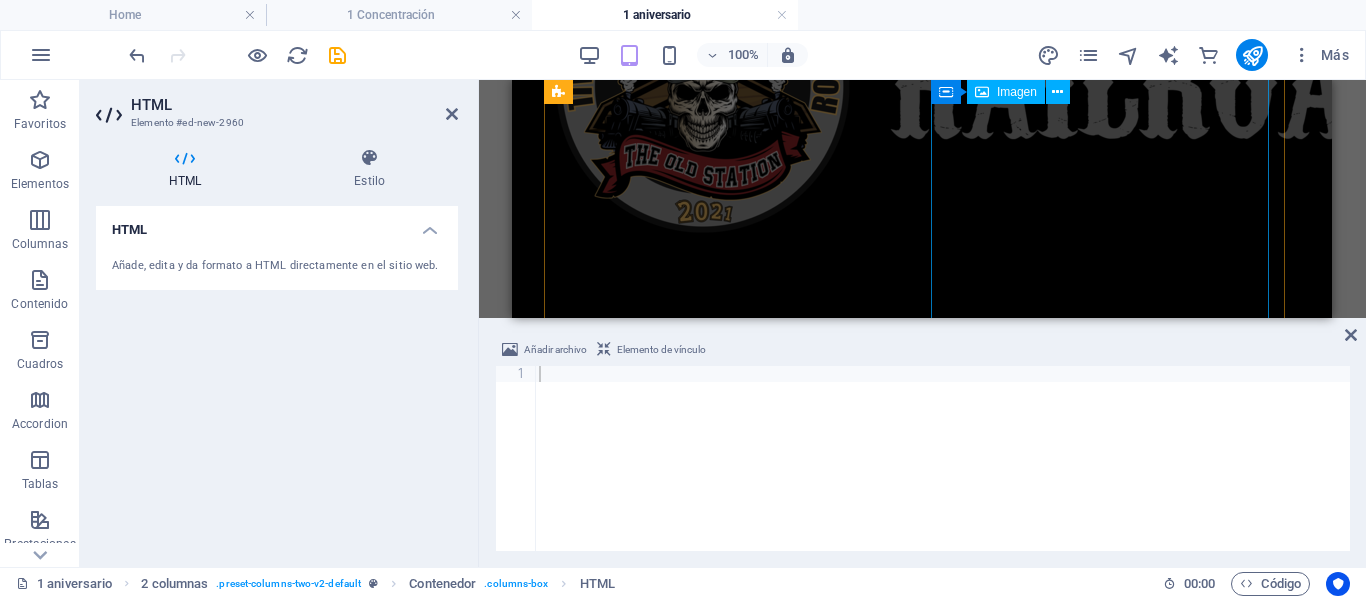 scroll, scrollTop: 929, scrollLeft: 0, axis: vertical 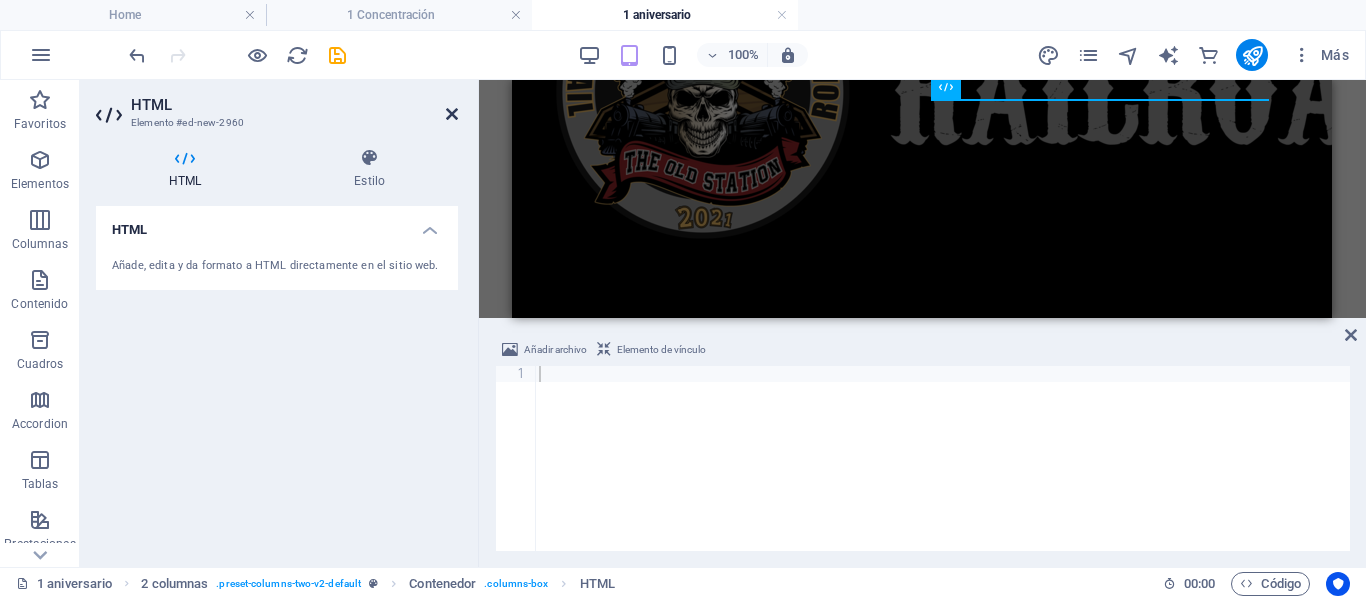 click at bounding box center [452, 114] 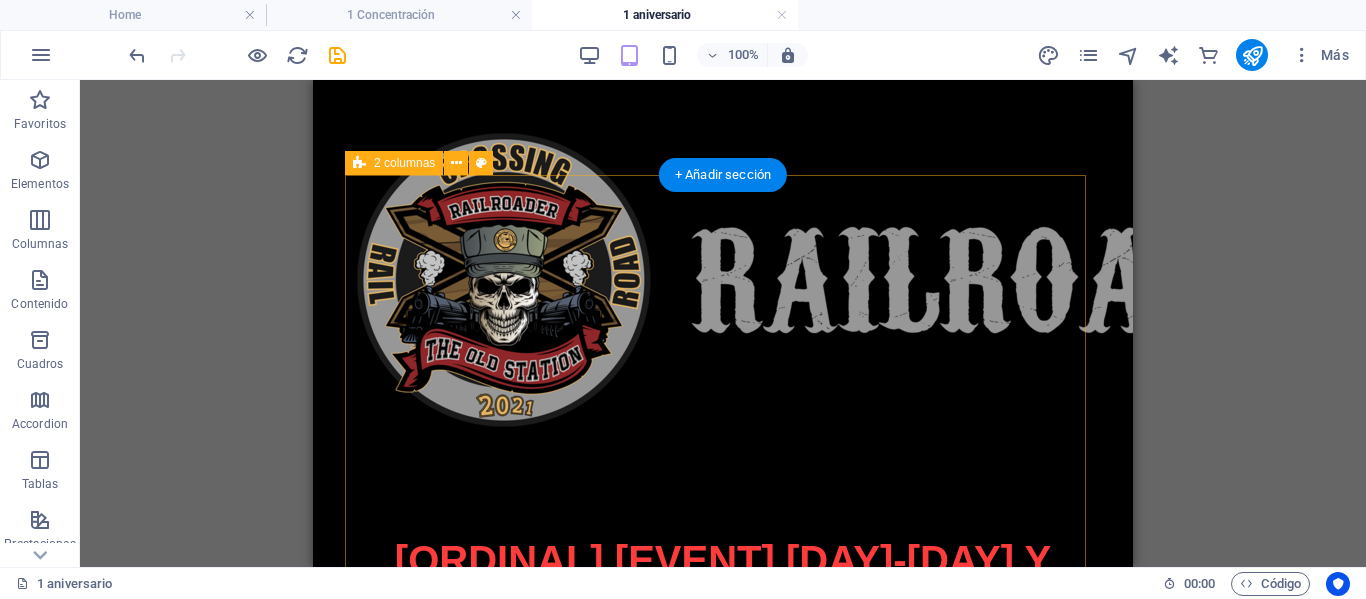 scroll, scrollTop: 729, scrollLeft: 0, axis: vertical 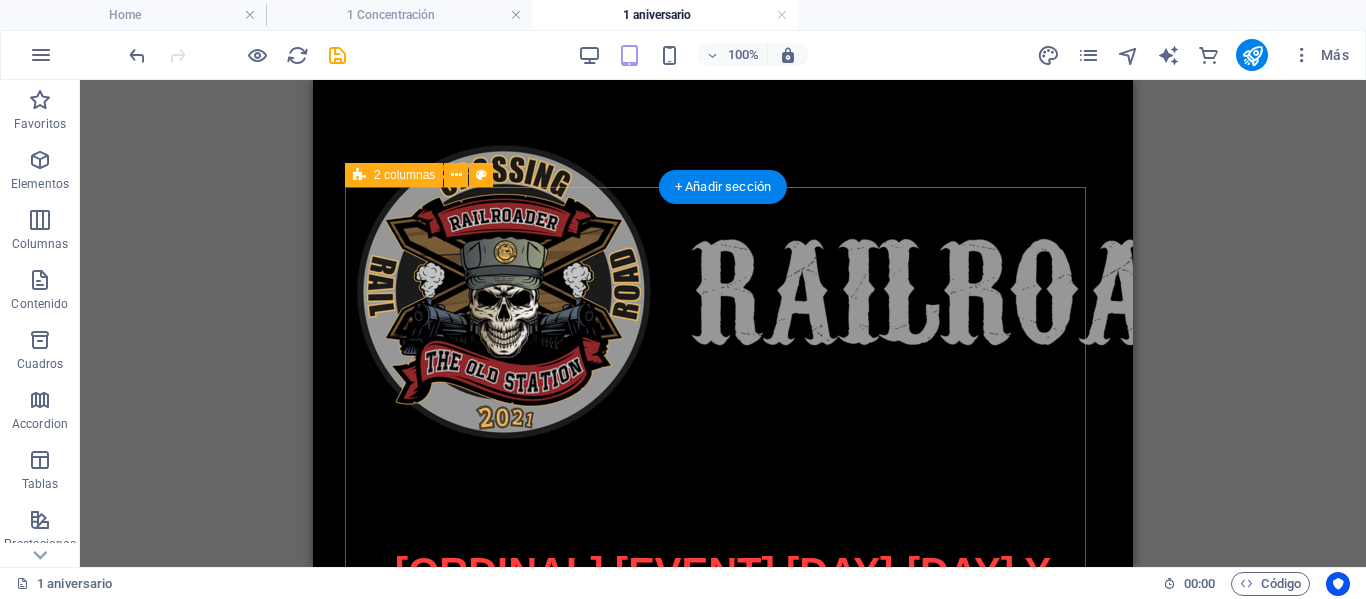 click on "[EVENT] [CITY] - Railroader The Old Station
[EVENT] [CITY] [YEAR]
Rugimos donde el Oso pisa y El Madroño arde
El próximo aniversario de la  Delegación de [CITY]  de Railroader The Old Station se celebrará de una forma especial:  rodando en hermandad por The Silent Route , una de las rutas más espectaculares y emblemáticas del país.
Una jornada para rendir homenaje al espíritu que nos une, atravesando paisajes de silencio, curvas infinitas y naturaleza indómita. Esta ruta no solo será un viaje sobre el asfalto, sino una experiencia de fraternidad y libertad.
La Delegación de [CITY] vuelve a rugir con fuerza, demostrando que el corazón de la capital late también en cada kilómetro que recorremos juntos. Entre pinos, sierras y miradores, escribiremos una nueva página en nuestra historia.
“Rugimos donde el Oso pisa y El Madroño arde.”
El  [DAY] [MONTH] [YEAR]" at bounding box center (723, 2270) 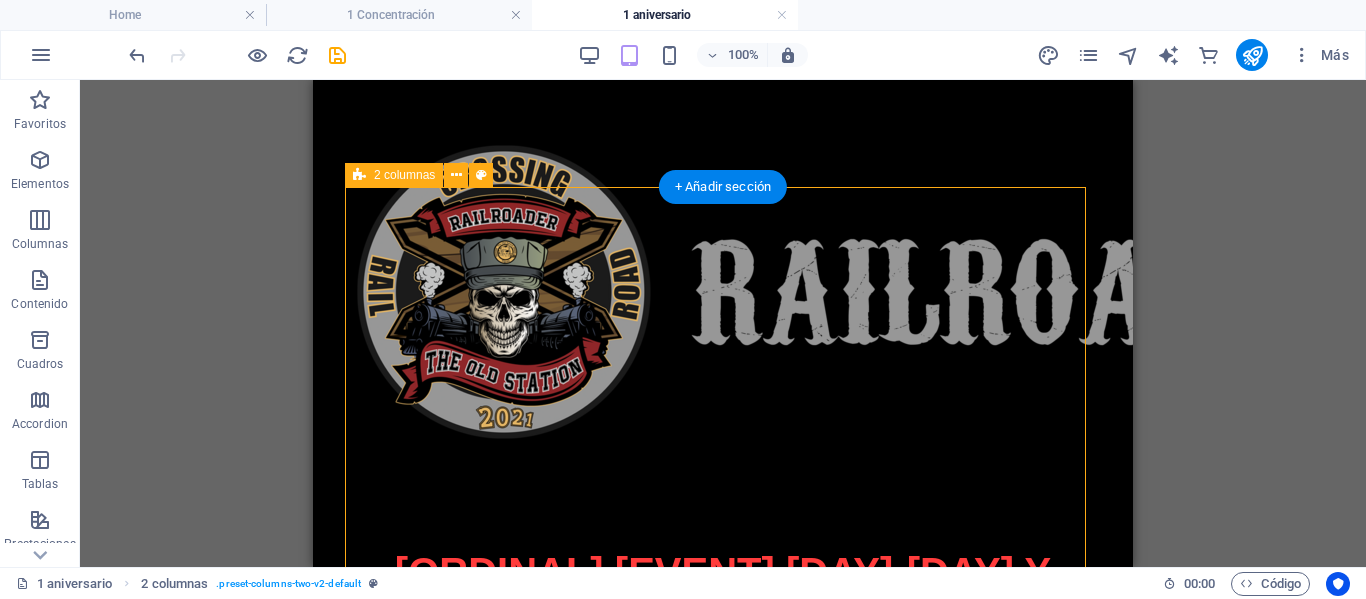 click on "[EVENT] [CITY] - Railroader The Old Station
[EVENT] [CITY] [YEAR]
Rugimos donde el Oso pisa y El Madroño arde
El próximo aniversario de la  Delegación de [CITY]  de Railroader The Old Station se celebrará de una forma especial:  rodando en hermandad por The Silent Route , una de las rutas más espectaculares y emblemáticas del país.
Una jornada para rendir homenaje al espíritu que nos une, atravesando paisajes de silencio, curvas infinitas y naturaleza indómita. Esta ruta no solo será un viaje sobre el asfalto, sino una experiencia de fraternidad y libertad.
La Delegación de [CITY] vuelve a rugir con fuerza, demostrando que el corazón de la capital late también en cada kilómetro que recorremos juntos. Entre pinos, sierras y miradores, escribiremos una nueva página en nuestra historia.
“Rugimos donde el Oso pisa y El Madroño arde.”
El  [DAY] [MONTH] [YEAR]" at bounding box center (723, 2270) 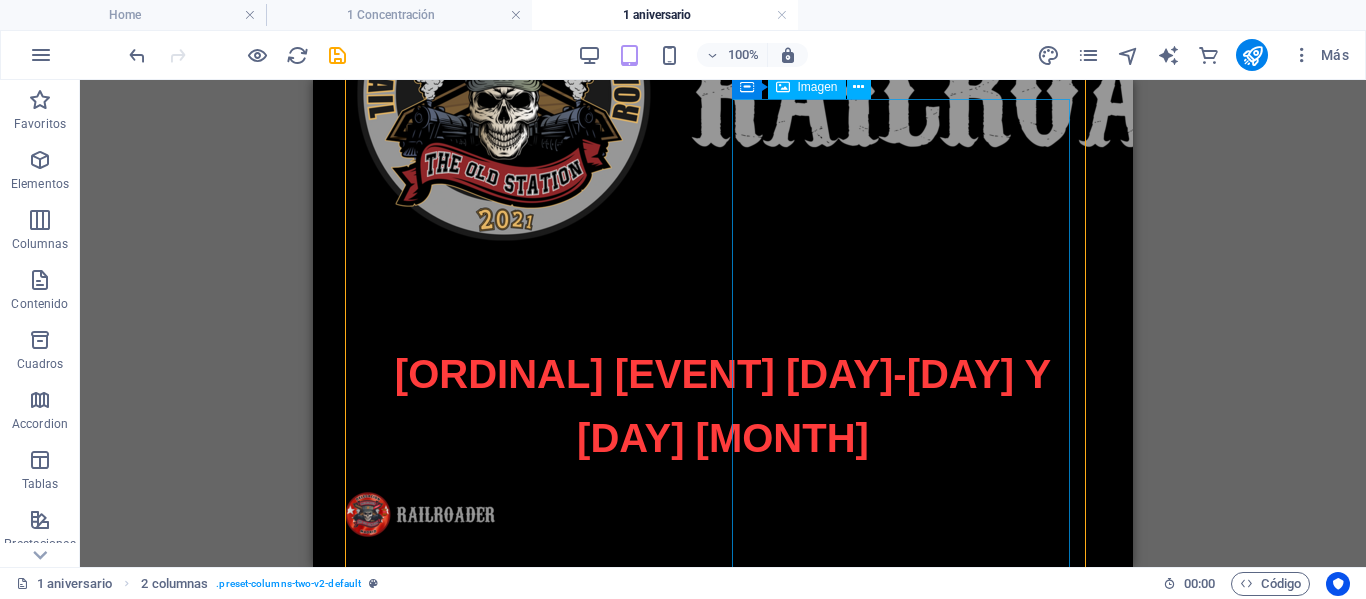 scroll, scrollTop: 929, scrollLeft: 0, axis: vertical 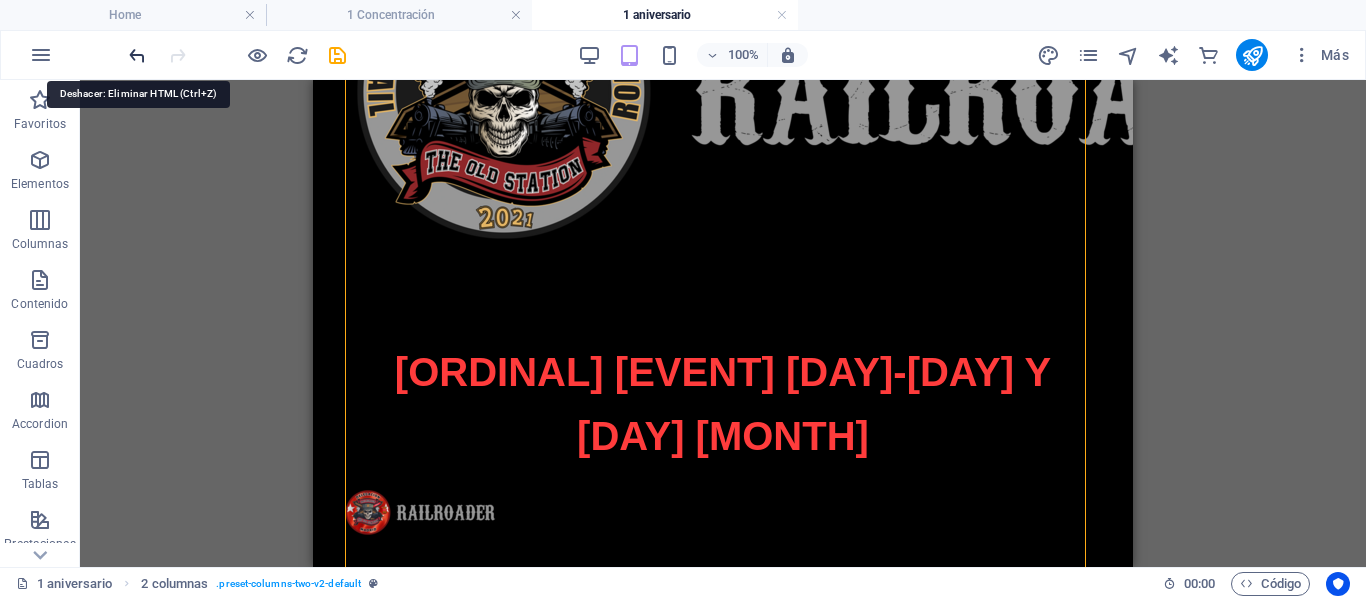 click at bounding box center [137, 55] 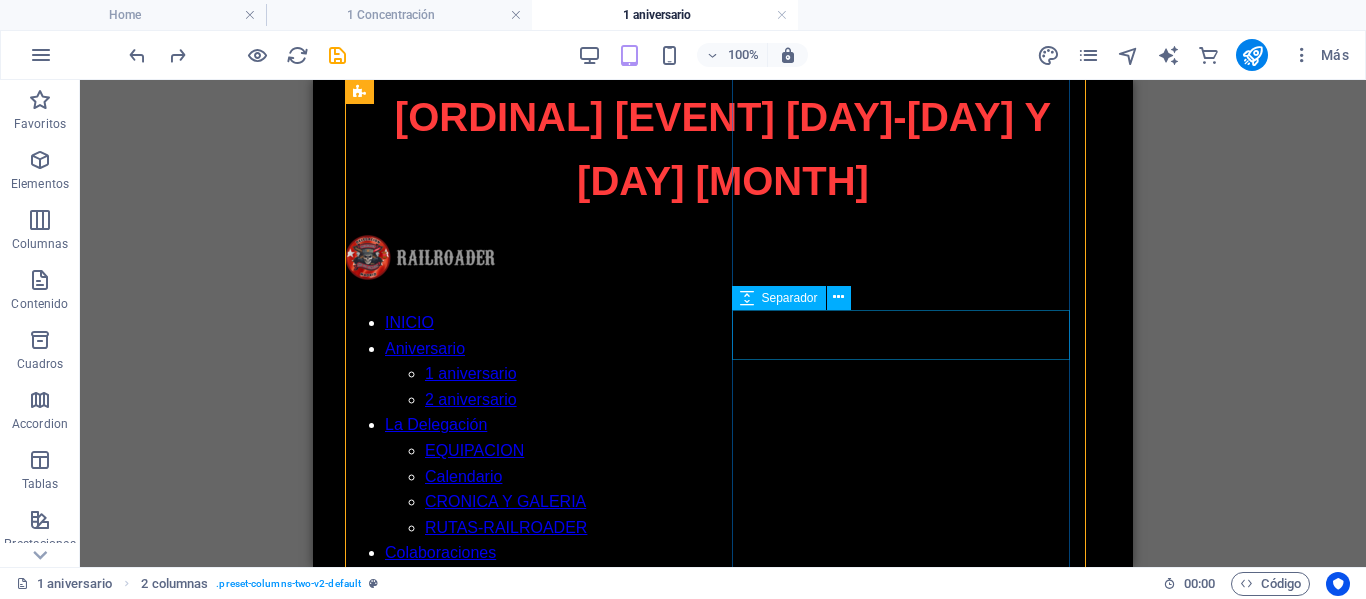 scroll, scrollTop: 1229, scrollLeft: 0, axis: vertical 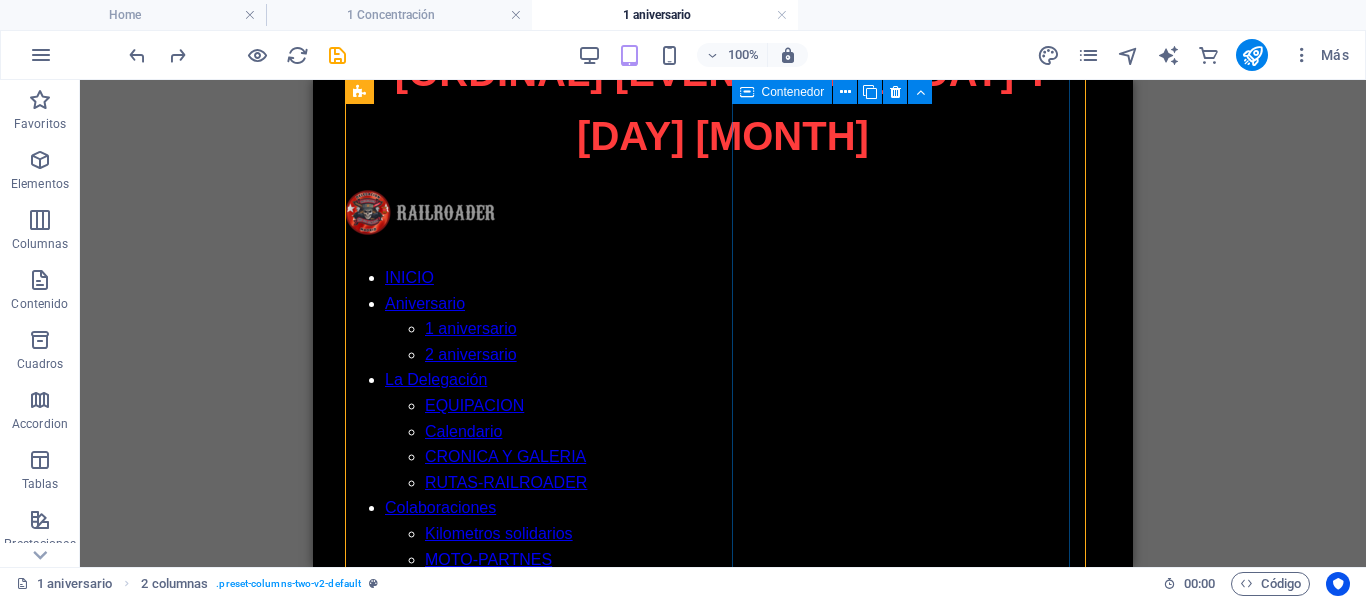 click at bounding box center [723, 2130] 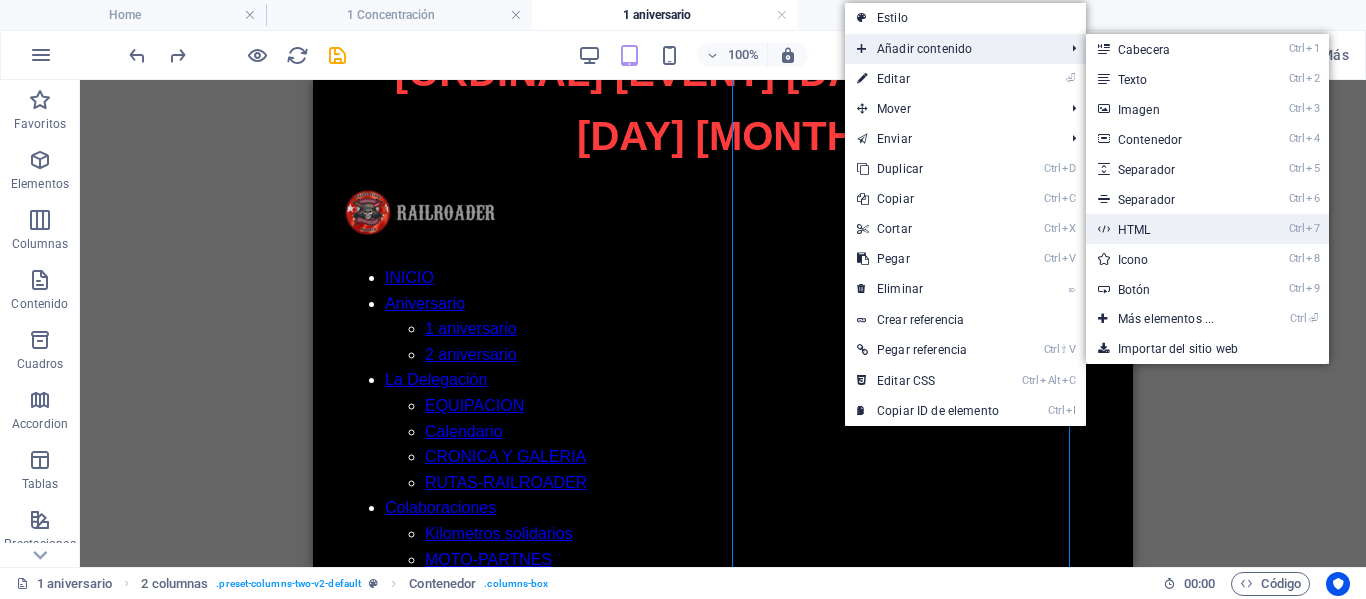 click on "Ctrl 7  HTML" at bounding box center (1170, 229) 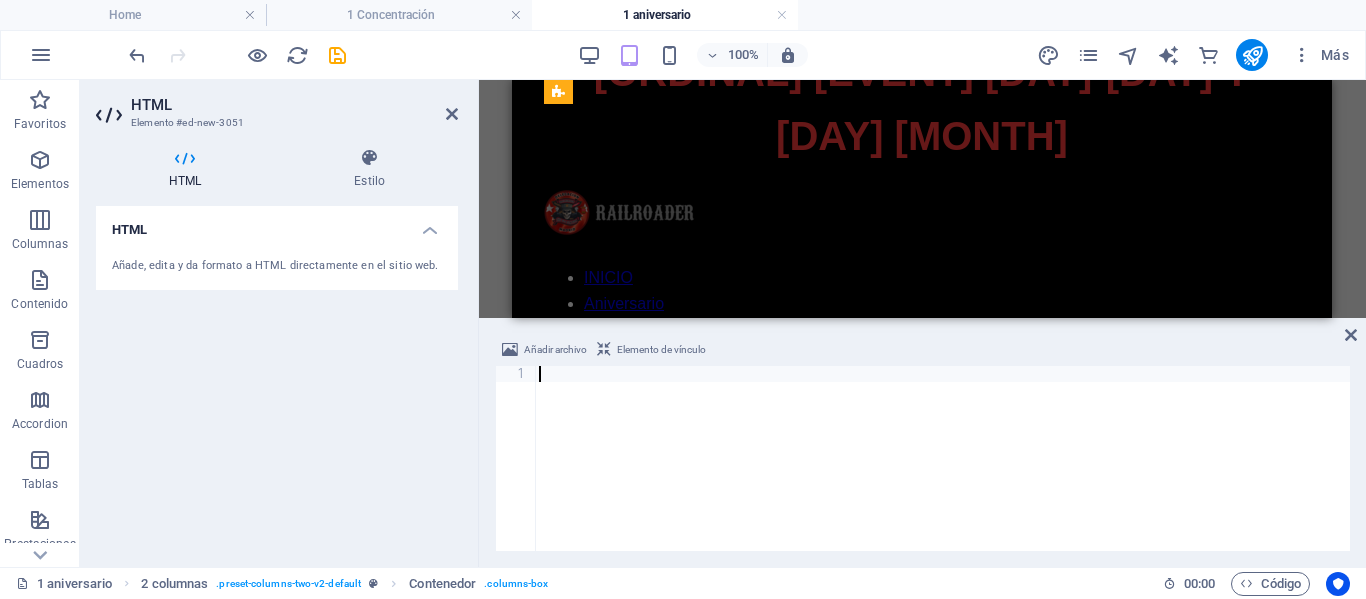 scroll, scrollTop: 829, scrollLeft: 0, axis: vertical 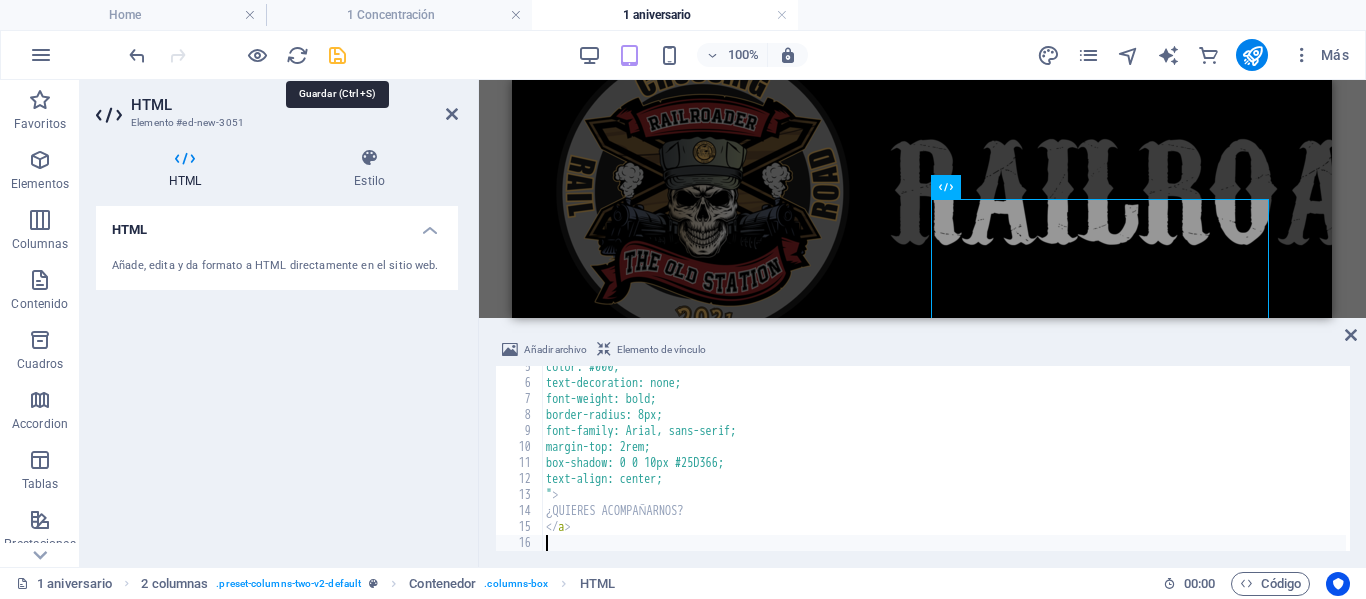 click at bounding box center (337, 55) 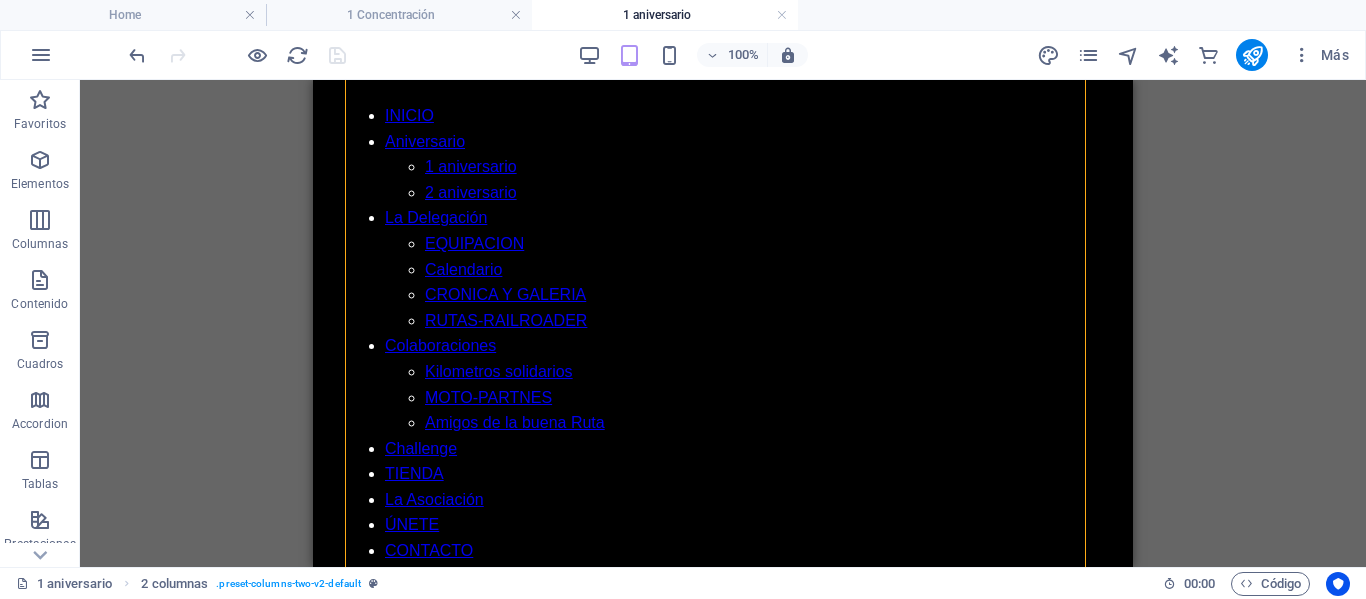 scroll, scrollTop: 1407, scrollLeft: 0, axis: vertical 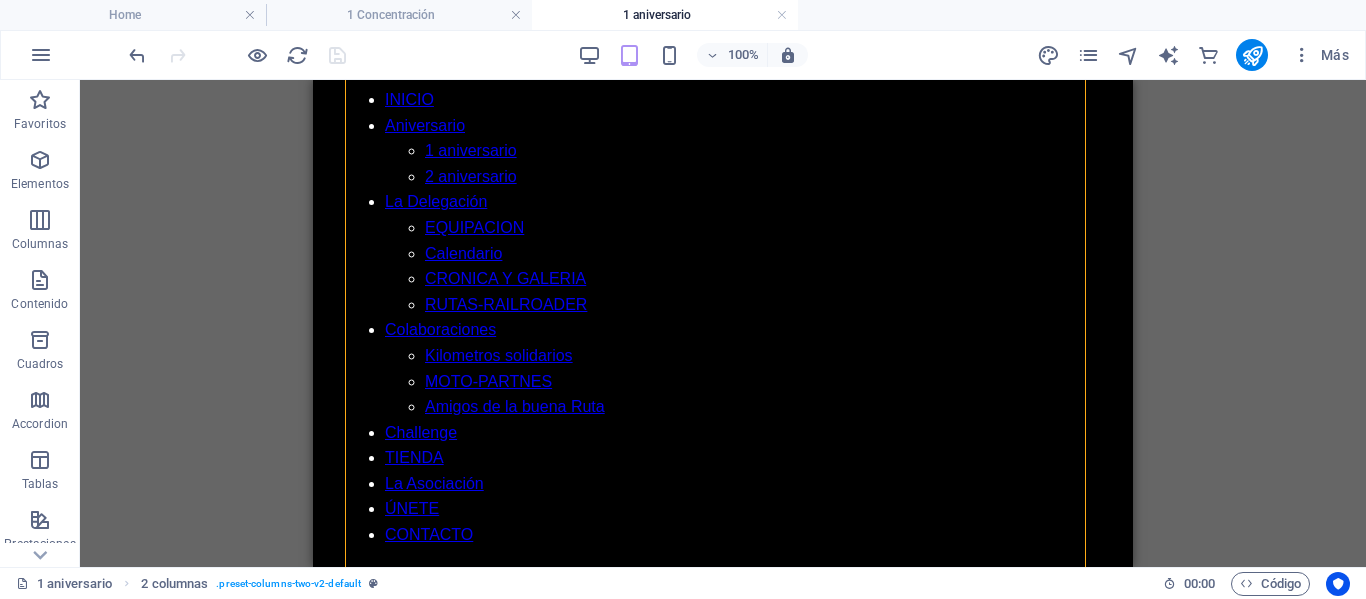drag, startPoint x: 886, startPoint y: 235, endPoint x: 901, endPoint y: 287, distance: 54.120235 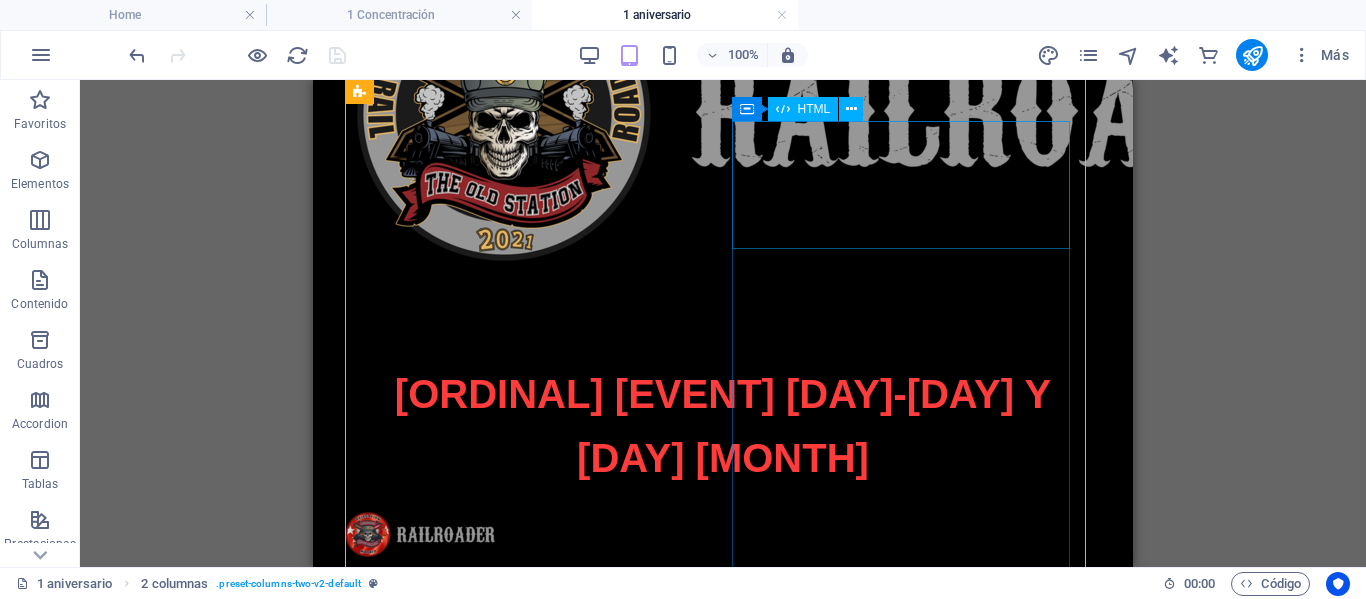 scroll, scrollTop: 807, scrollLeft: 0, axis: vertical 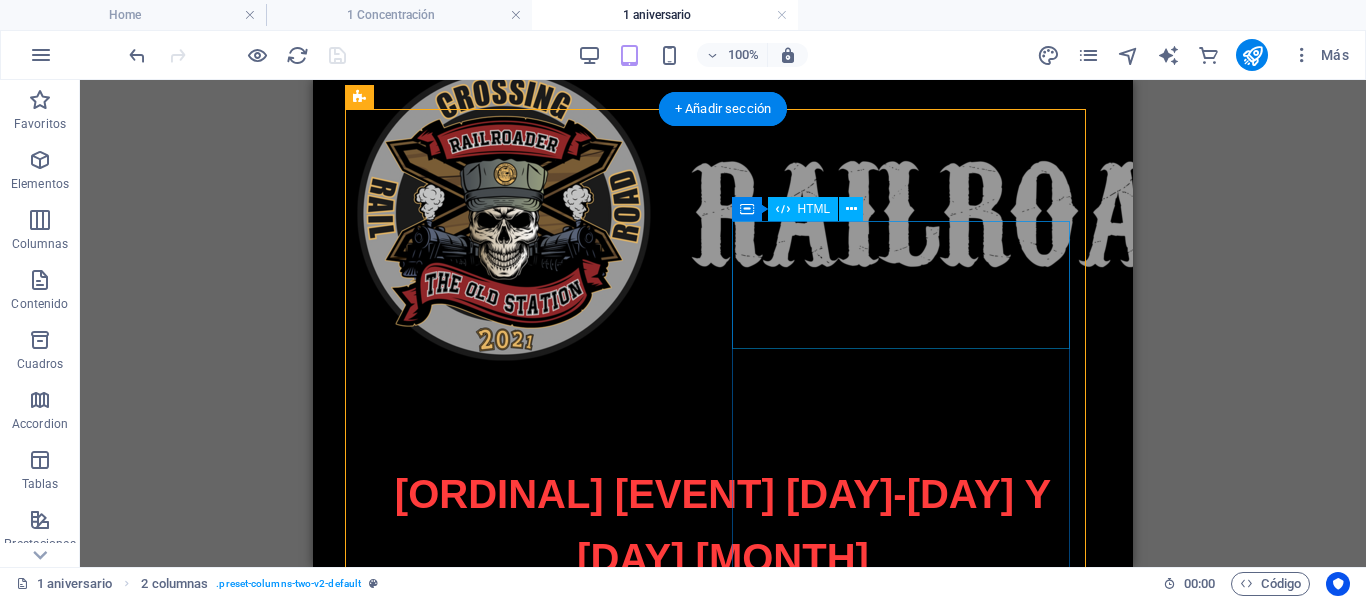 click on "¿QUIERES ACOMPAÑARNOS?" at bounding box center [723, 1953] 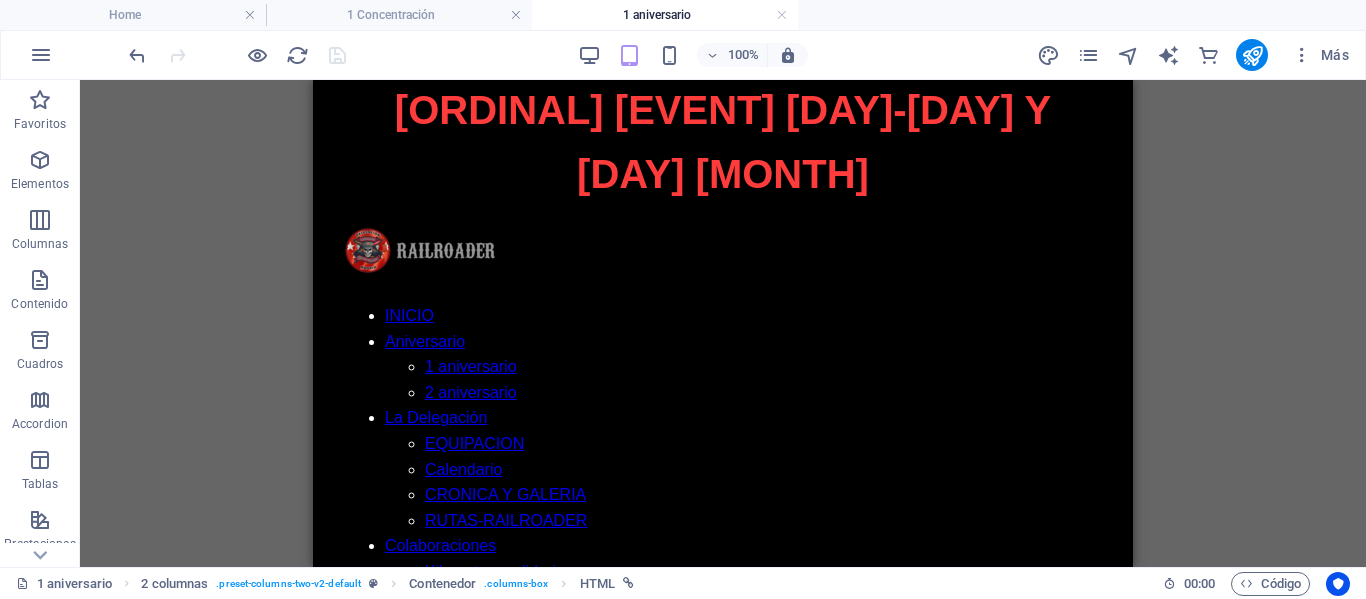 scroll, scrollTop: 1207, scrollLeft: 0, axis: vertical 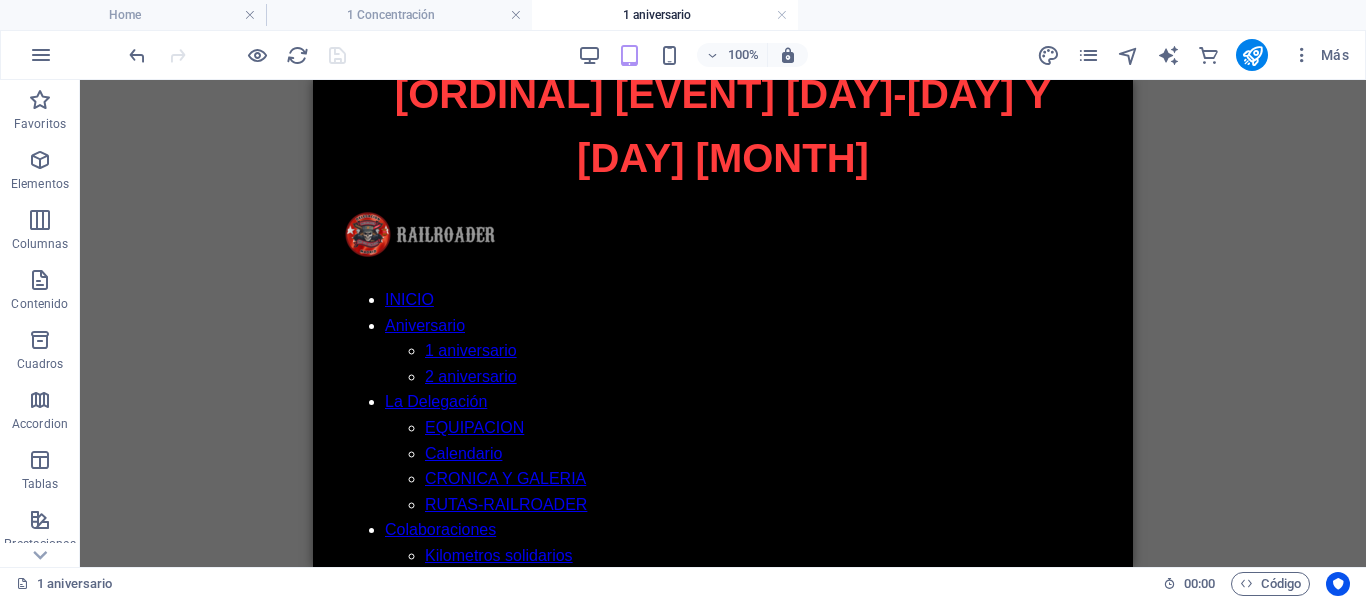 drag, startPoint x: 850, startPoint y: 224, endPoint x: 874, endPoint y: 464, distance: 241.19702 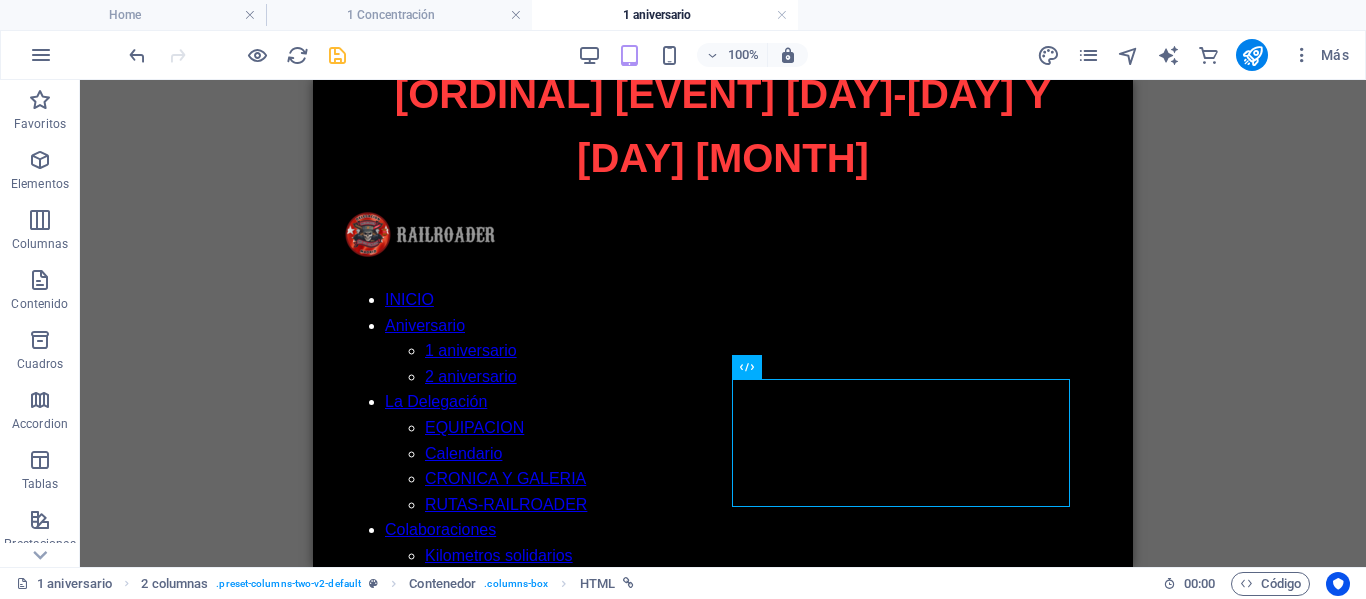 click on "H1   Banner   Banner   Contenedor   Indicador de desplazamiento   Imagen   Separador   HTML   Referencia   Galería   Separador   Galería   Galería   H2   Galería   Separador   Galería   Contenedor   HTML   Contenedor   HTML   Galería   H2   Galería   Separador   Galería   2 columnas   Marcador   Contenedor   Galería   Separador   Marcador   Contenedor   Imagen   Separador   HTML   HTML   2 columnas   HTML   Contenedor   Imagen" at bounding box center [723, 323] 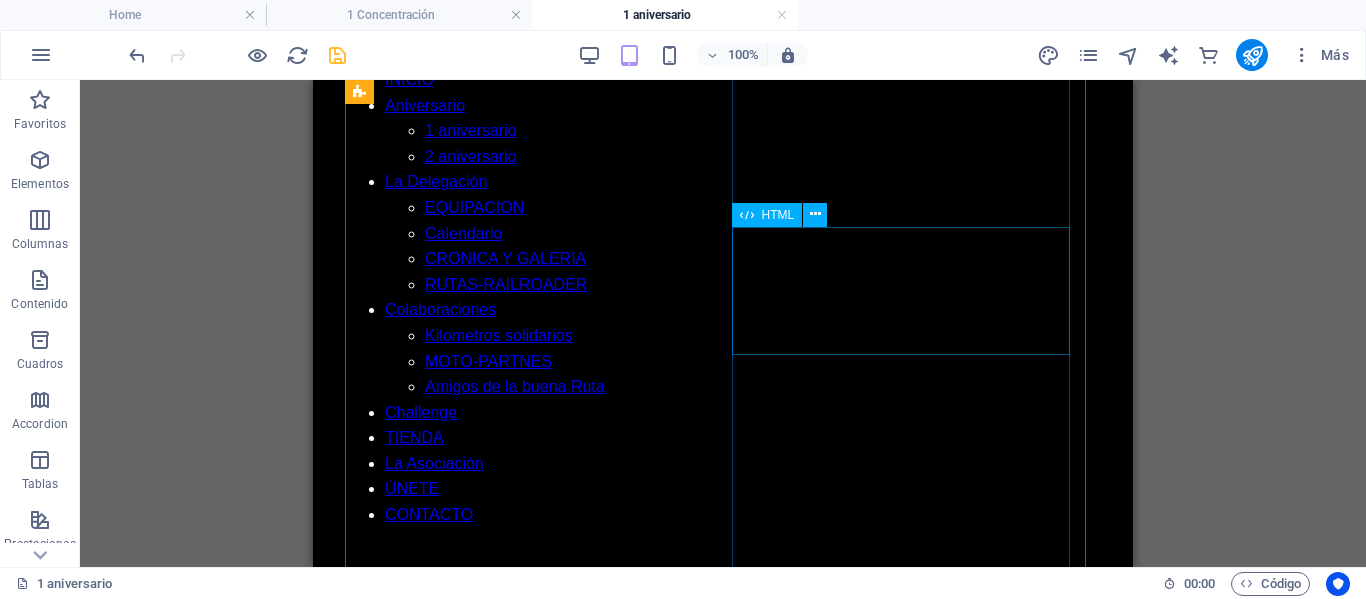 scroll, scrollTop: 1607, scrollLeft: 0, axis: vertical 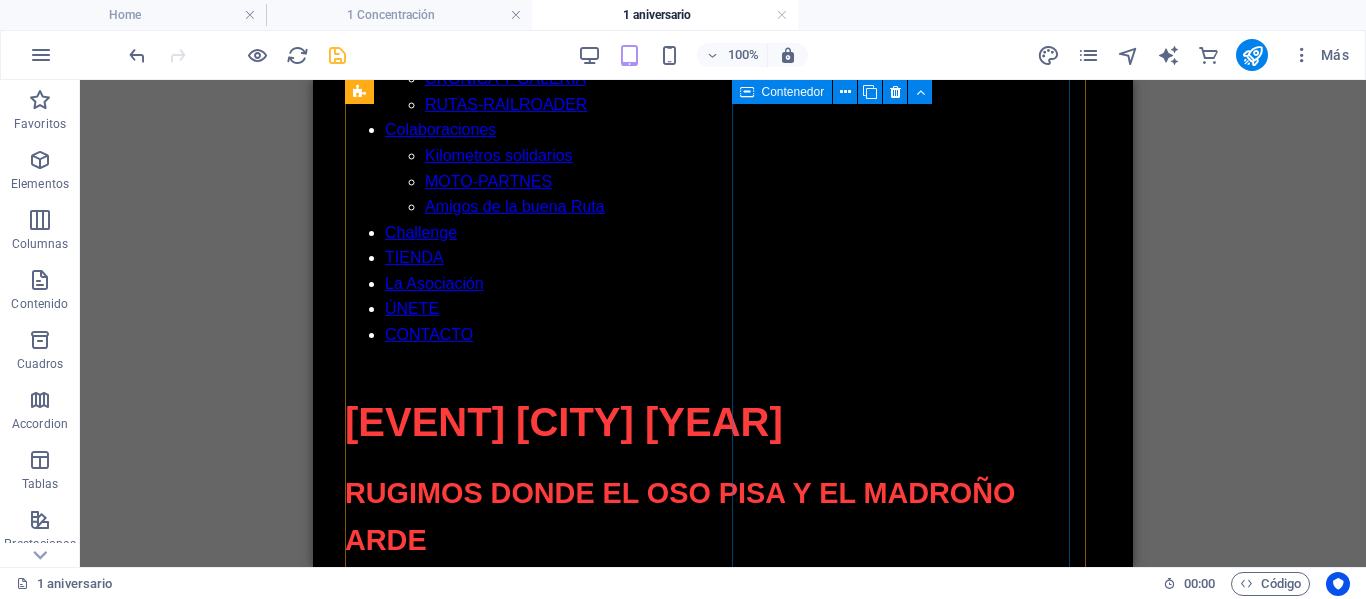 click on "¿QUIERES ACOMPAÑARNOS?" at bounding box center (723, 1796) 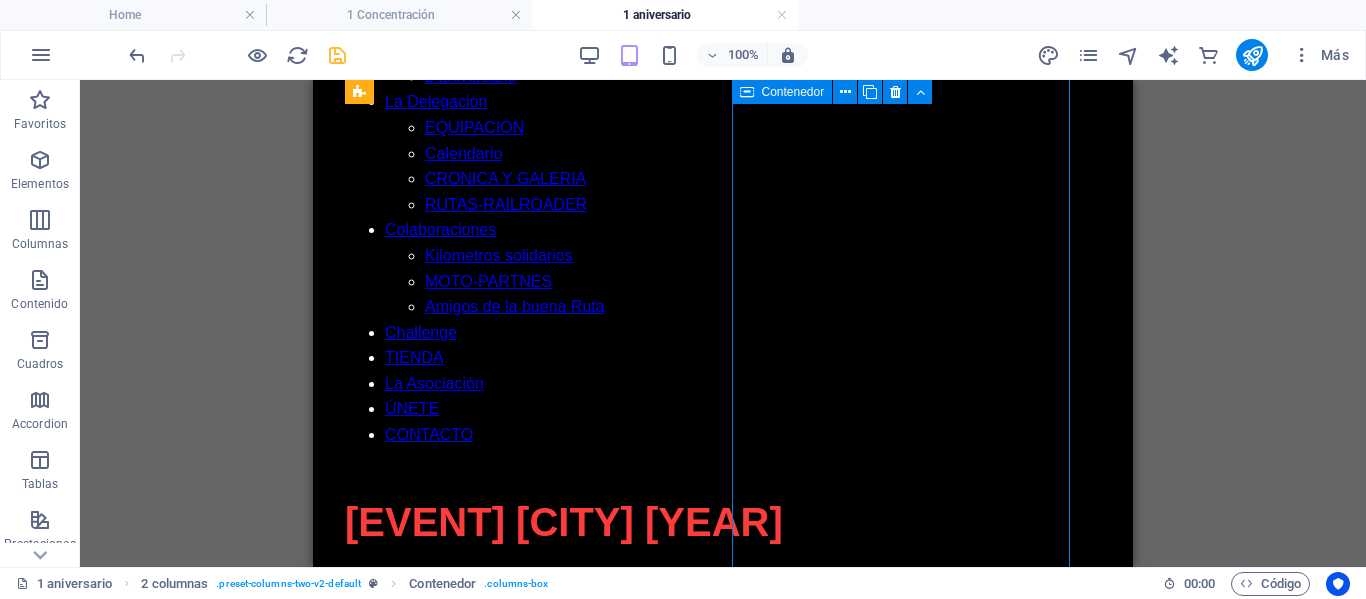 scroll, scrollTop: 1407, scrollLeft: 0, axis: vertical 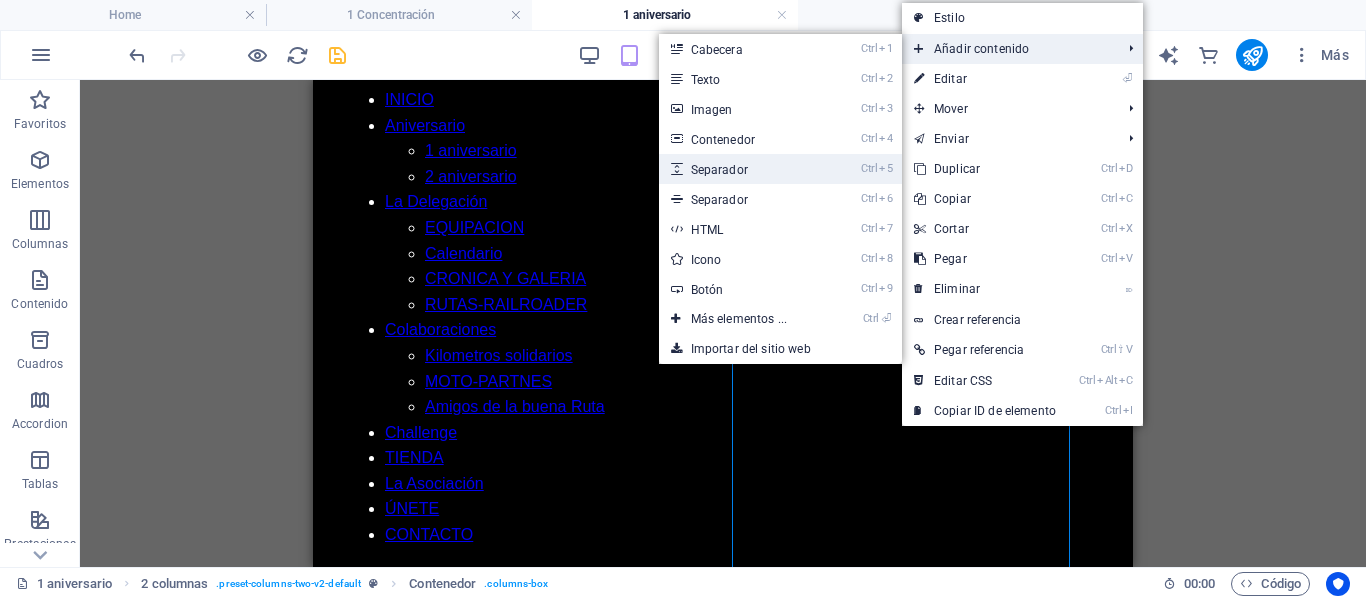 click on "Ctrl 5  Separador" at bounding box center [743, 169] 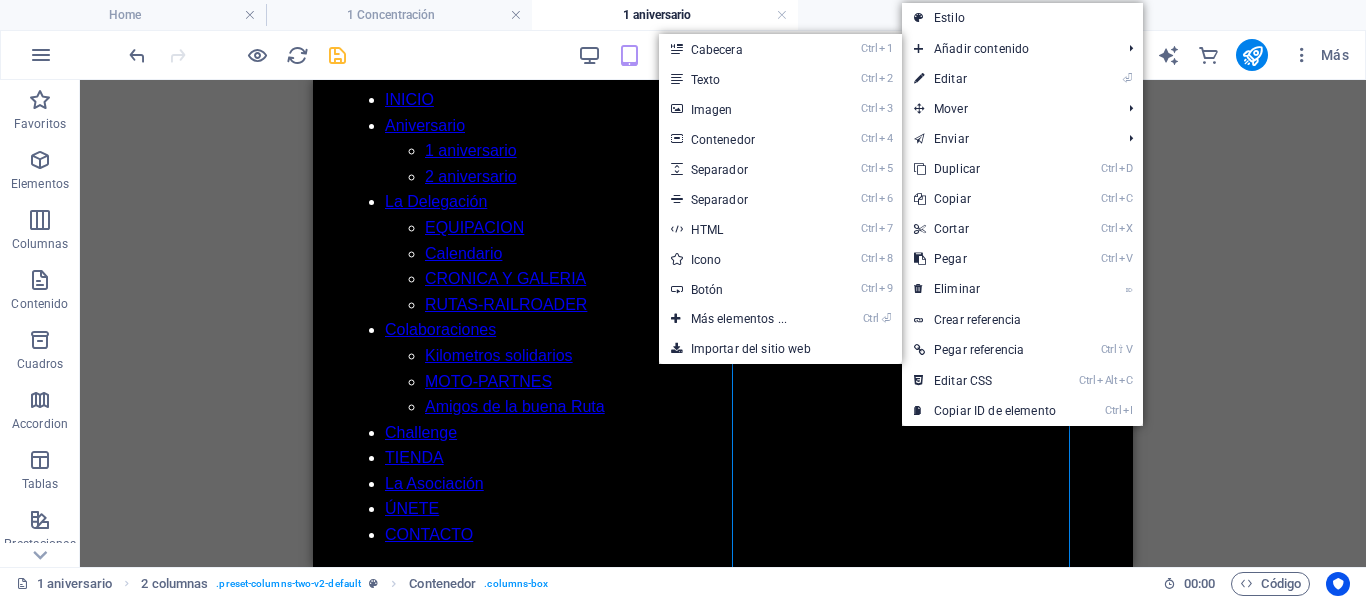 select on "px" 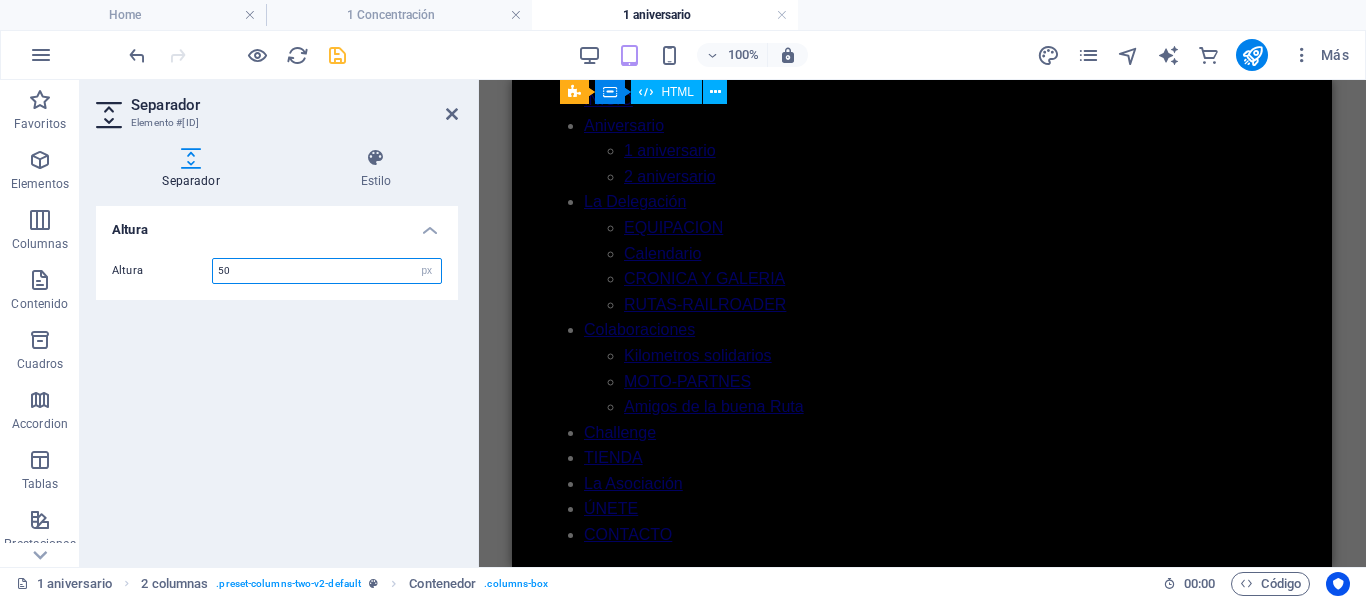 scroll, scrollTop: 730, scrollLeft: 0, axis: vertical 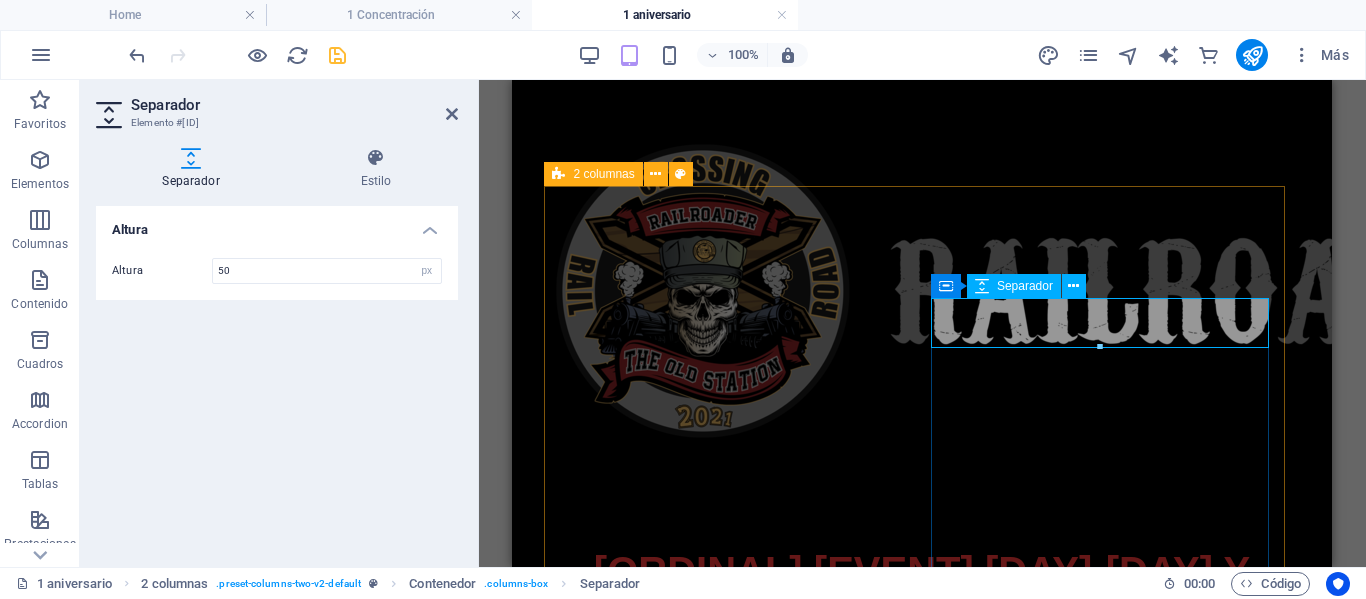 click at bounding box center [922, 2010] 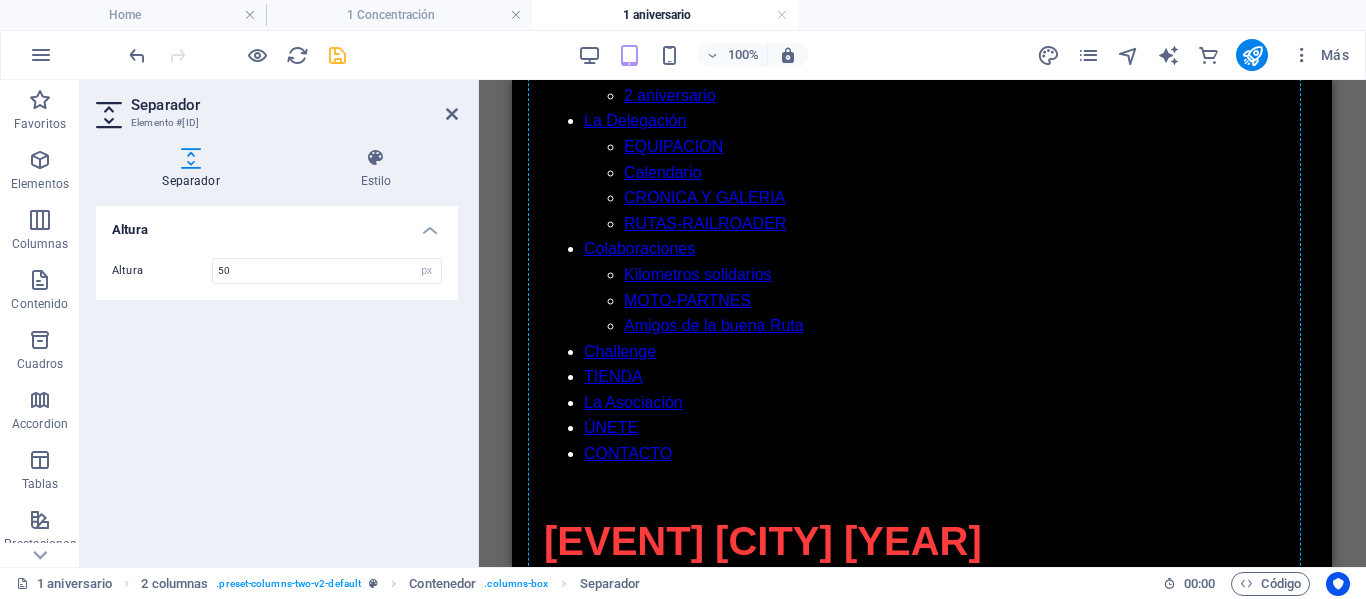 scroll, scrollTop: 1521, scrollLeft: 0, axis: vertical 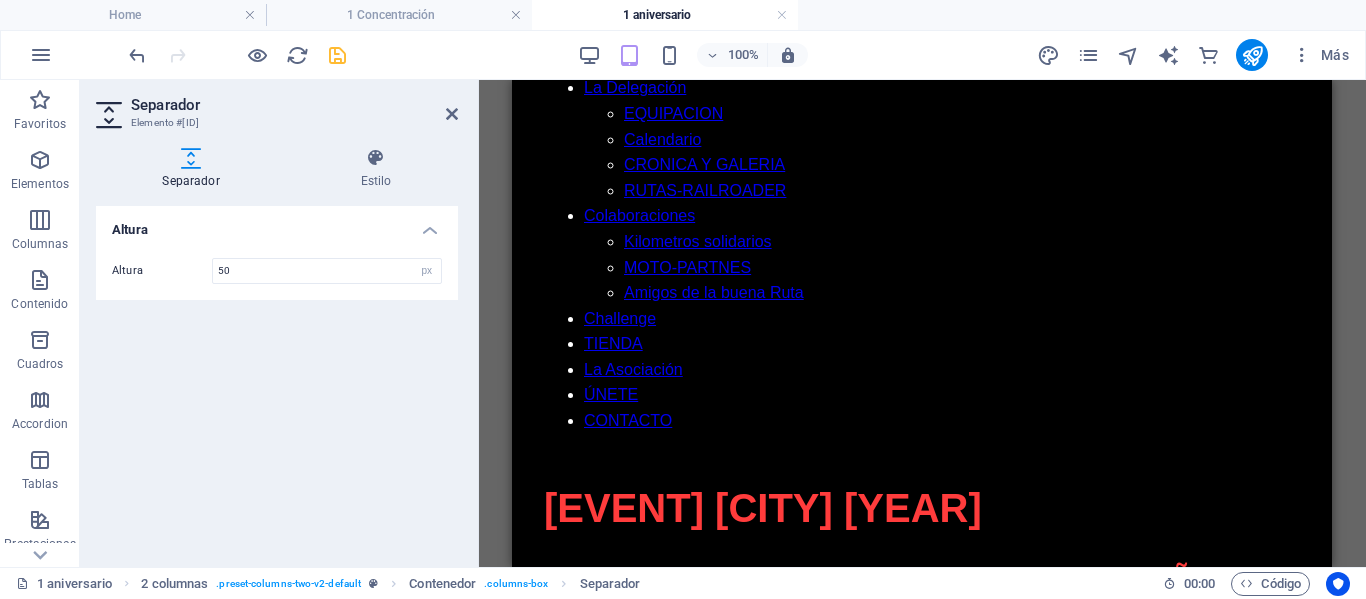 drag, startPoint x: 1097, startPoint y: 314, endPoint x: 1111, endPoint y: 224, distance: 91.08238 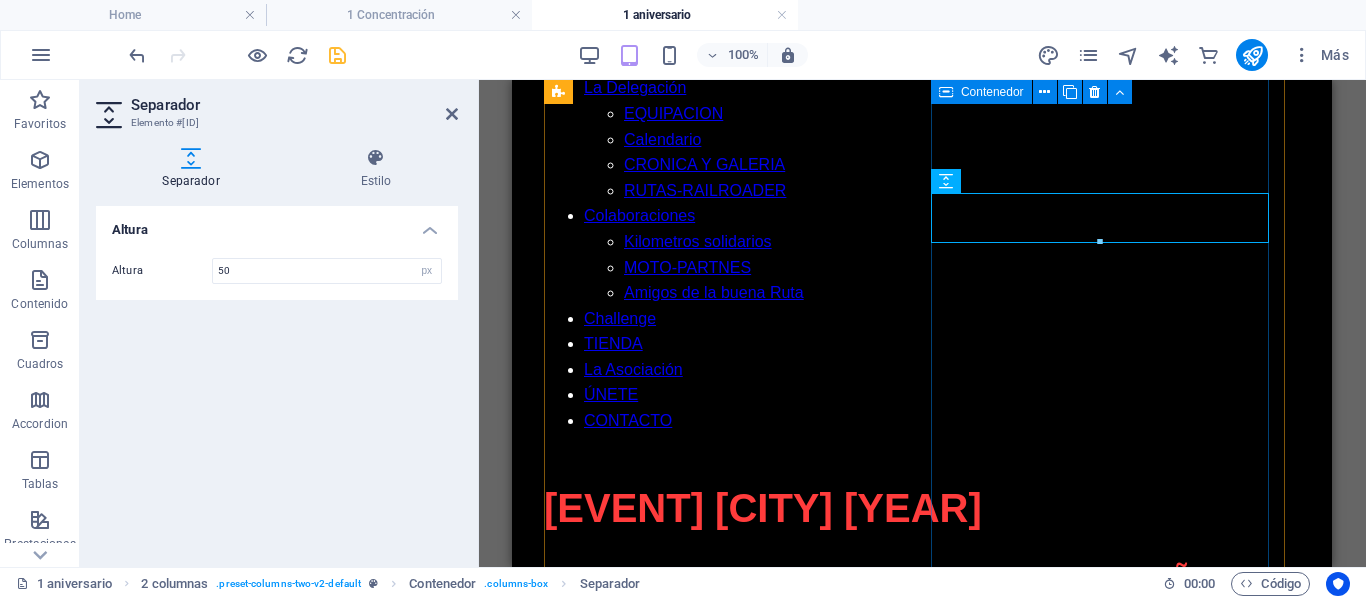 scroll, scrollTop: 1421, scrollLeft: 0, axis: vertical 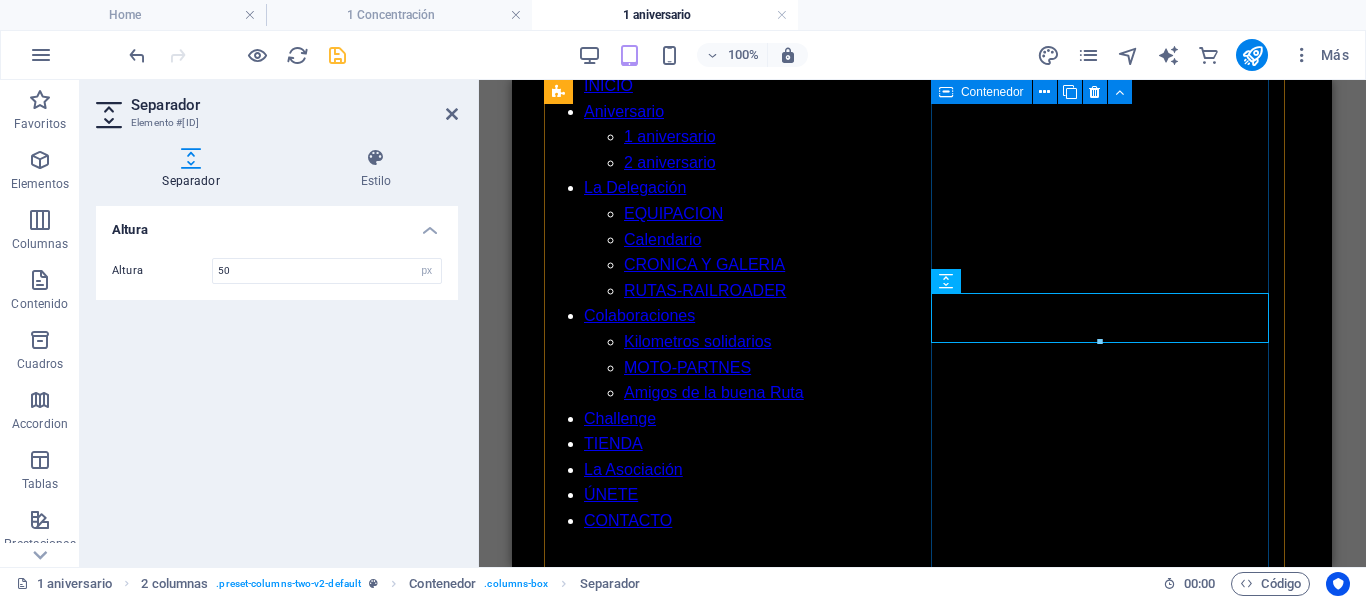 click on "[ORDINAL] [EVENT] [DAY]-[DAY] y [DAY] [MONTH] INICIO [EVENT] [ORDINAL] [EVENT] [NUMBER] [EVENT] La Delegación EQUIPACION Calendario CRONICA Y GALERIA RUTAS-RAILROADER Colaboraciones Kilometros solidarios MOTO-PARTNES Amigos de la buena Ruta Challenge TIENDA La Asociación ÚNETE CONTACTO
[EVENT] [CITY] - Railroader The Old Station
[EVENT] [CITY] [YEAR]
Rugimos donde el Oso pisa y El Madroño arde
El próximo aniversario de la  Delegación de [CITY]  de Railroader The Old Station se celebrará de una forma especial:  rodando en hermandad por The Silent Route , una de las rutas más espectaculares y emblemáticas del país.
Una jornada para rendir homenaje al espíritu que nos une, atravesando paisajes de silencio, curvas infinitas y naturaleza indómita. Esta ruta no solo será un viaje sobre el asfalto, sino una experiencia de fraternidad y libertad.
“Rugimos donde el Oso pisa y El Madroño arde.”
El
Móvil:" at bounding box center [922, 16339] 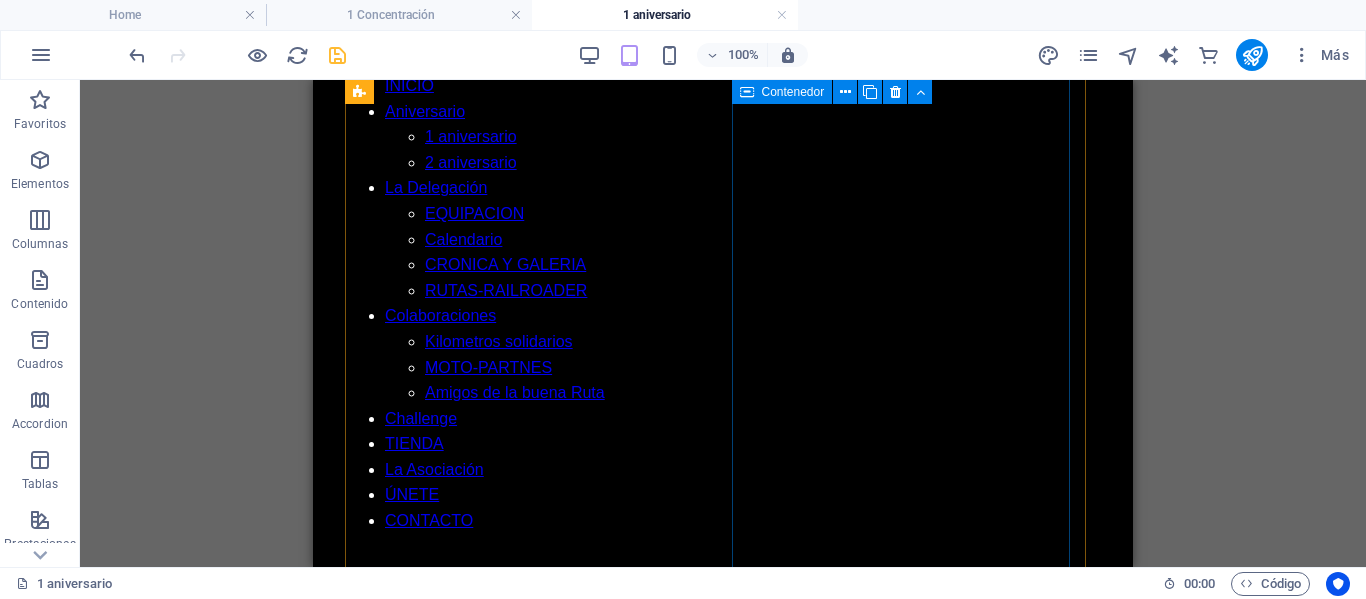 click on "¿QUIERES ACOMPAÑARNOS?" at bounding box center (723, 2007) 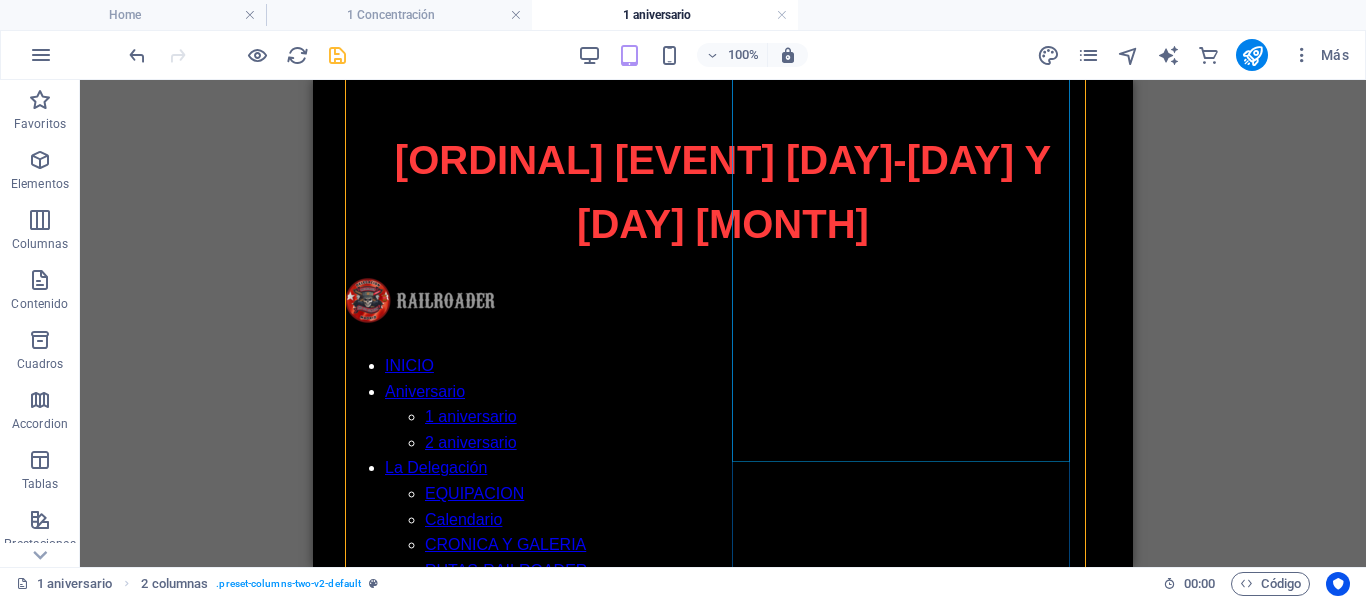 scroll, scrollTop: 1221, scrollLeft: 0, axis: vertical 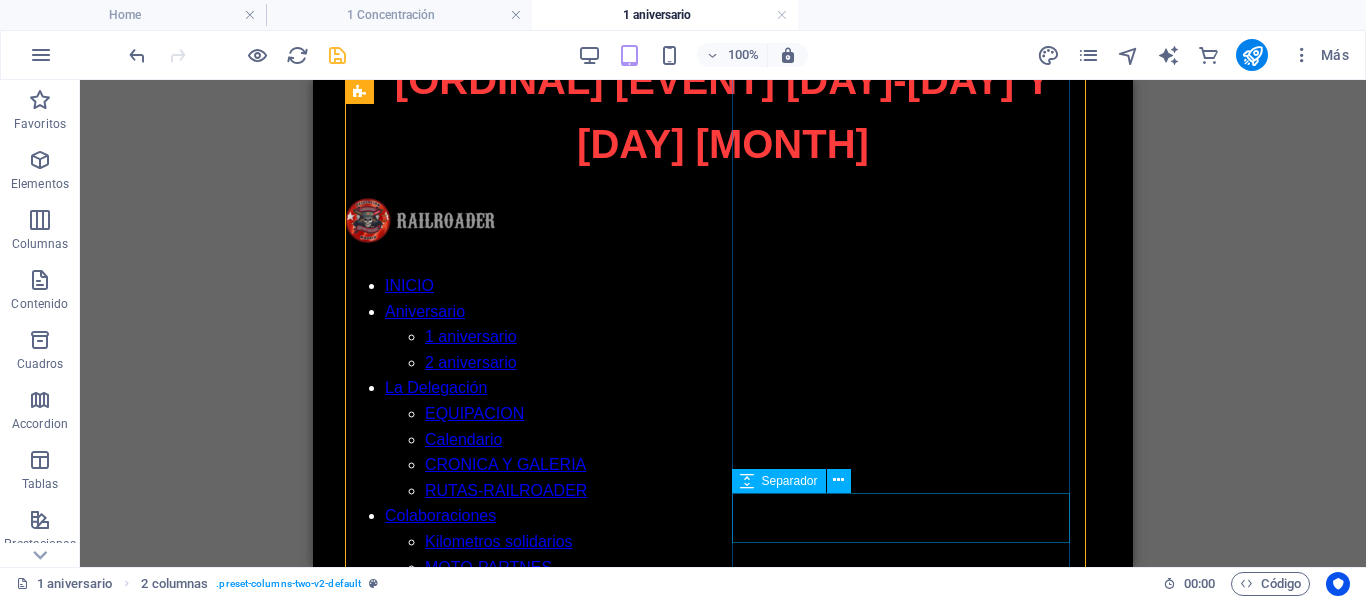 click at bounding box center [723, 2896] 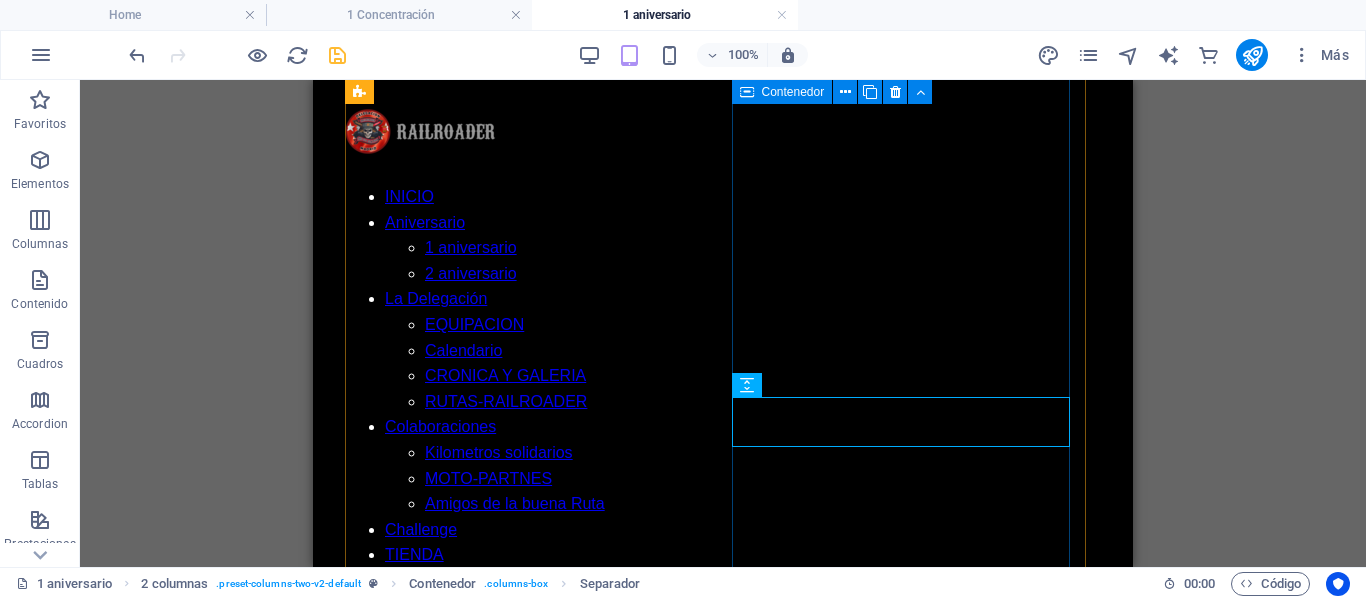 scroll, scrollTop: 1321, scrollLeft: 0, axis: vertical 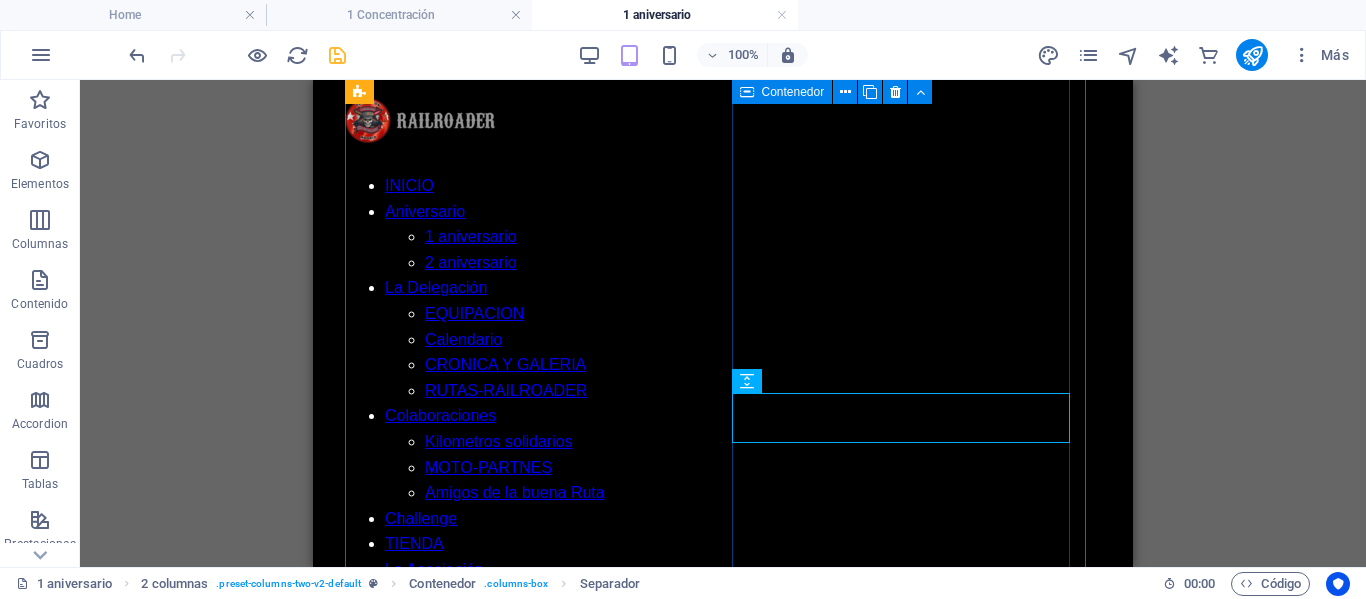 click on "¿QUIERES ACOMPAÑARNOS?" at bounding box center (723, 2107) 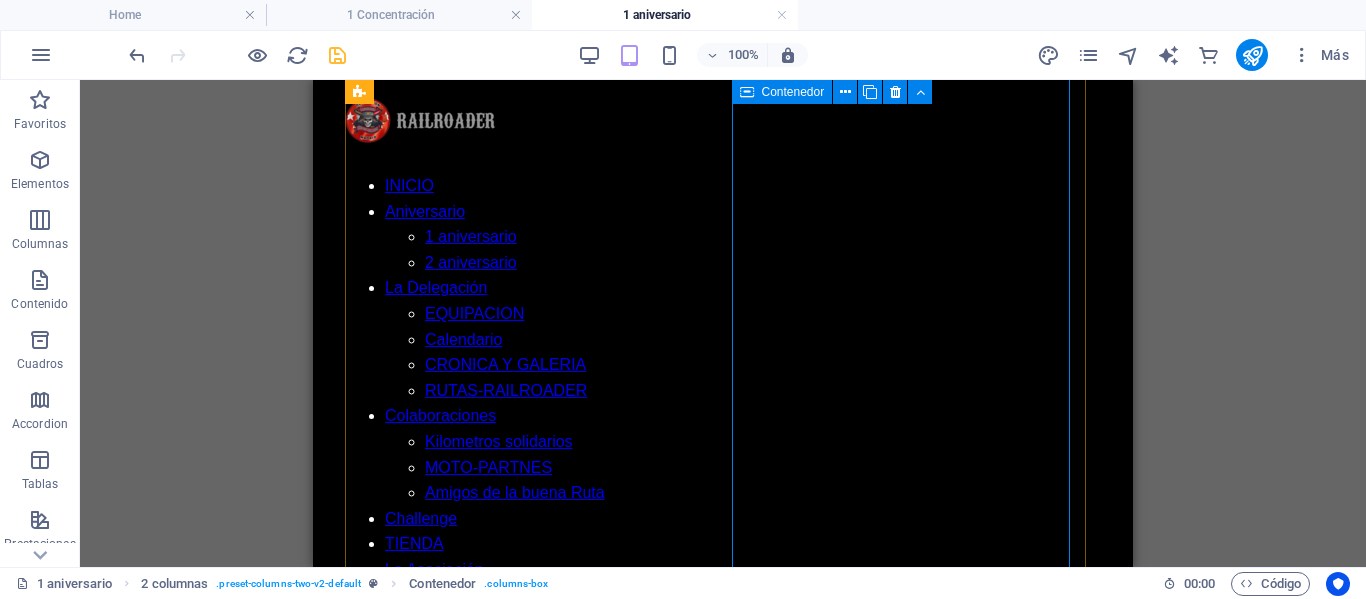 click on "¿QUIERES ACOMPAÑARNOS?" at bounding box center (723, 2107) 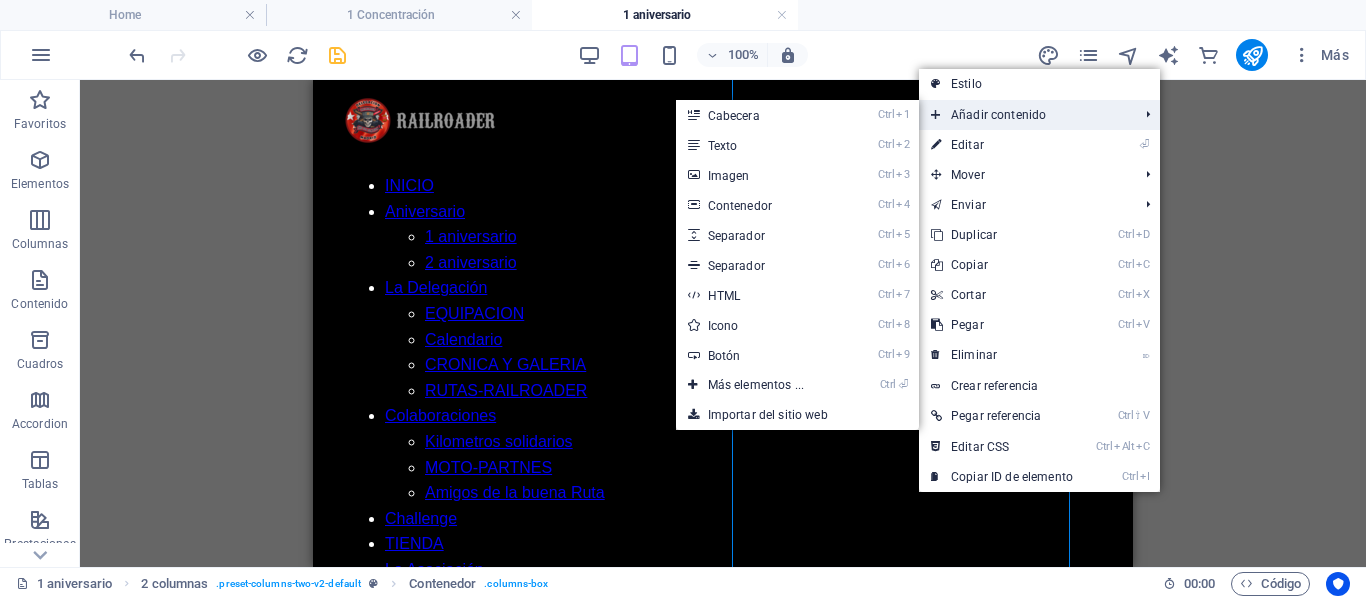 click on "Añadir contenido" at bounding box center (1024, 115) 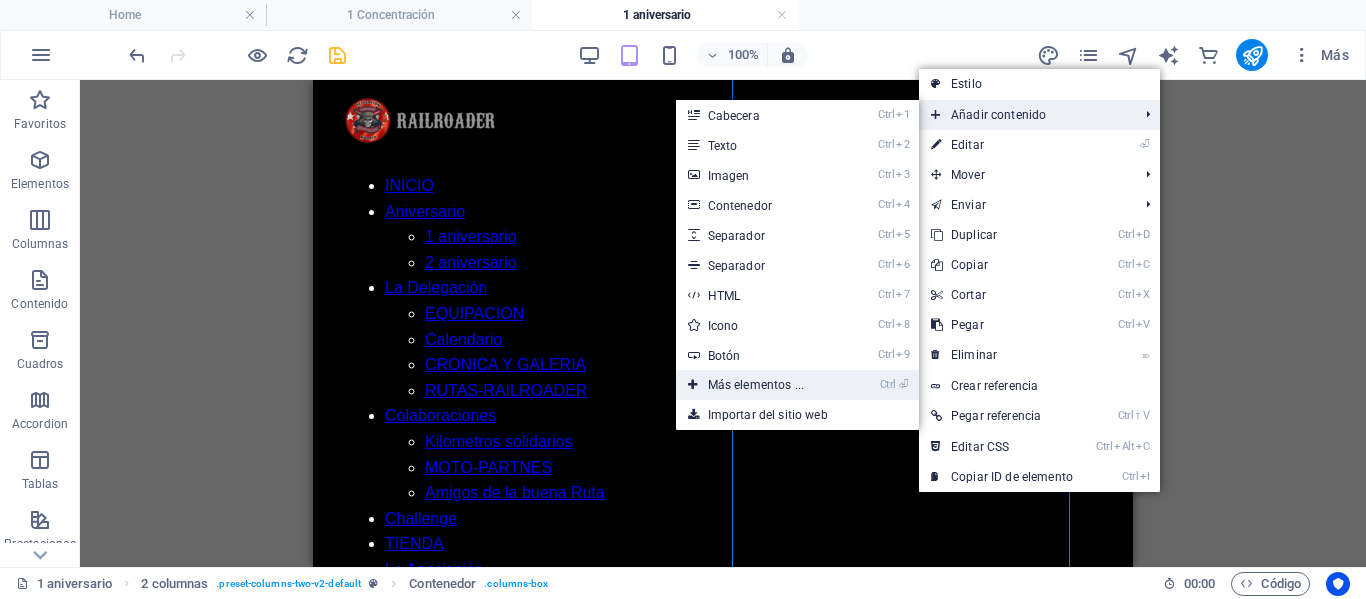 click on "Ctrl ⏎  Más elementos ..." at bounding box center (760, 385) 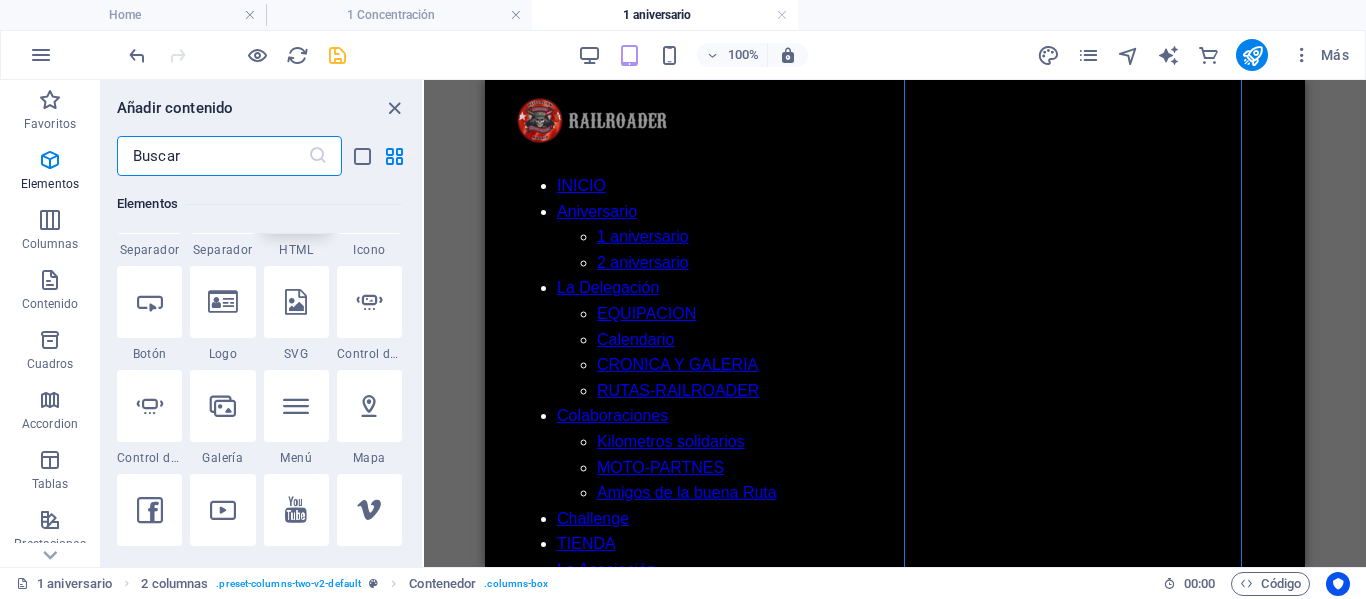 scroll, scrollTop: 577, scrollLeft: 0, axis: vertical 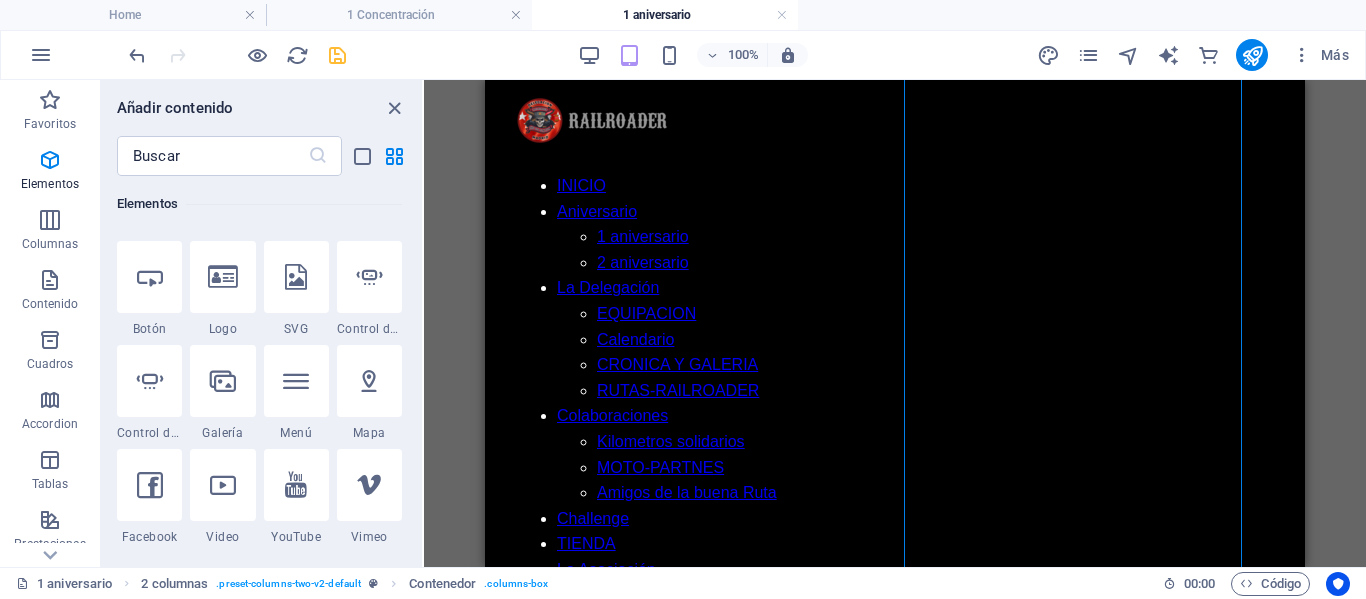 click at bounding box center [223, 485] 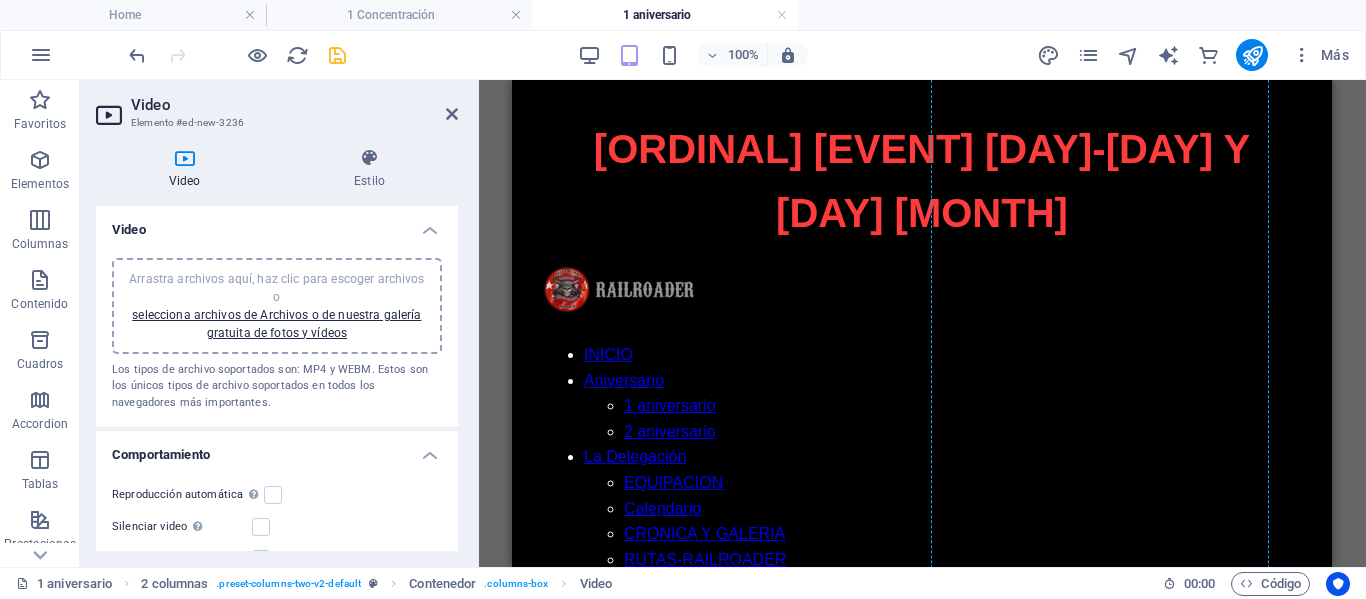 scroll, scrollTop: 1389, scrollLeft: 0, axis: vertical 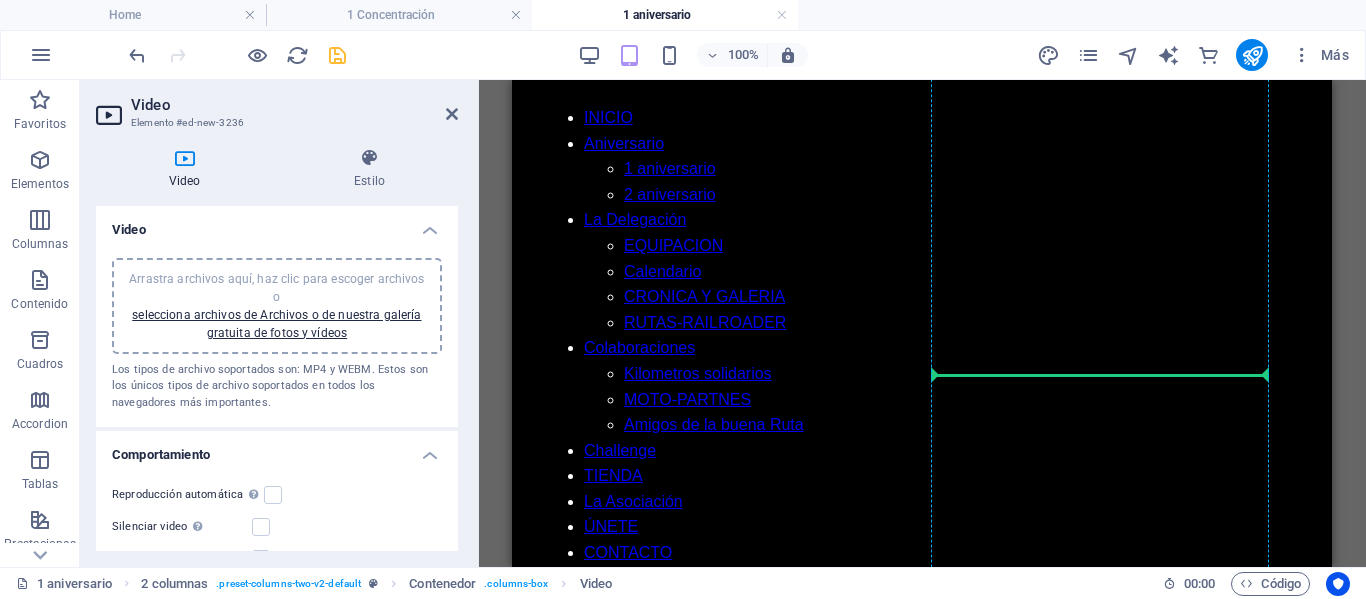 drag, startPoint x: 716, startPoint y: 239, endPoint x: 1075, endPoint y: 371, distance: 382.49835 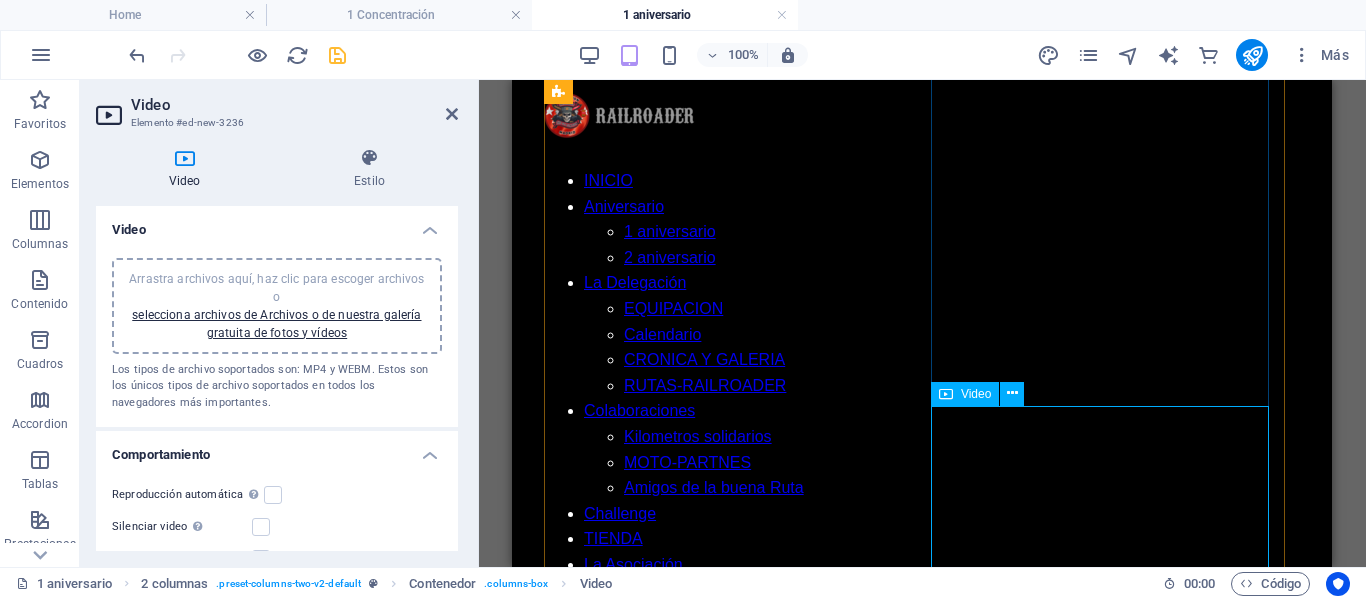 scroll, scrollTop: 1420, scrollLeft: 0, axis: vertical 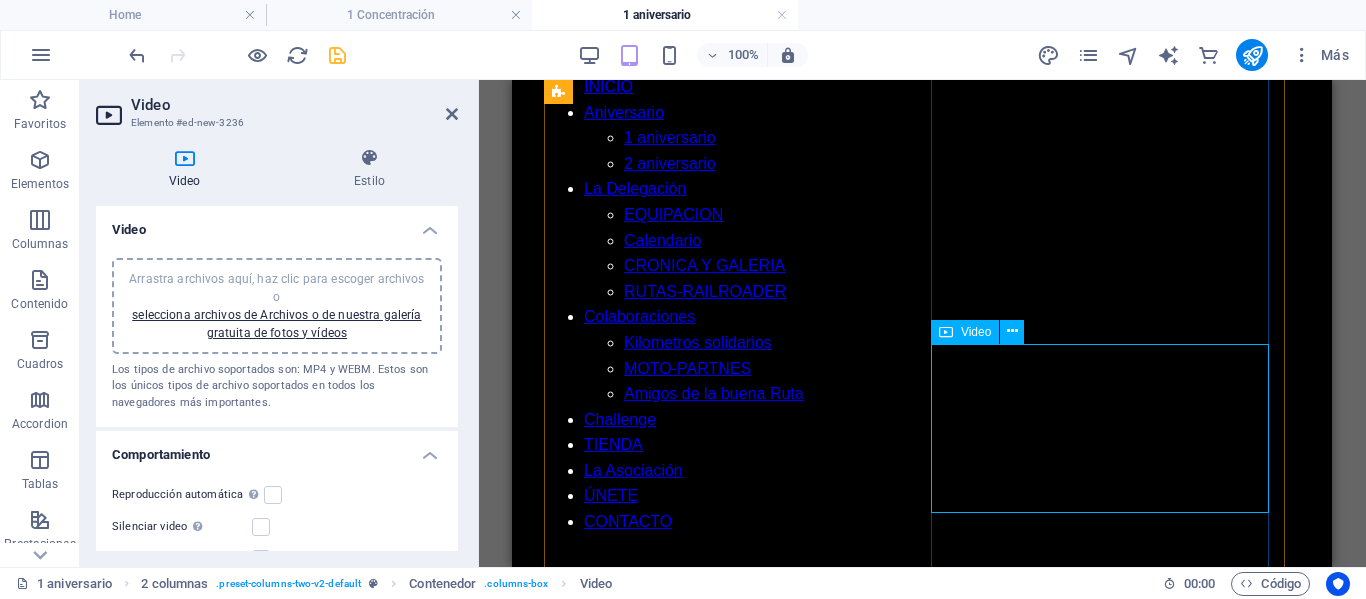 click at bounding box center [922, 2915] 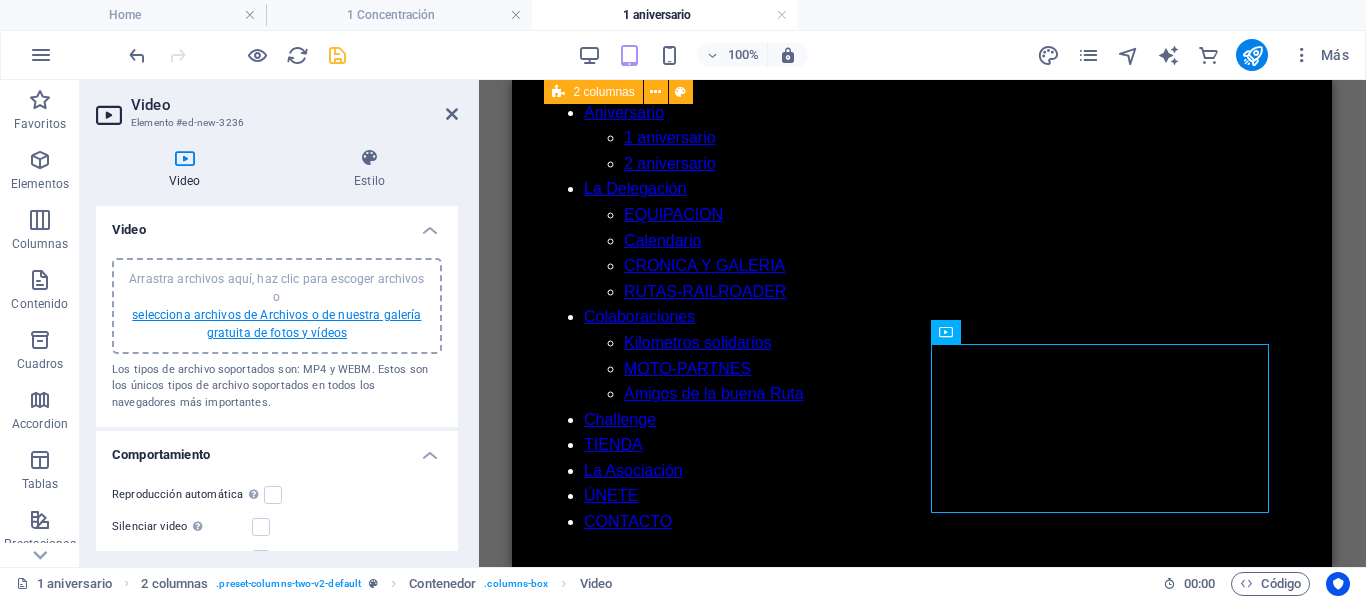 click on "selecciona archivos de Archivos o de nuestra galería gratuita de fotos y vídeos" at bounding box center (276, 324) 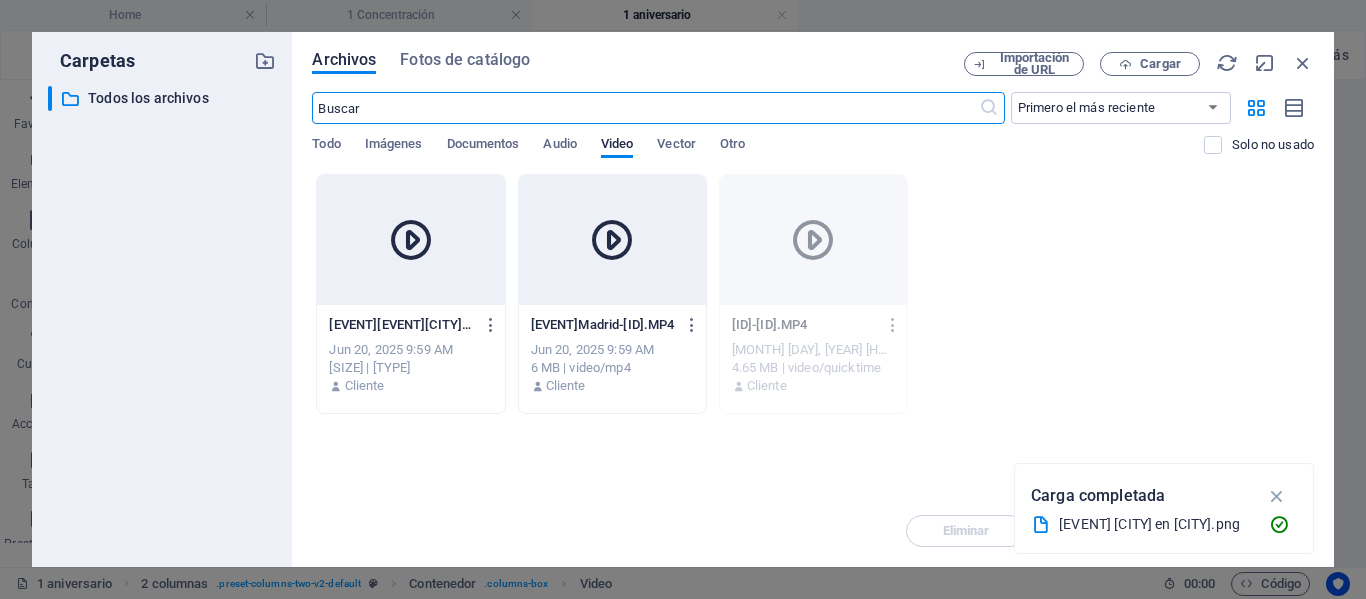 scroll, scrollTop: 3214, scrollLeft: 0, axis: vertical 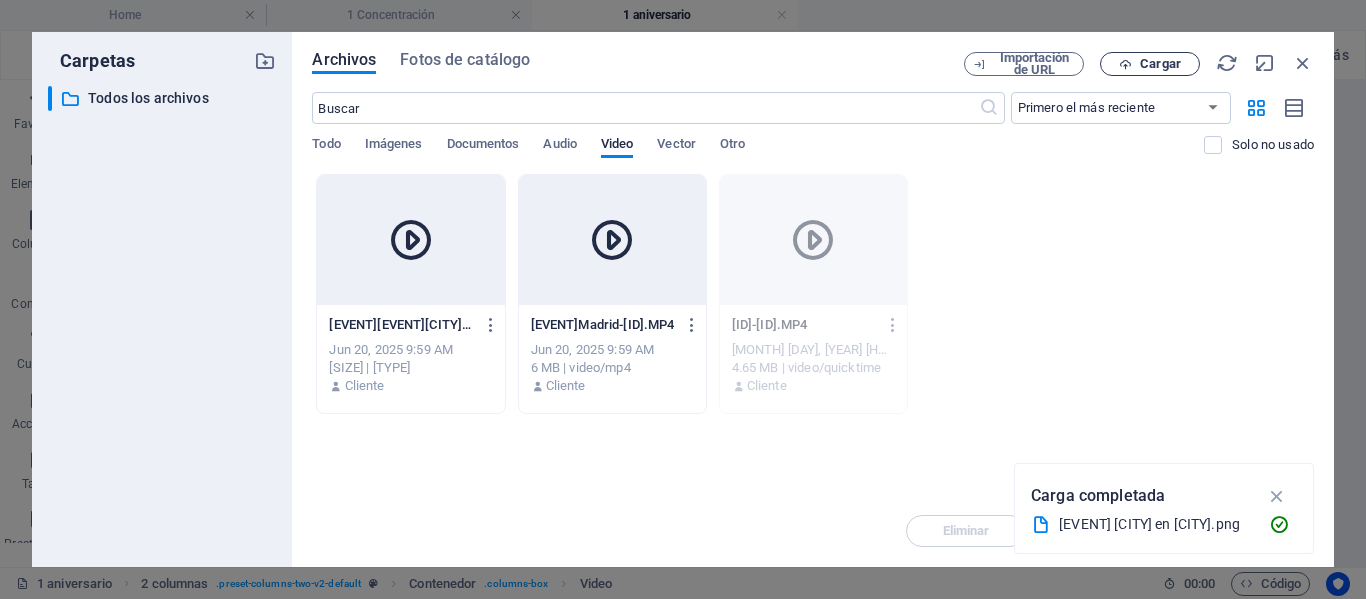 click on "Cargar" at bounding box center (1160, 64) 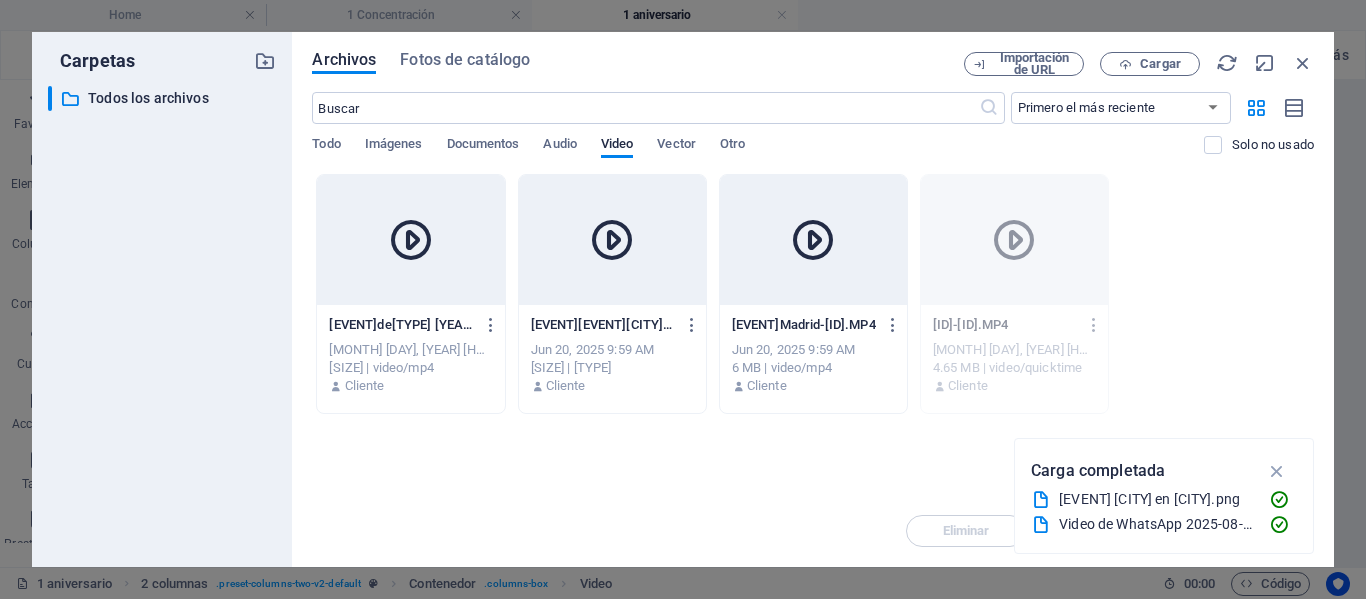 click at bounding box center [410, 240] 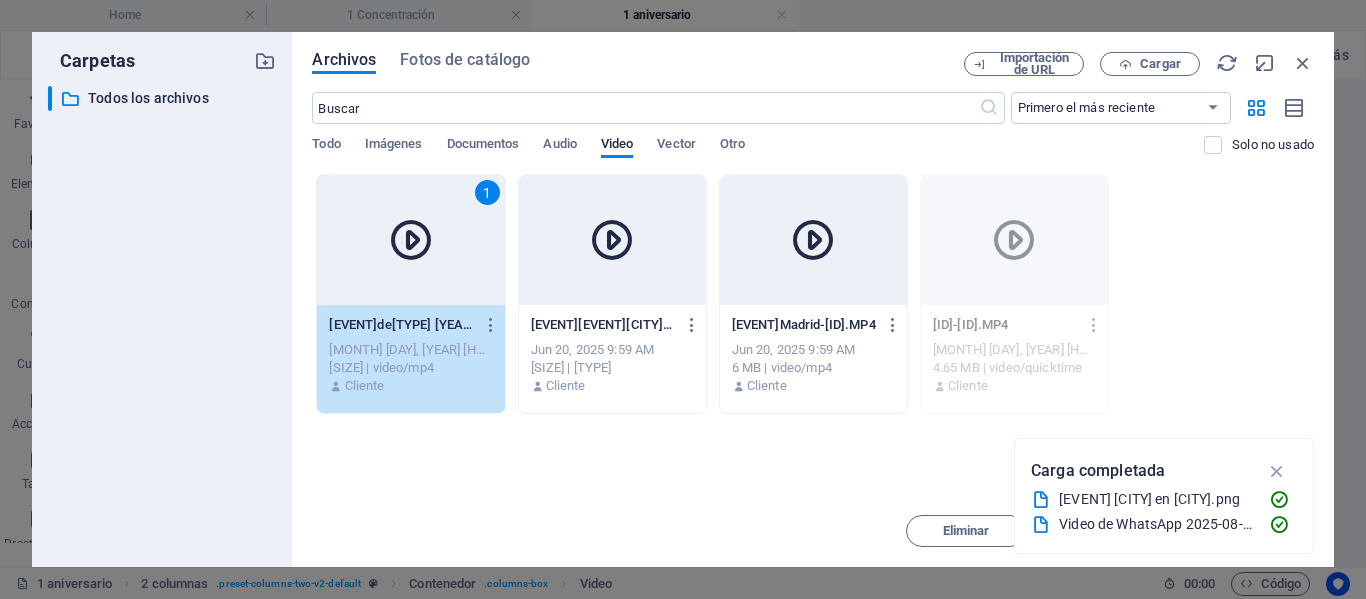 click on "1" at bounding box center [410, 240] 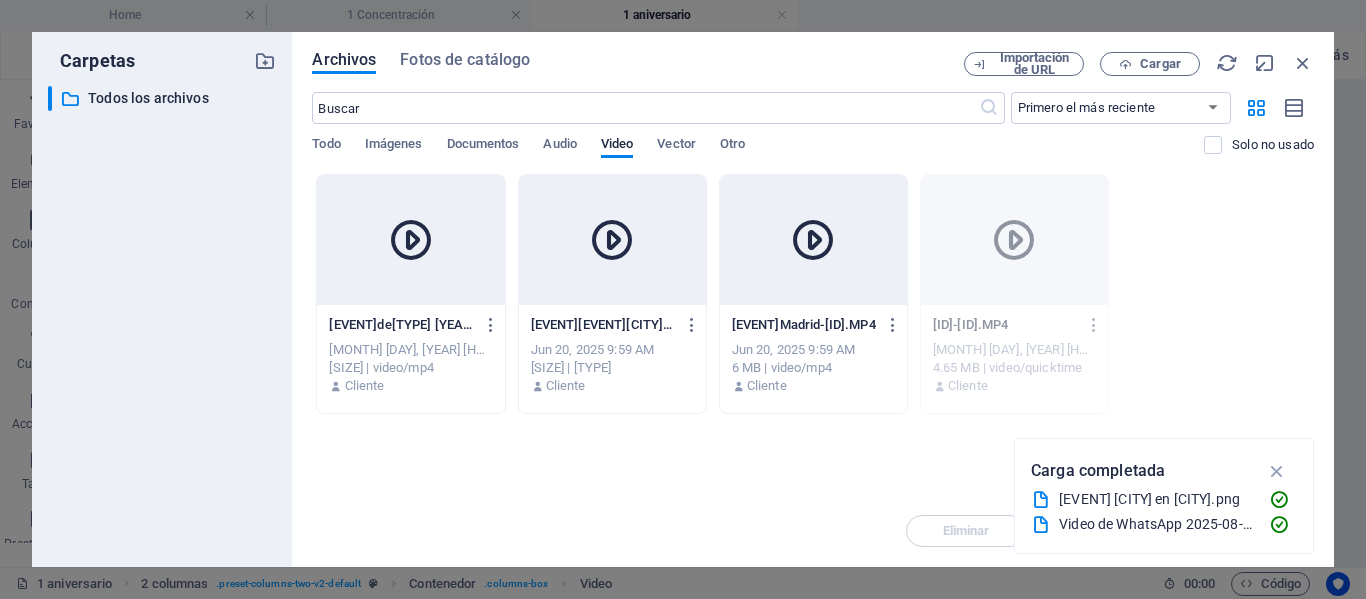 click at bounding box center [410, 240] 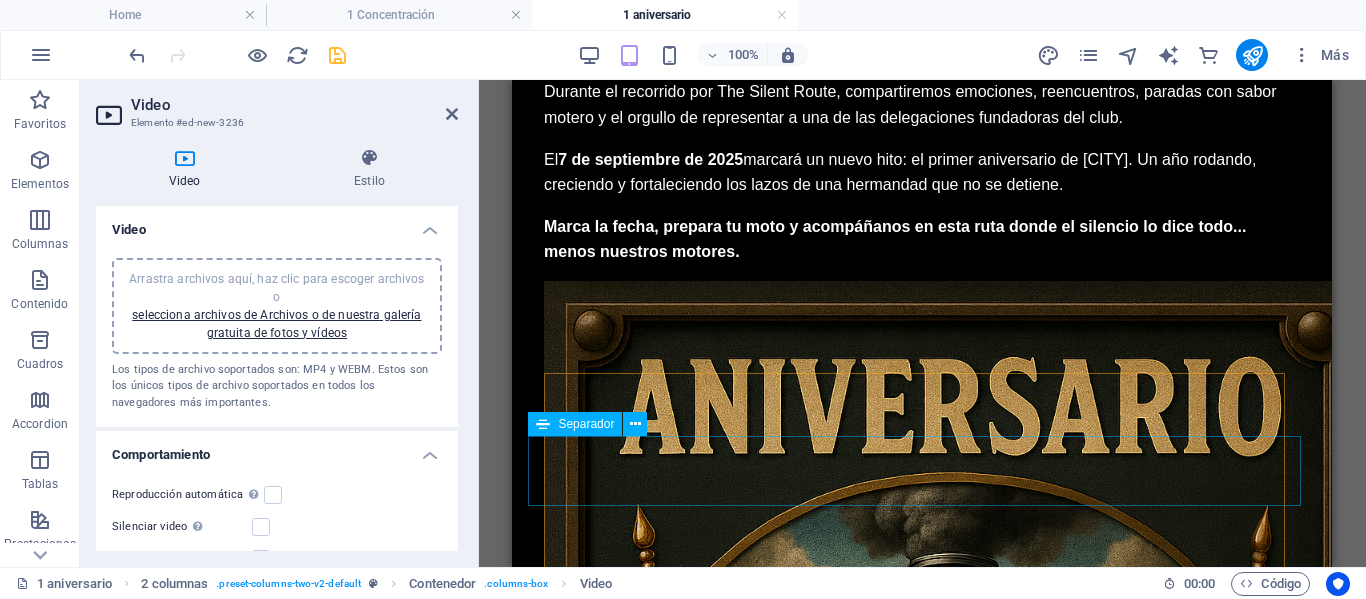 scroll, scrollTop: 2436, scrollLeft: 0, axis: vertical 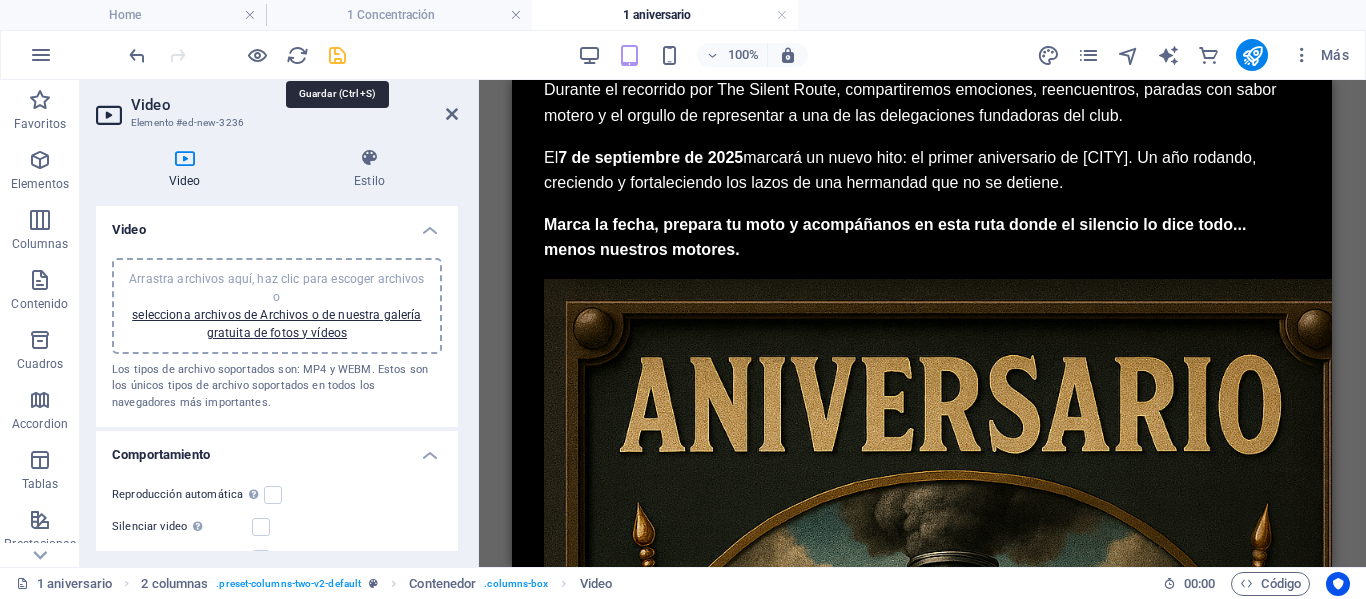 click at bounding box center [337, 55] 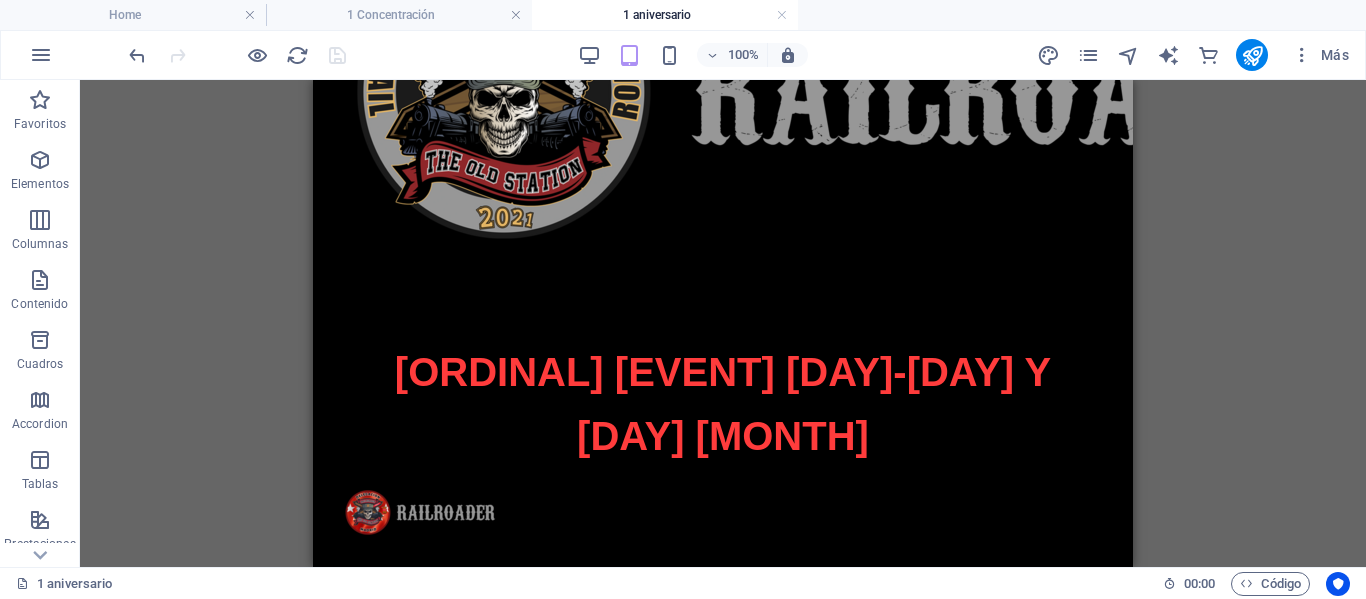 scroll, scrollTop: 894, scrollLeft: 0, axis: vertical 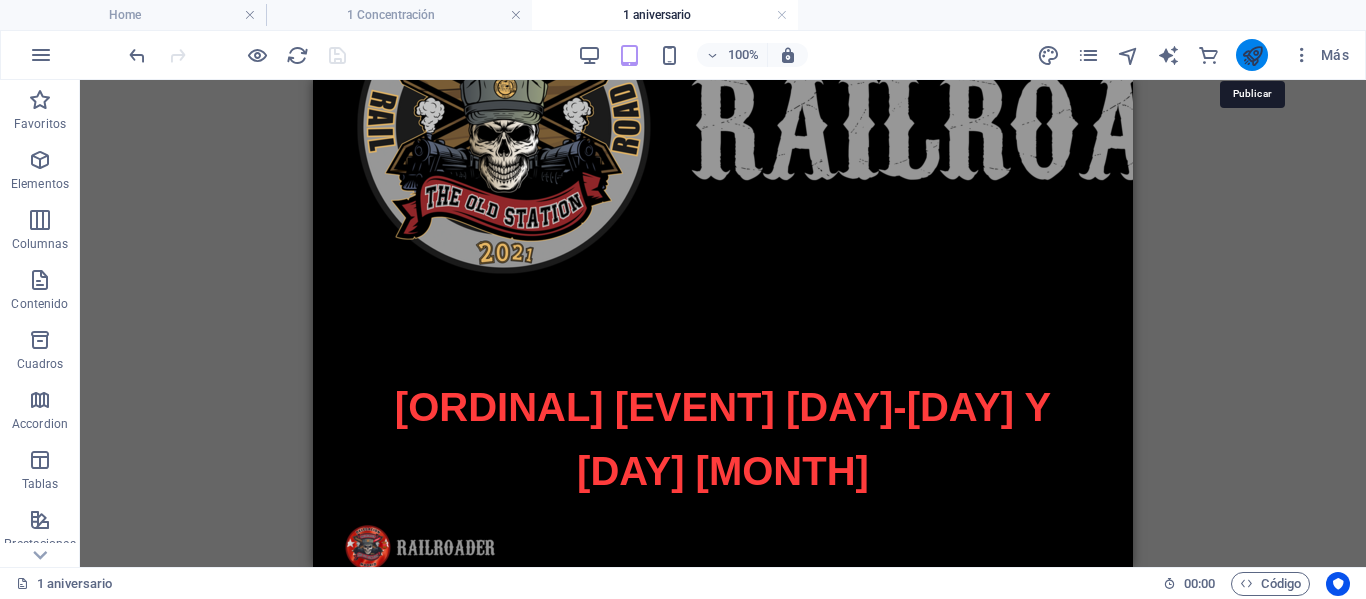click at bounding box center [1252, 55] 